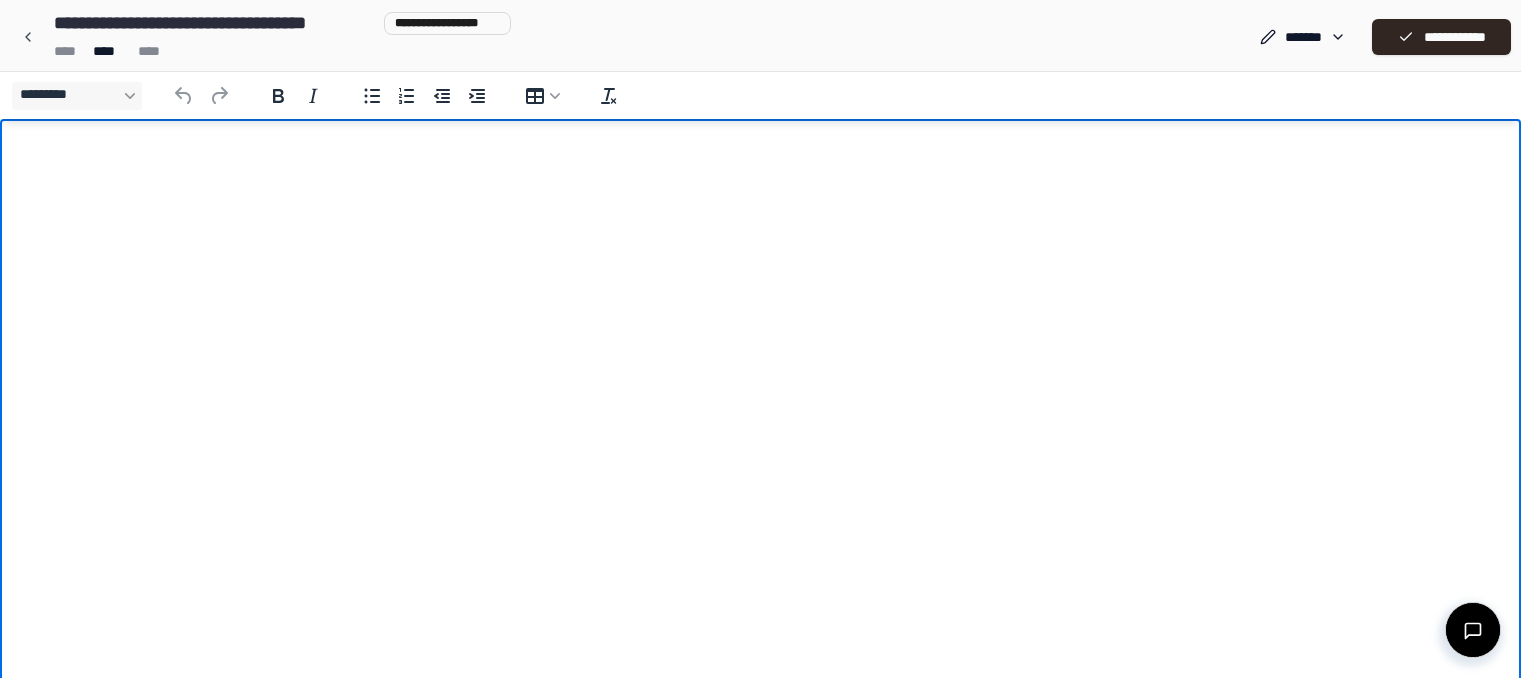 scroll, scrollTop: 1197, scrollLeft: 0, axis: vertical 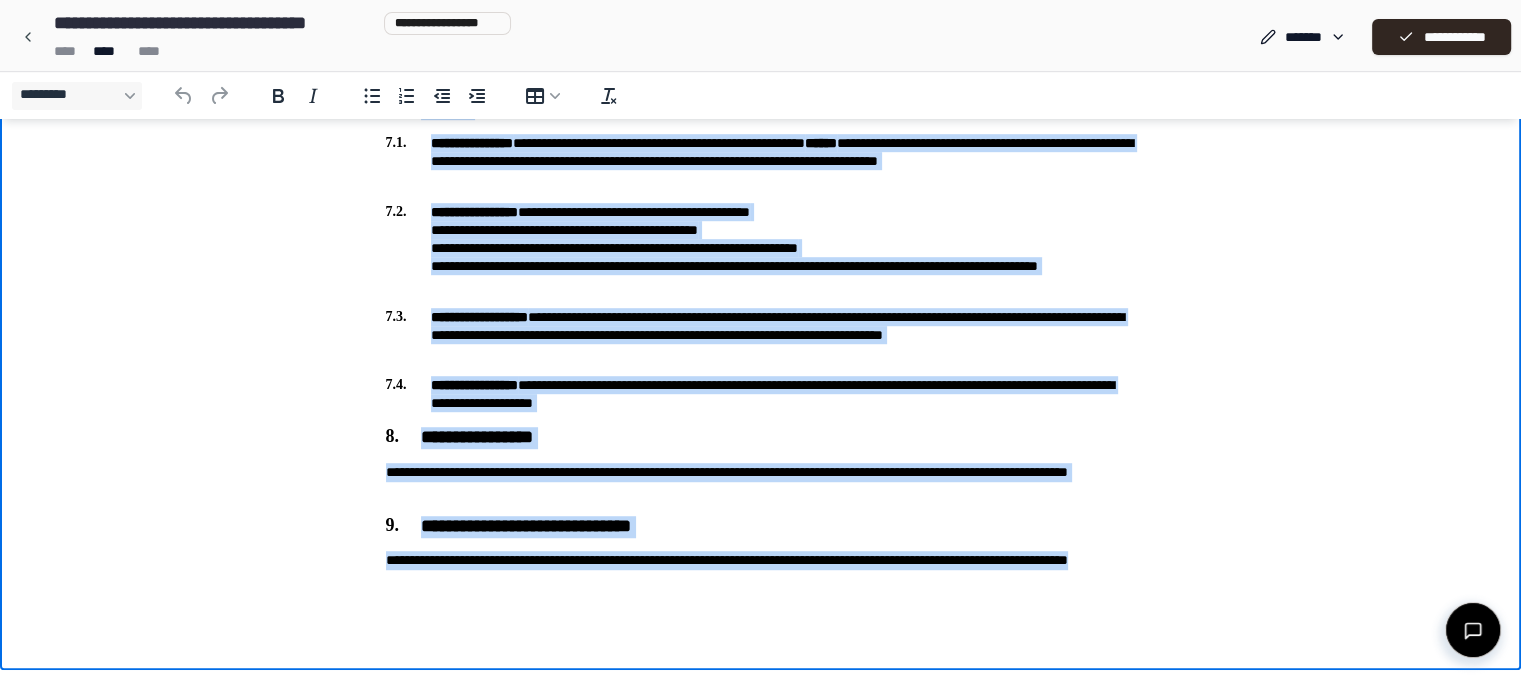 click on "**********" at bounding box center (761, -229) 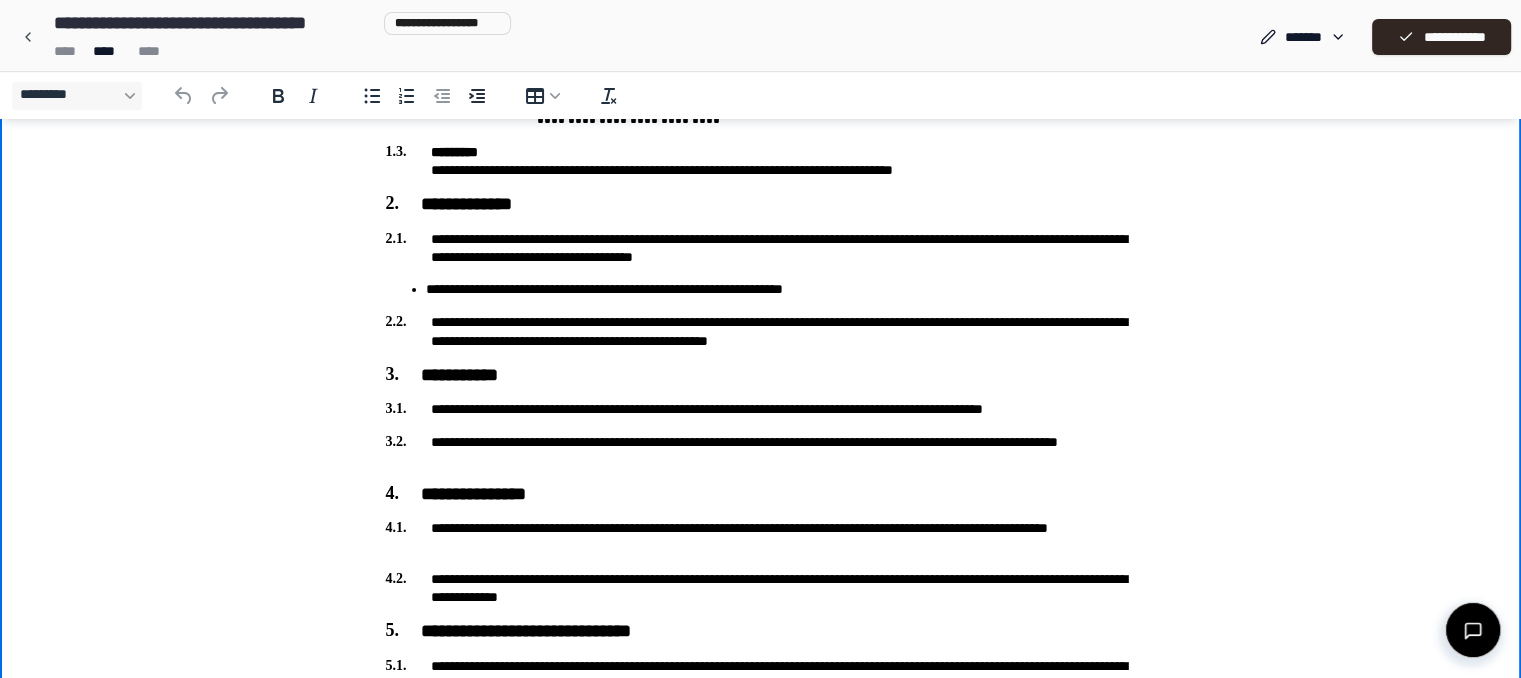 scroll, scrollTop: 0, scrollLeft: 0, axis: both 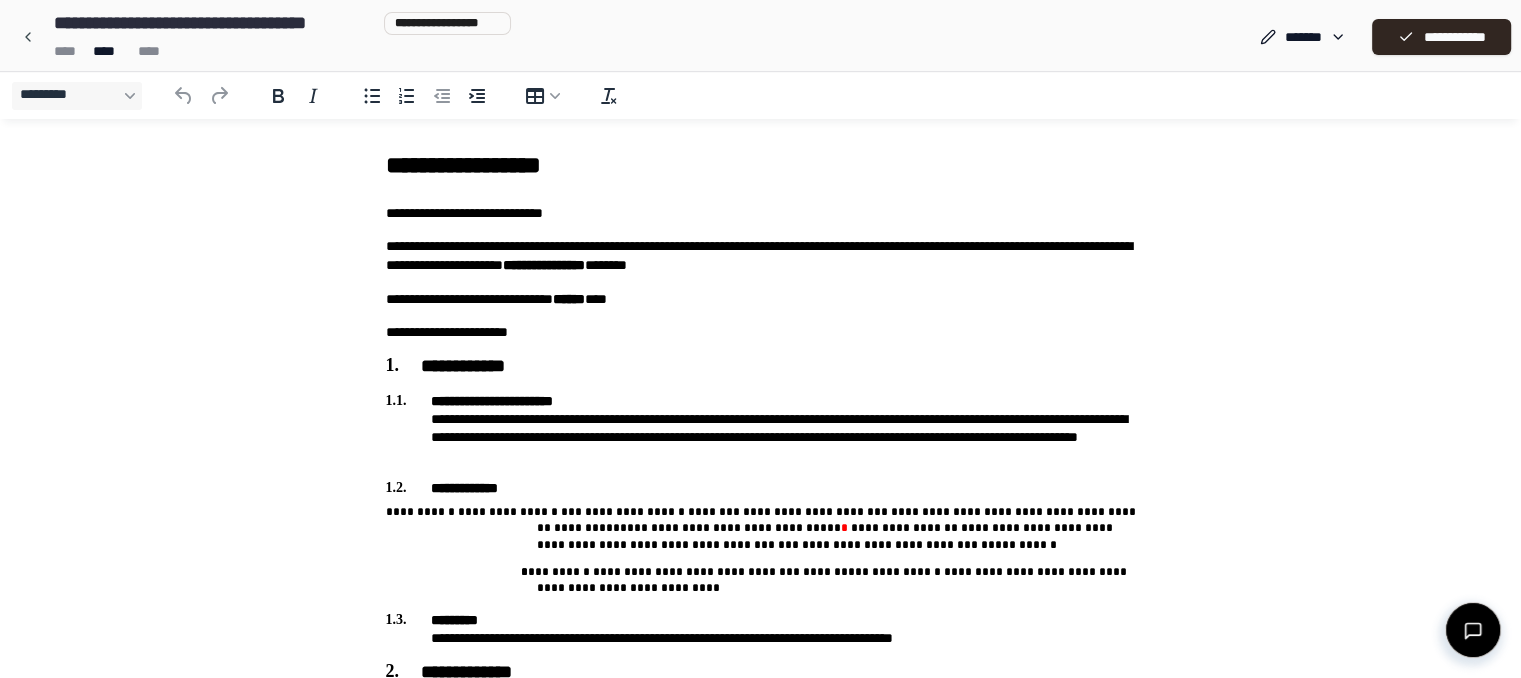 click on "**** **** ****" at bounding box center [278, 51] 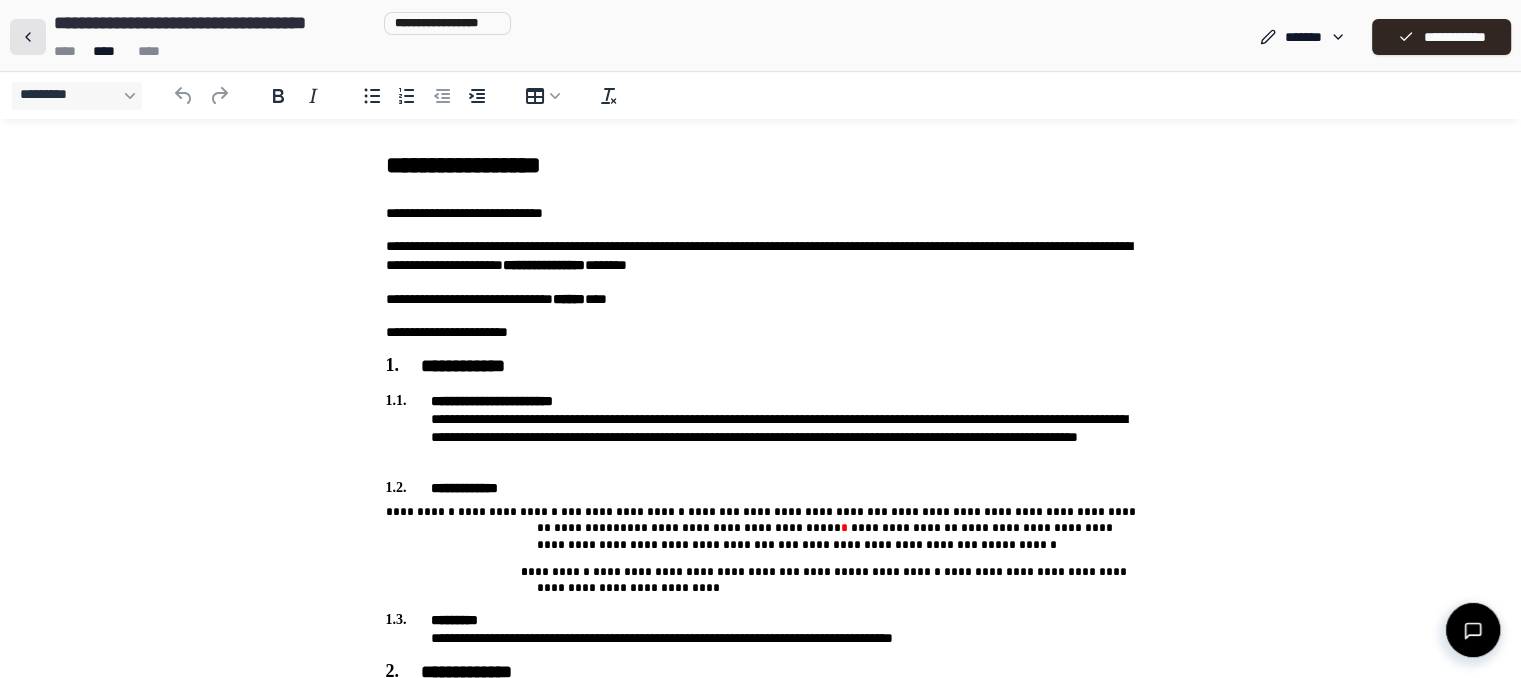 click at bounding box center [28, 37] 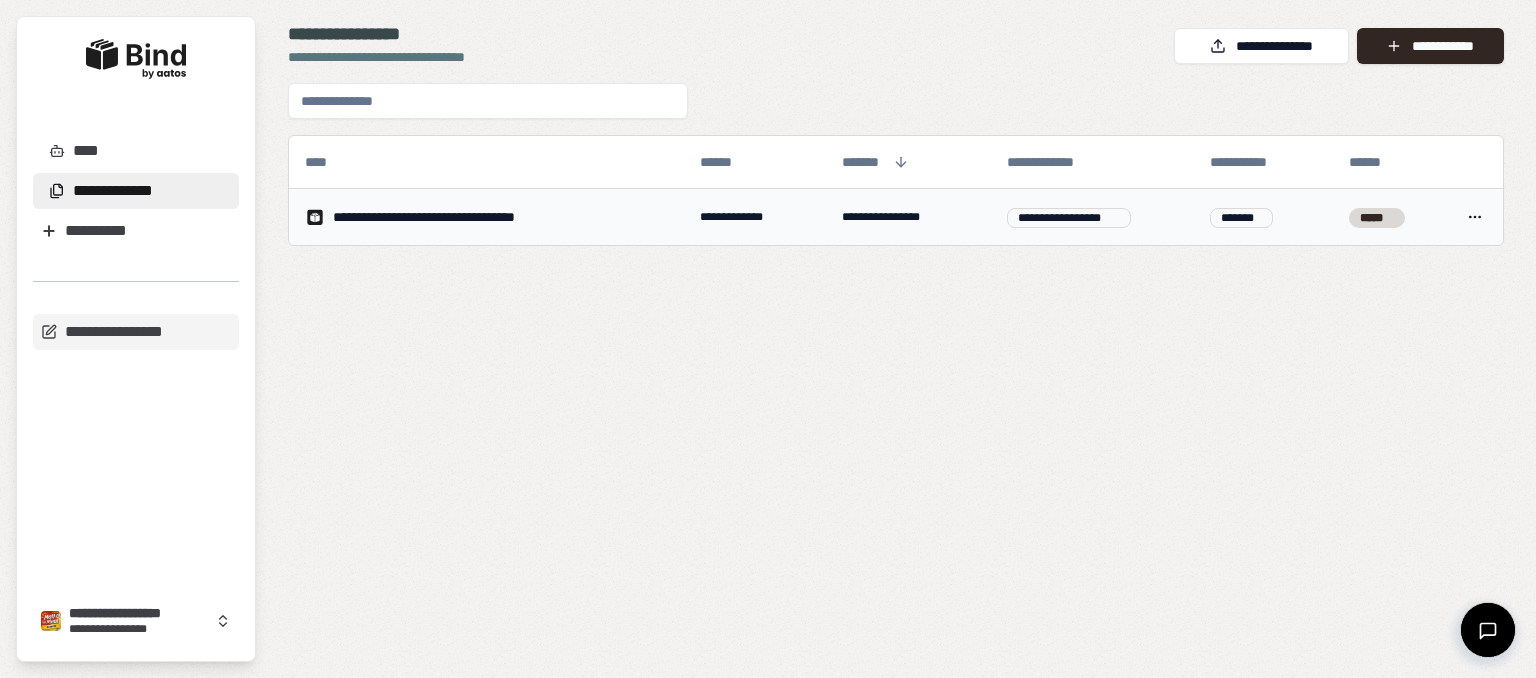 click on "**********" at bounding box center [455, 217] 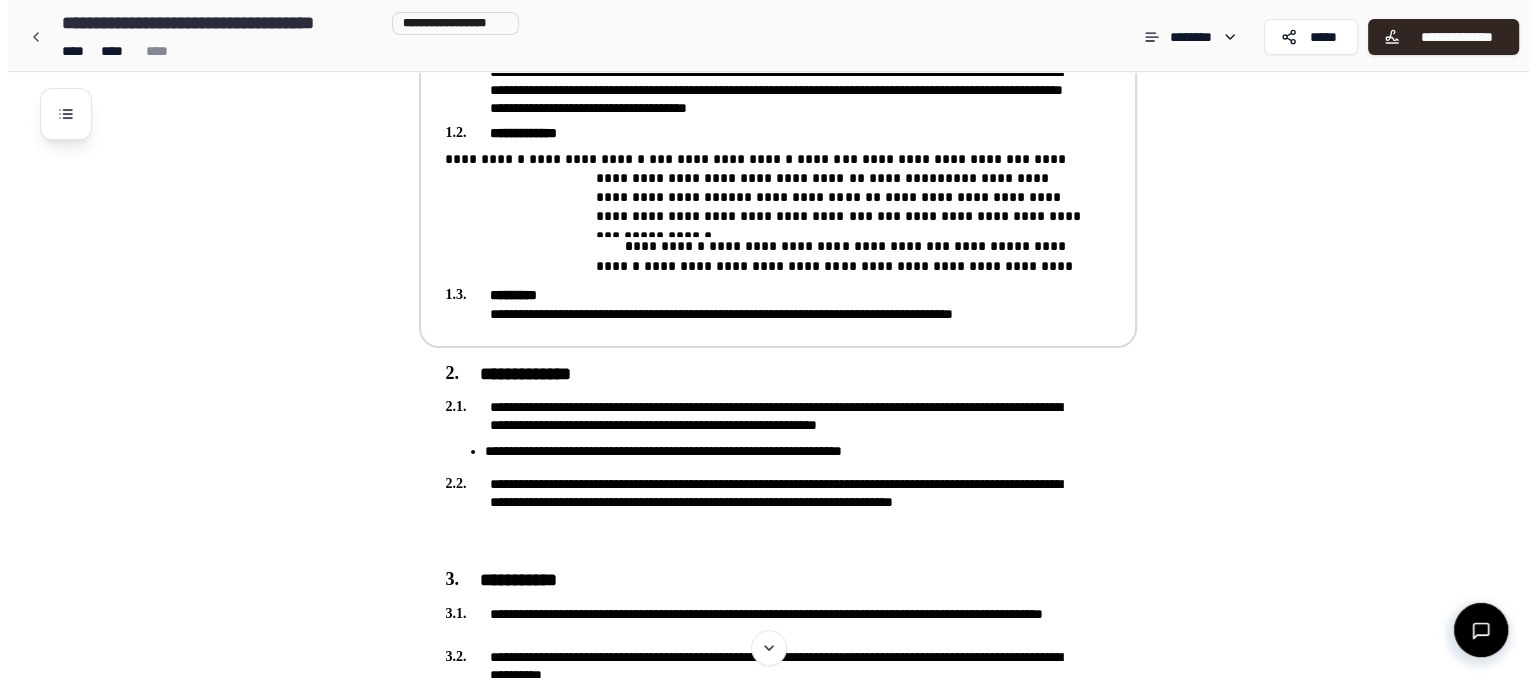 scroll, scrollTop: 335, scrollLeft: 0, axis: vertical 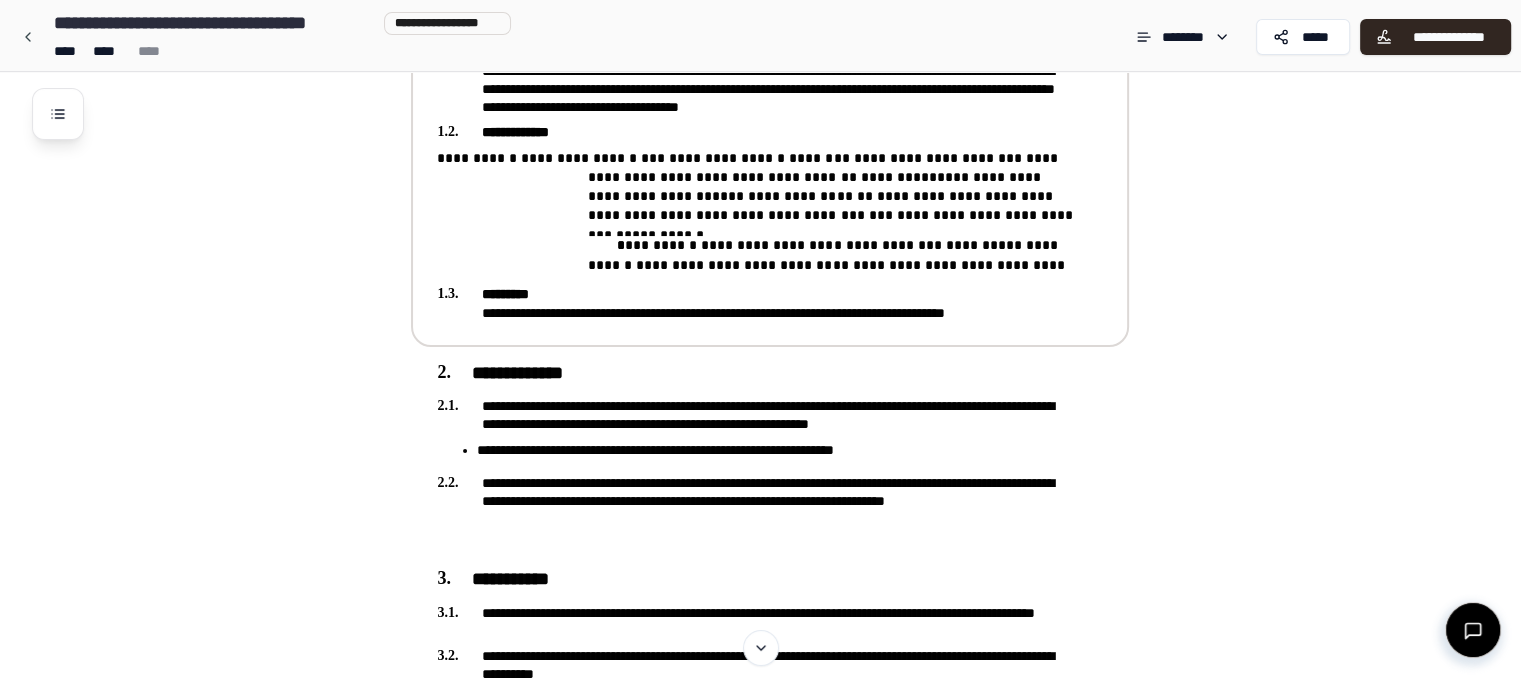 click on "**********" at bounding box center (824, 167) 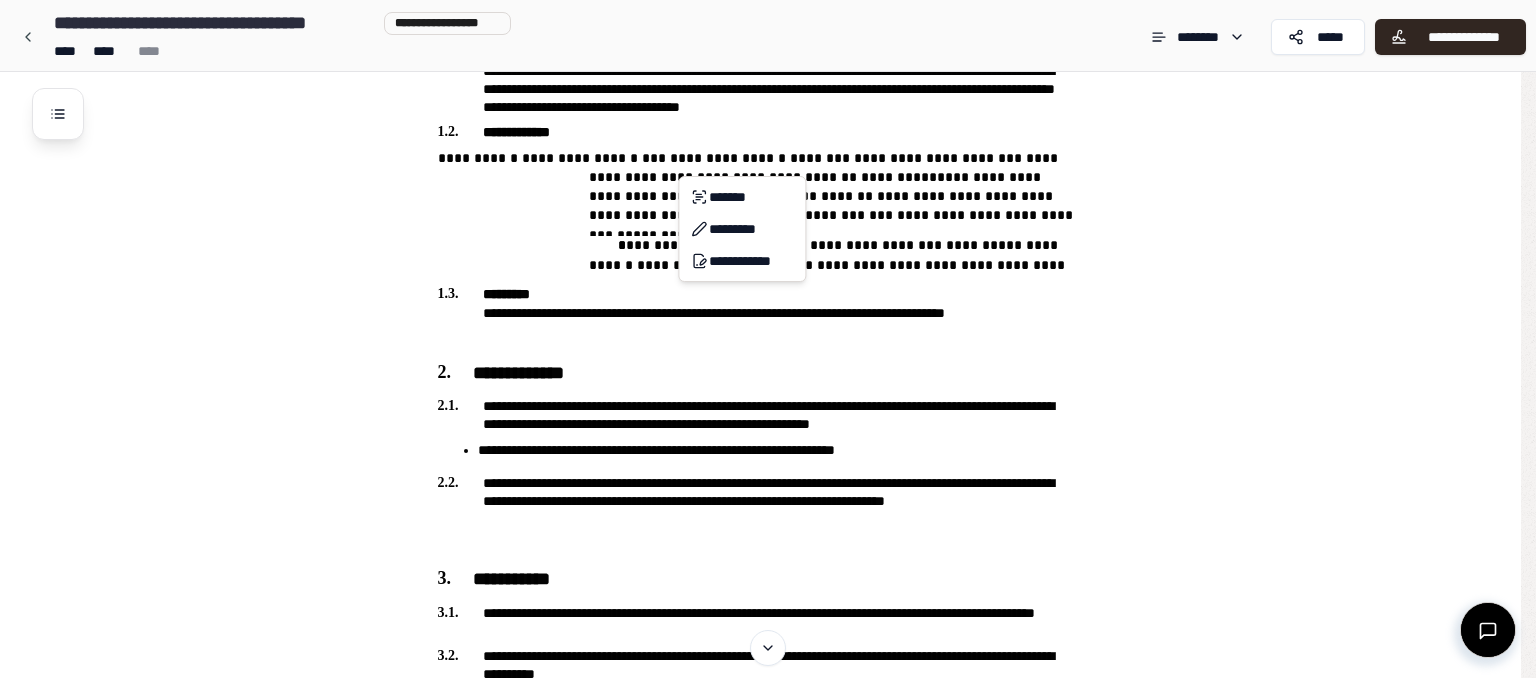 click on "**********" at bounding box center [768, 827] 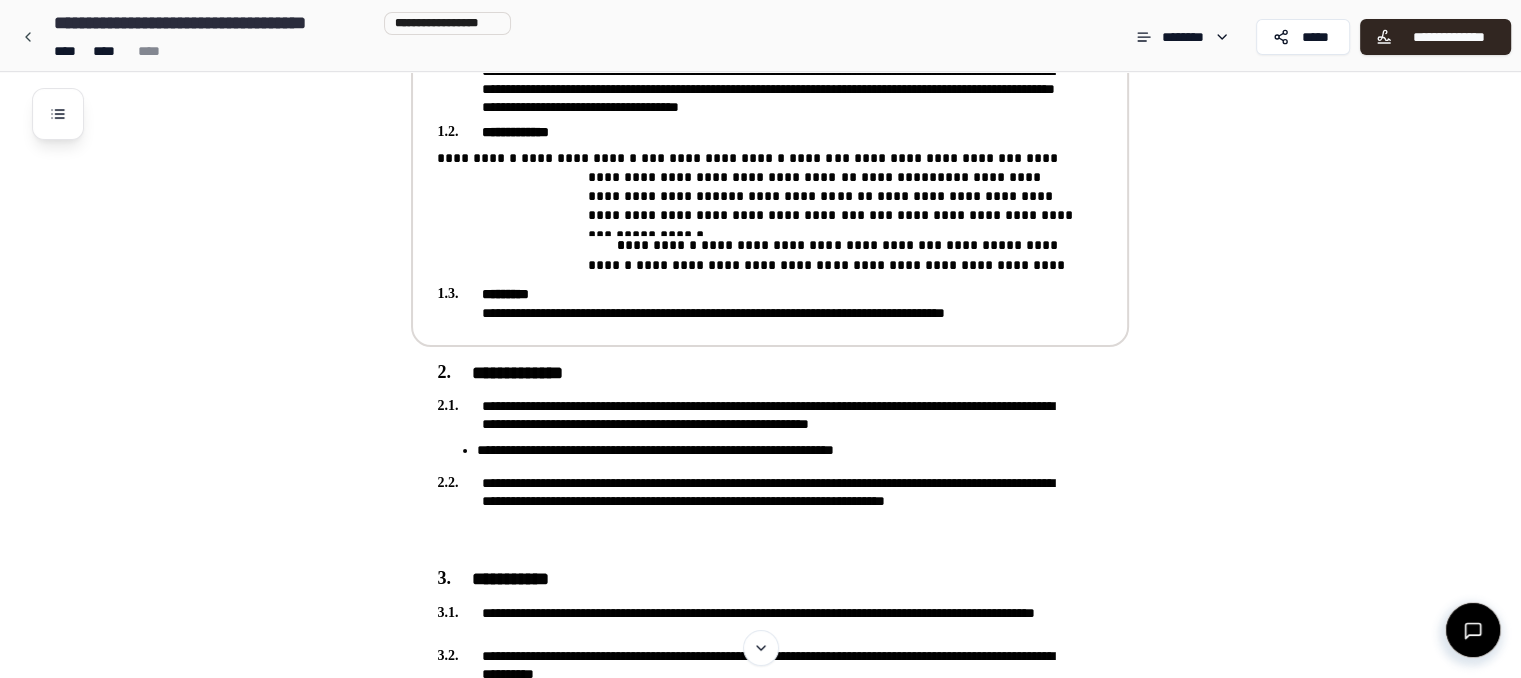 click on "**********" at bounding box center (832, 197) 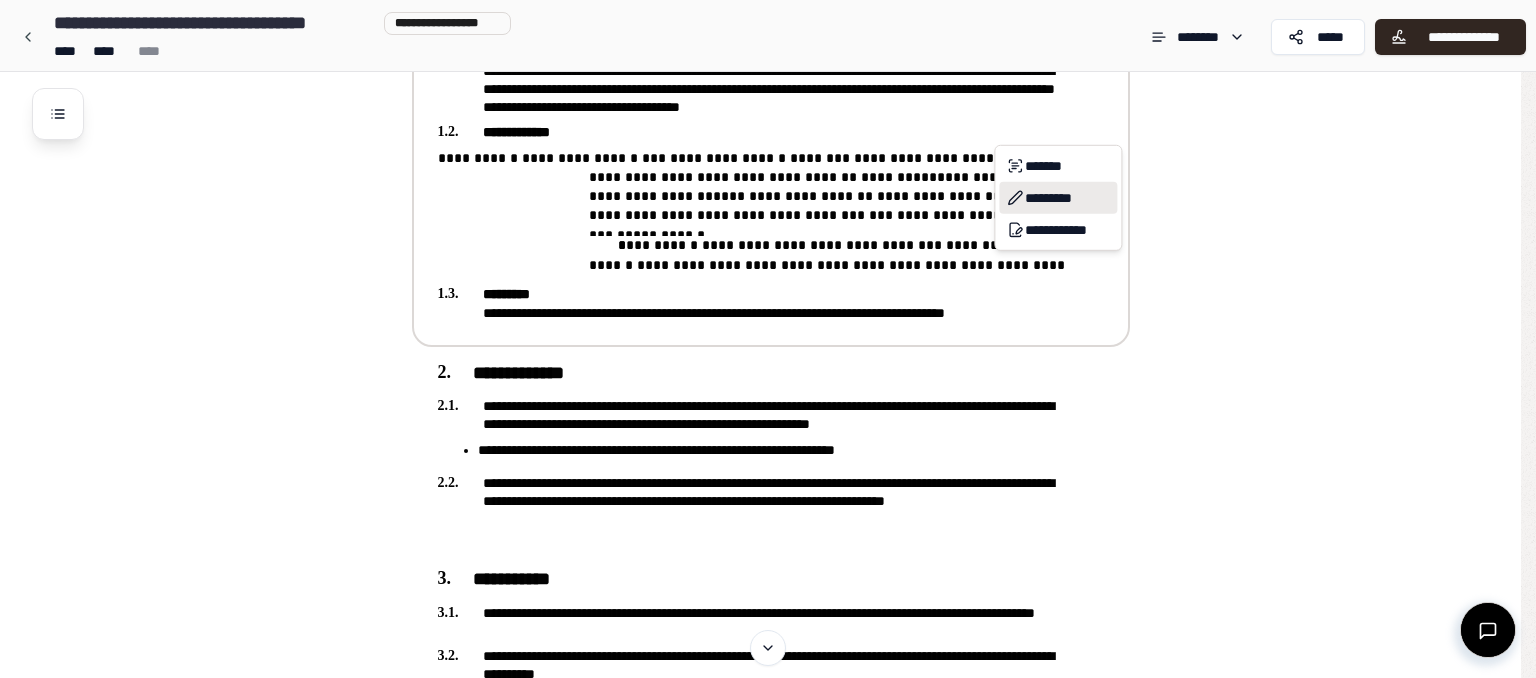 click on "*********" at bounding box center [1058, 198] 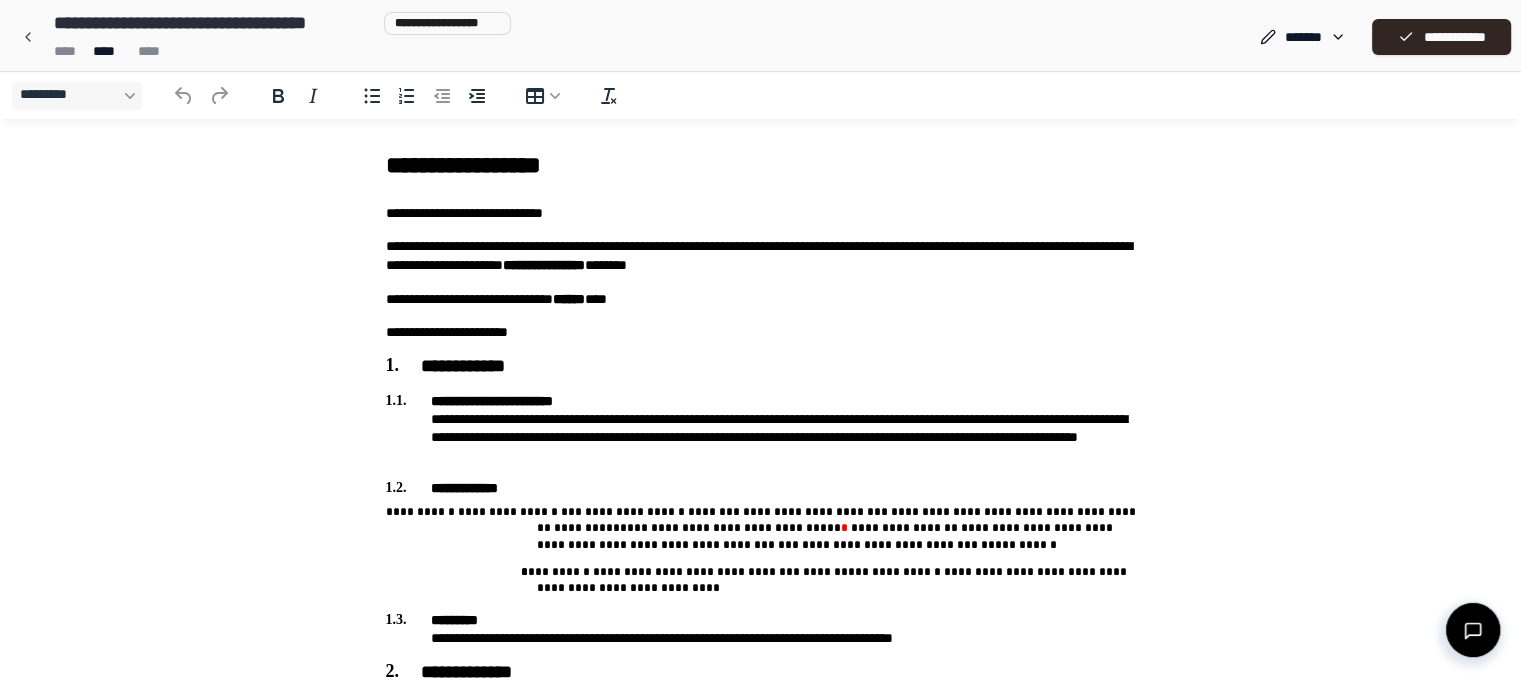scroll, scrollTop: 0, scrollLeft: 0, axis: both 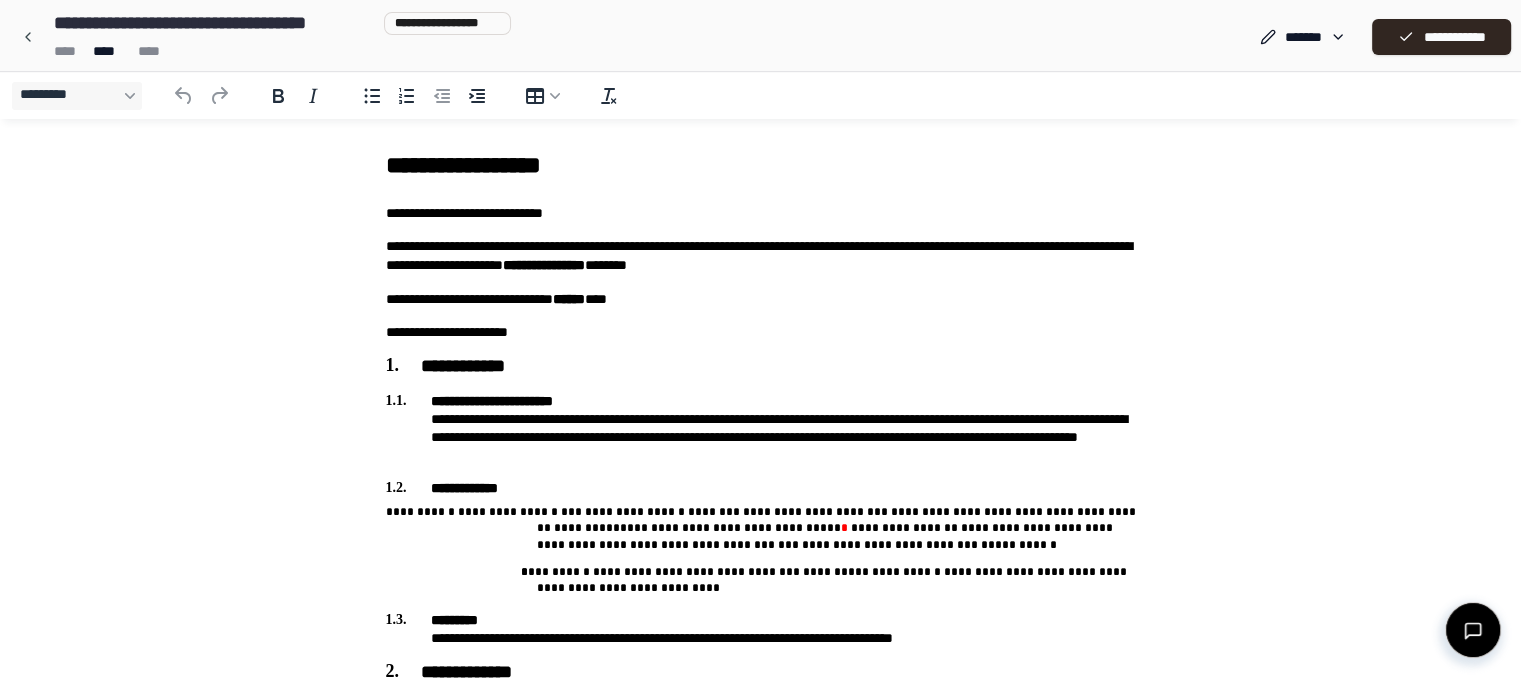 click on "**********" at bounding box center (214, 23) 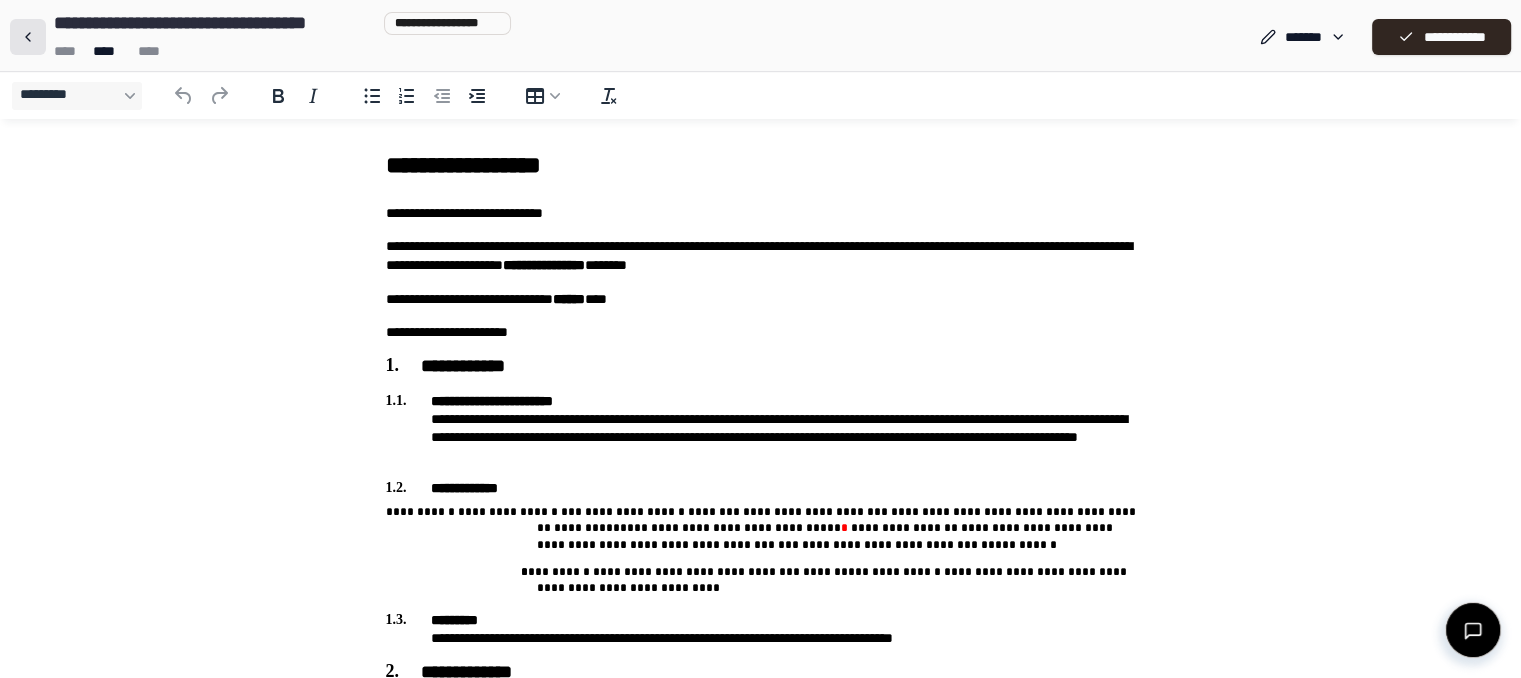 click at bounding box center (28, 37) 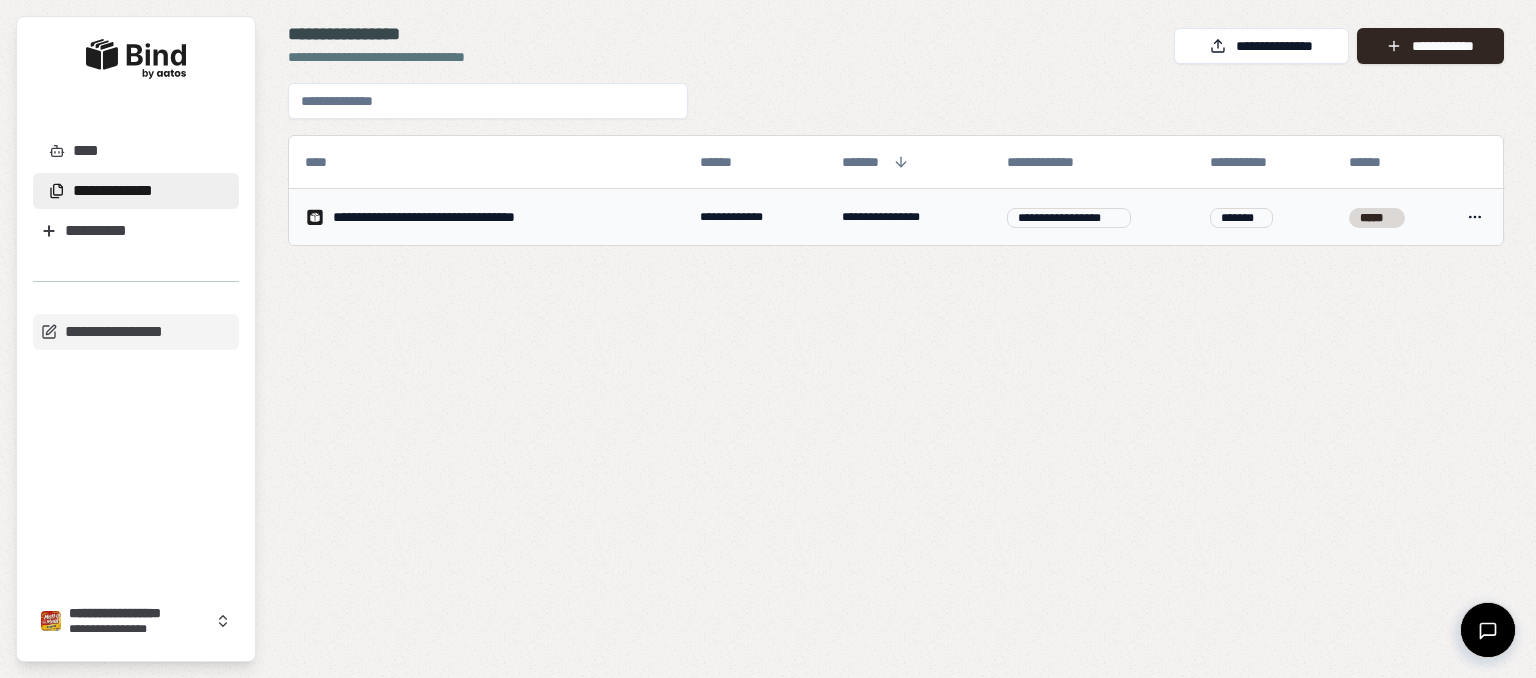 click on "**********" at bounding box center [768, 339] 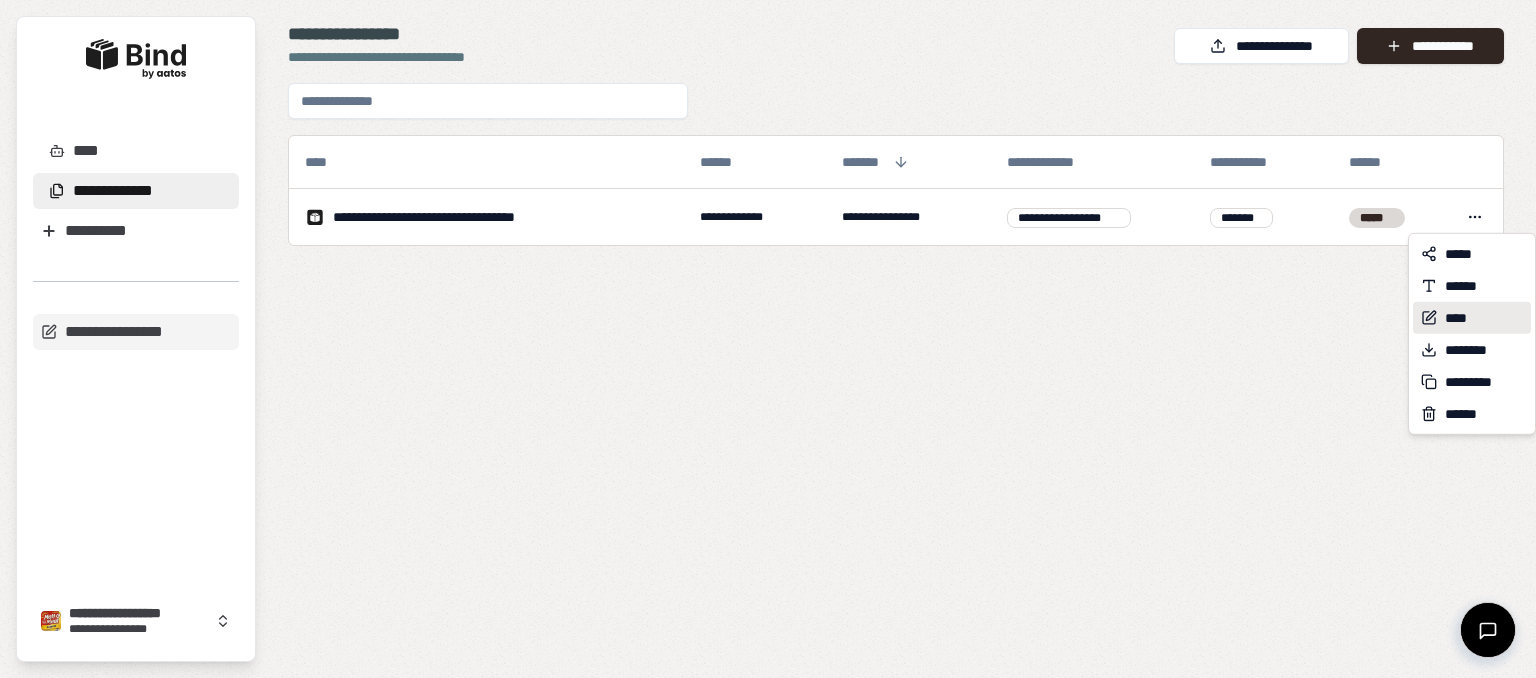click on "****" at bounding box center (1472, 318) 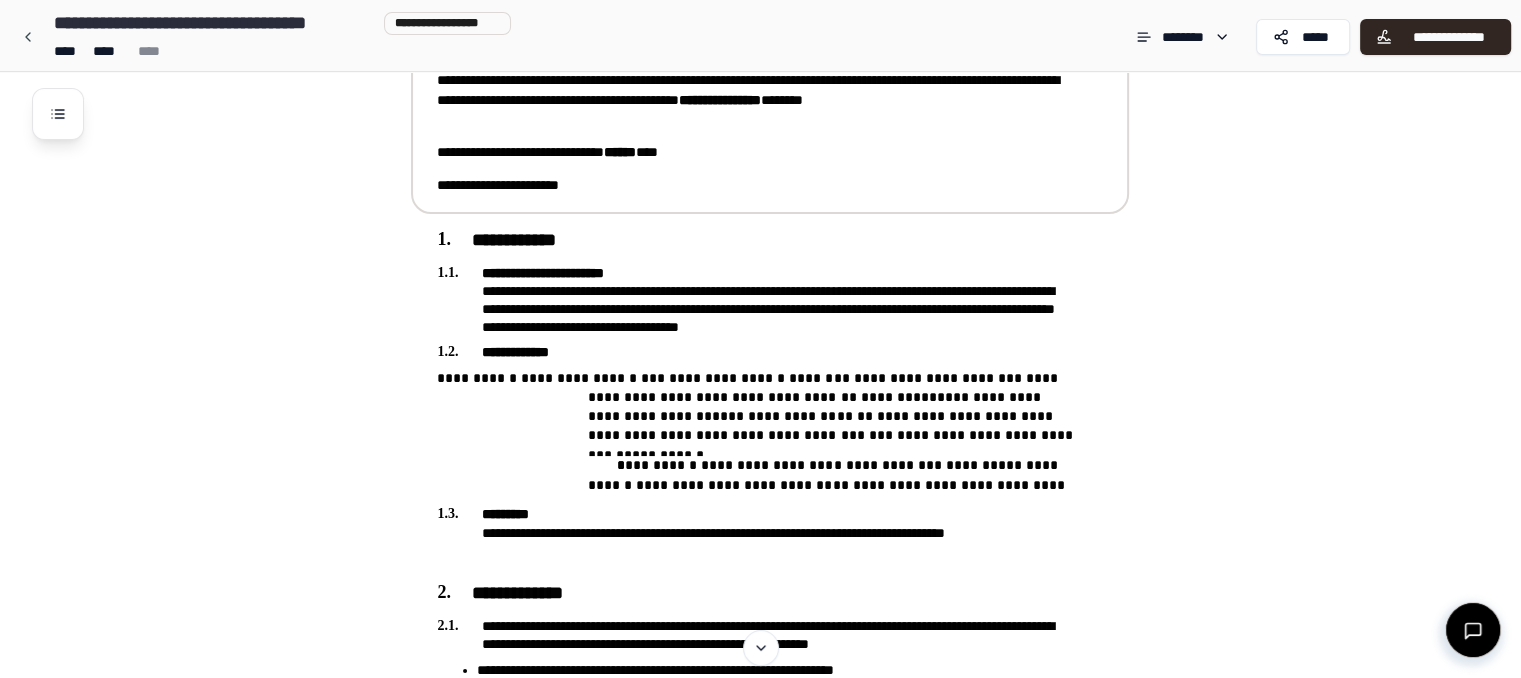 scroll, scrollTop: 63, scrollLeft: 0, axis: vertical 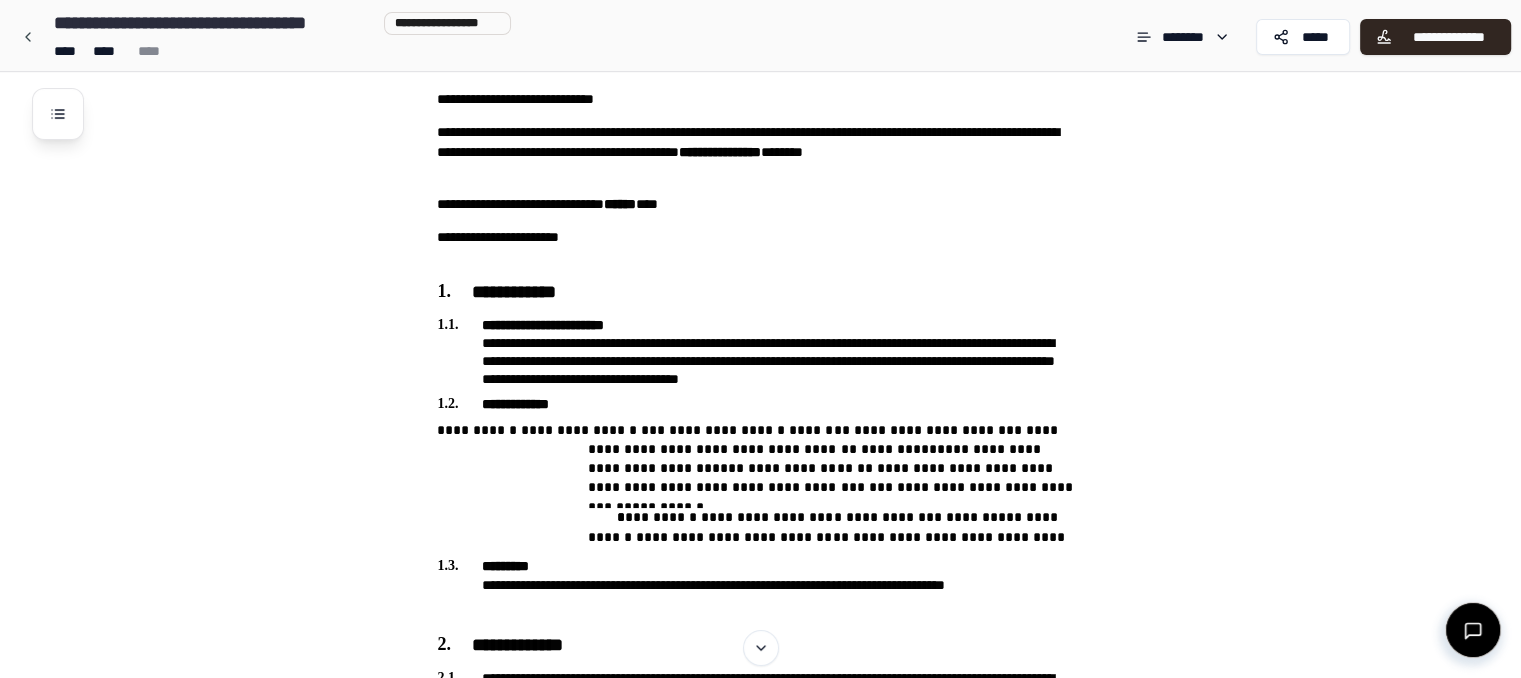 click on "**********" at bounding box center [786, 1139] 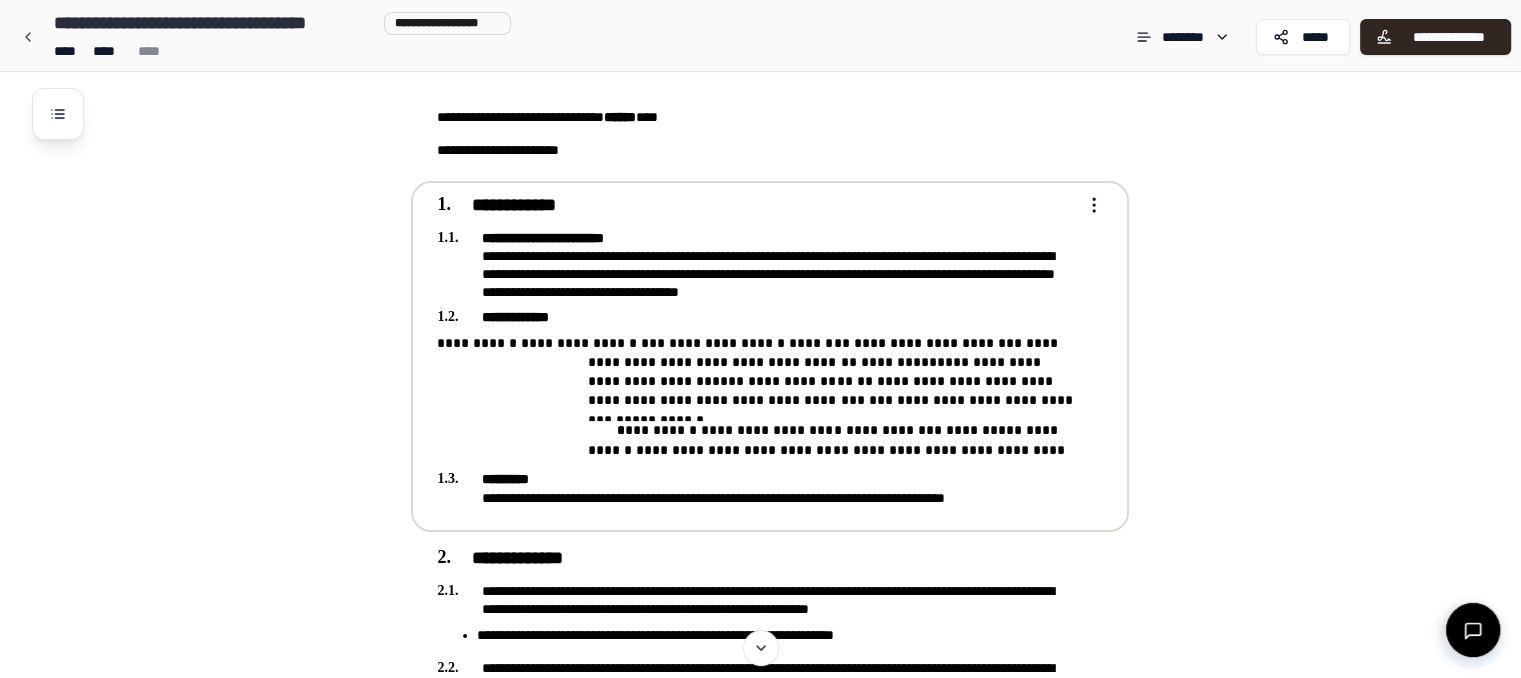 scroll, scrollTop: 148, scrollLeft: 0, axis: vertical 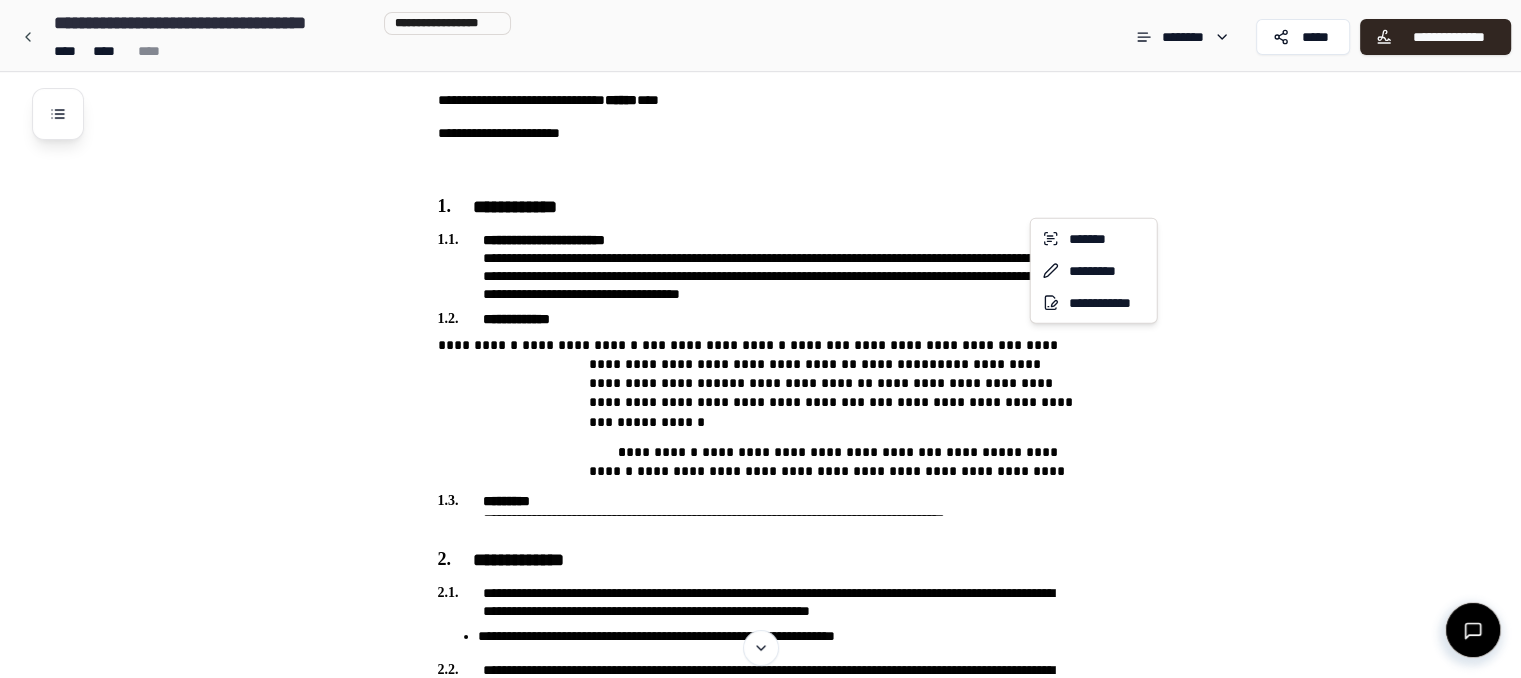 click on "**********" at bounding box center [768, 1014] 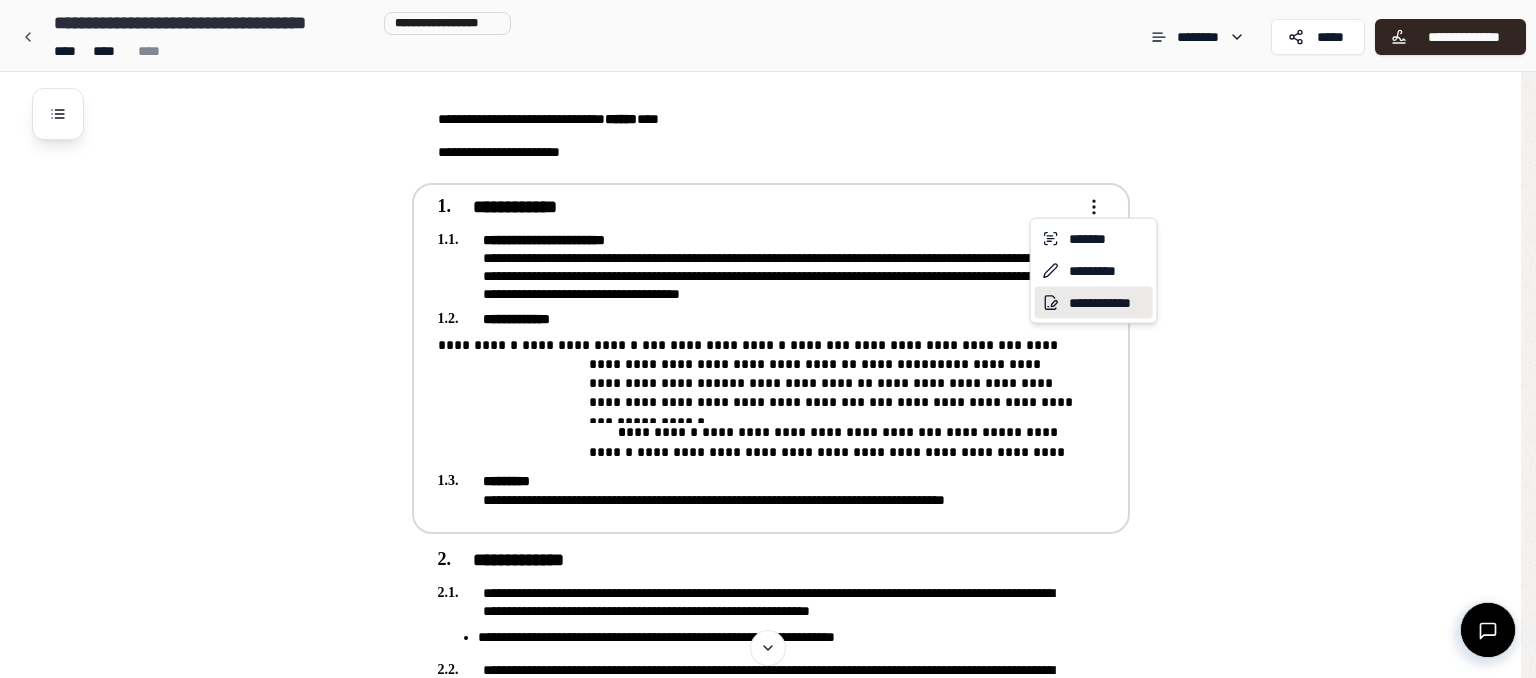 click on "**********" at bounding box center (1094, 303) 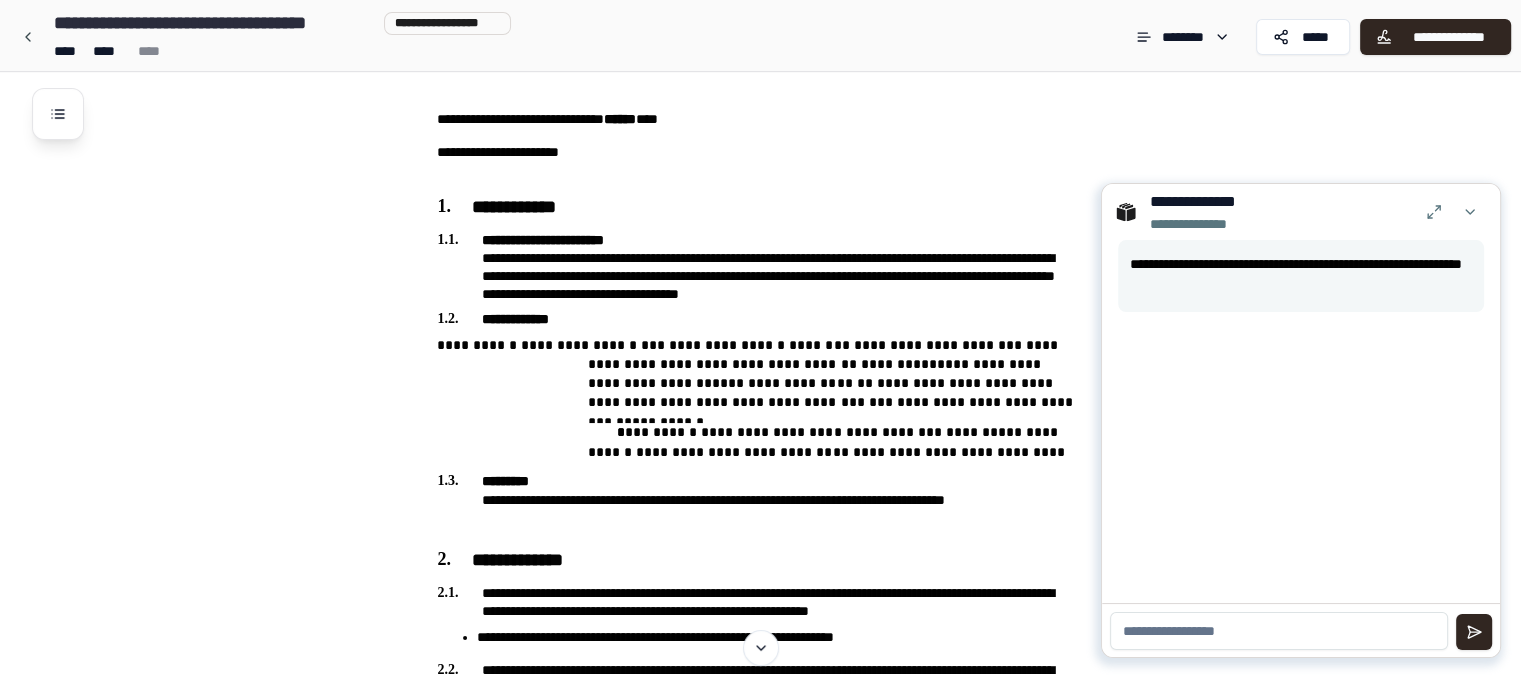 click at bounding box center [1279, 631] 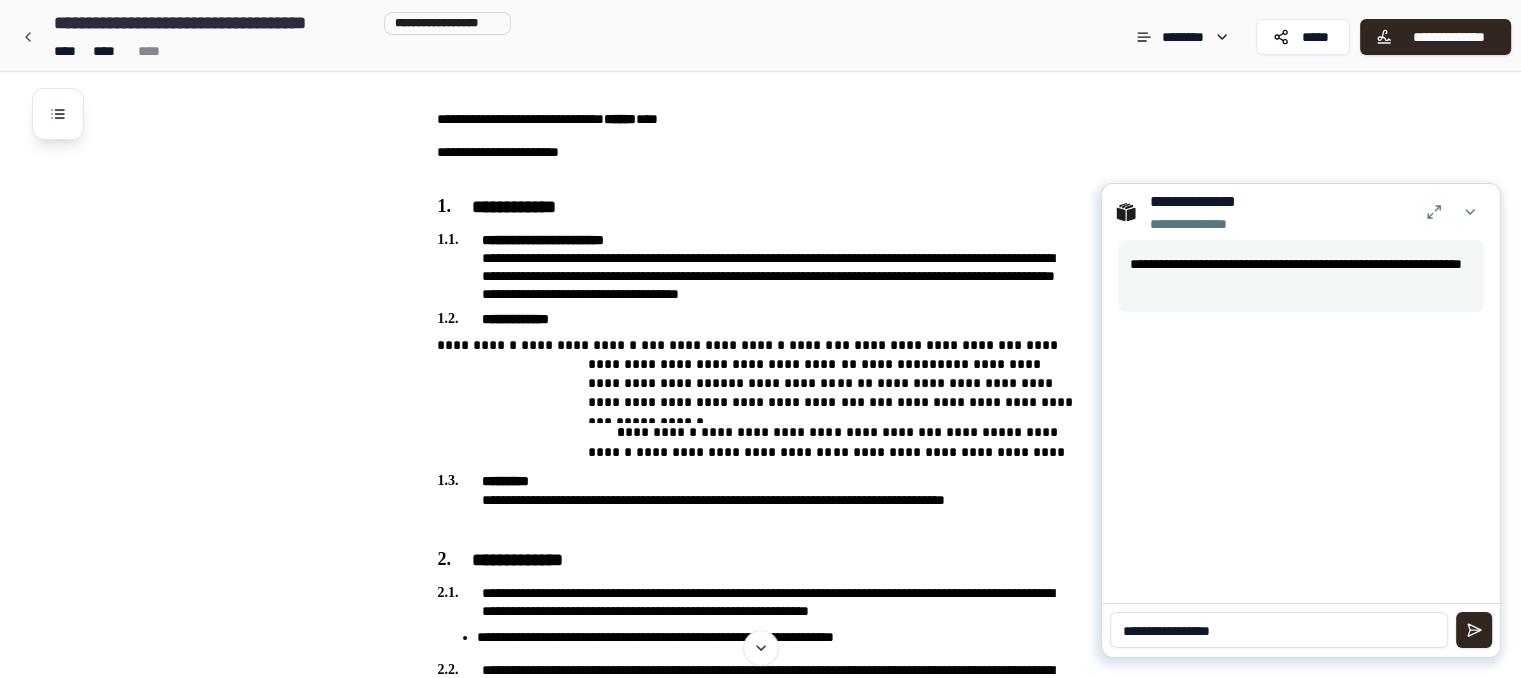 paste on "**********" 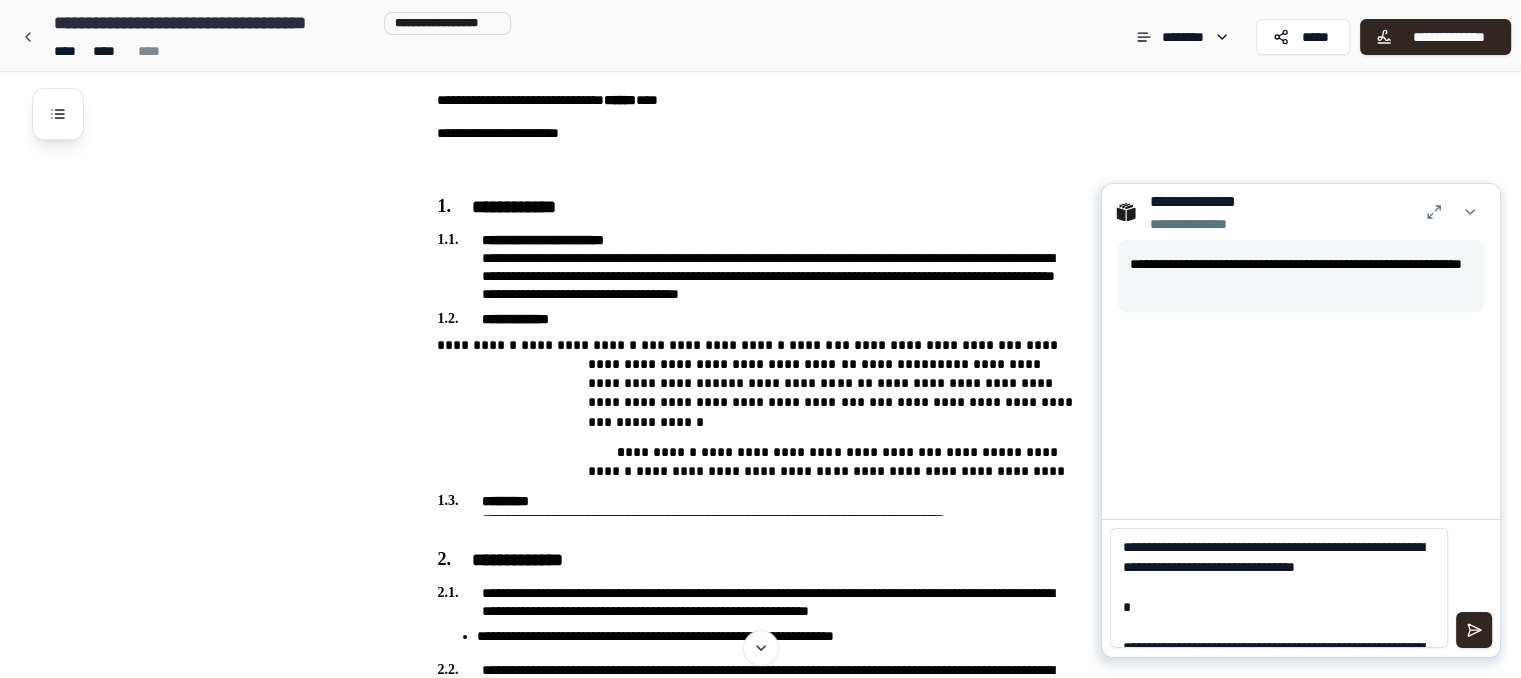 scroll, scrollTop: 748, scrollLeft: 0, axis: vertical 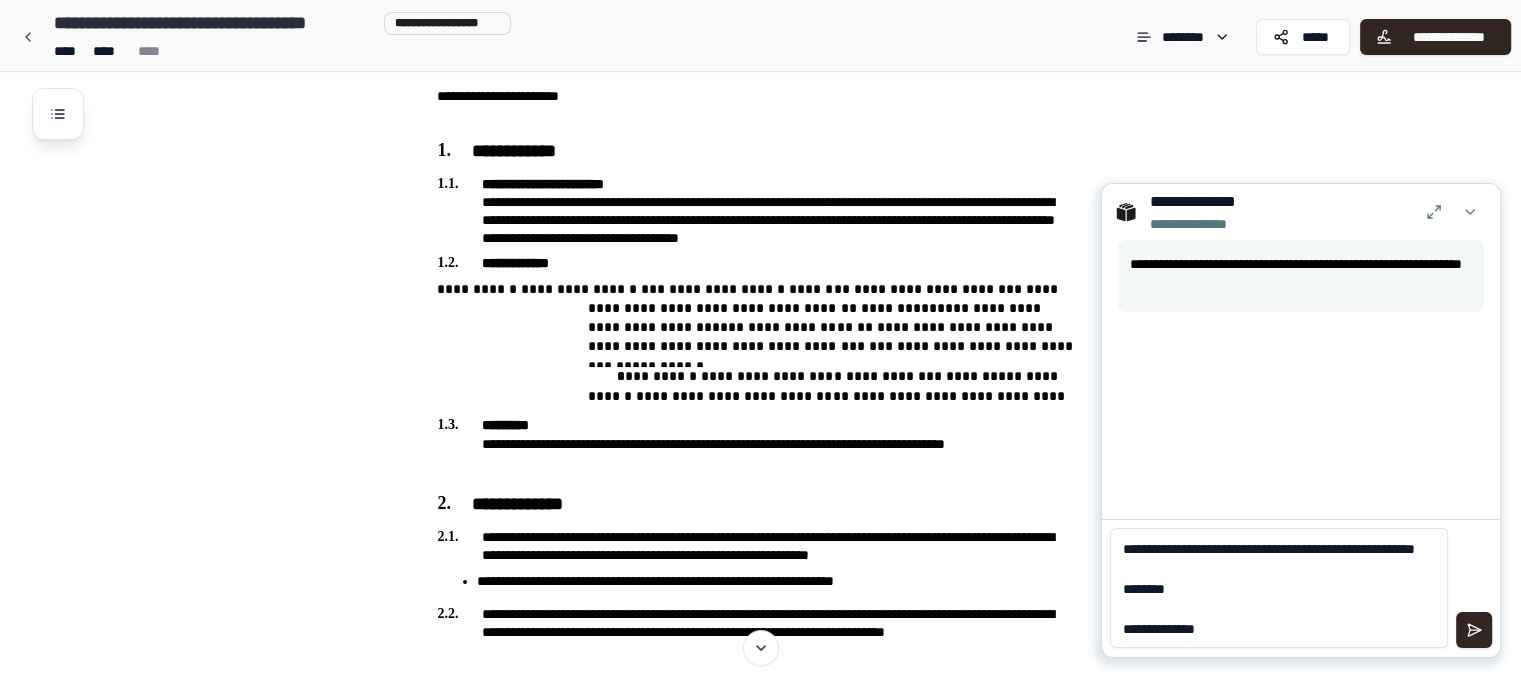 click on "**********" at bounding box center (1279, 588) 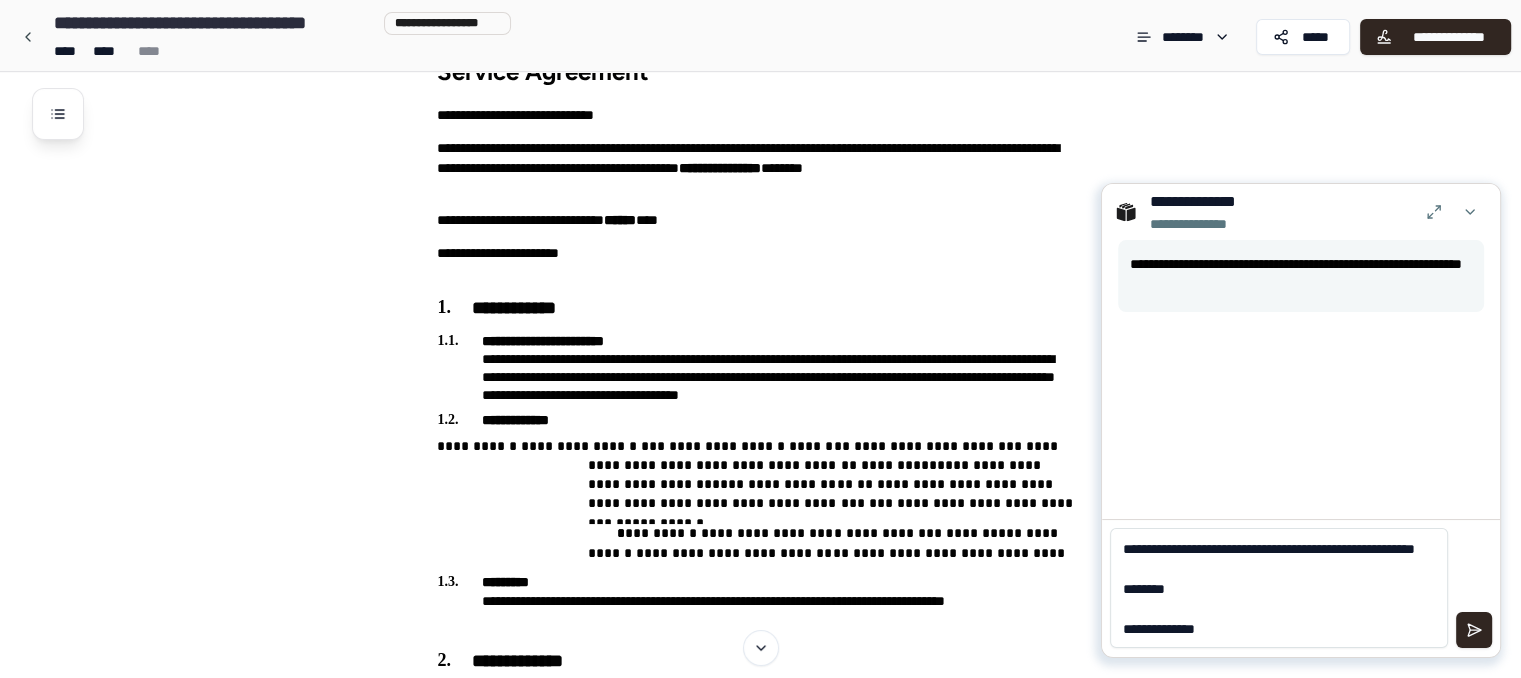 scroll, scrollTop: 36, scrollLeft: 0, axis: vertical 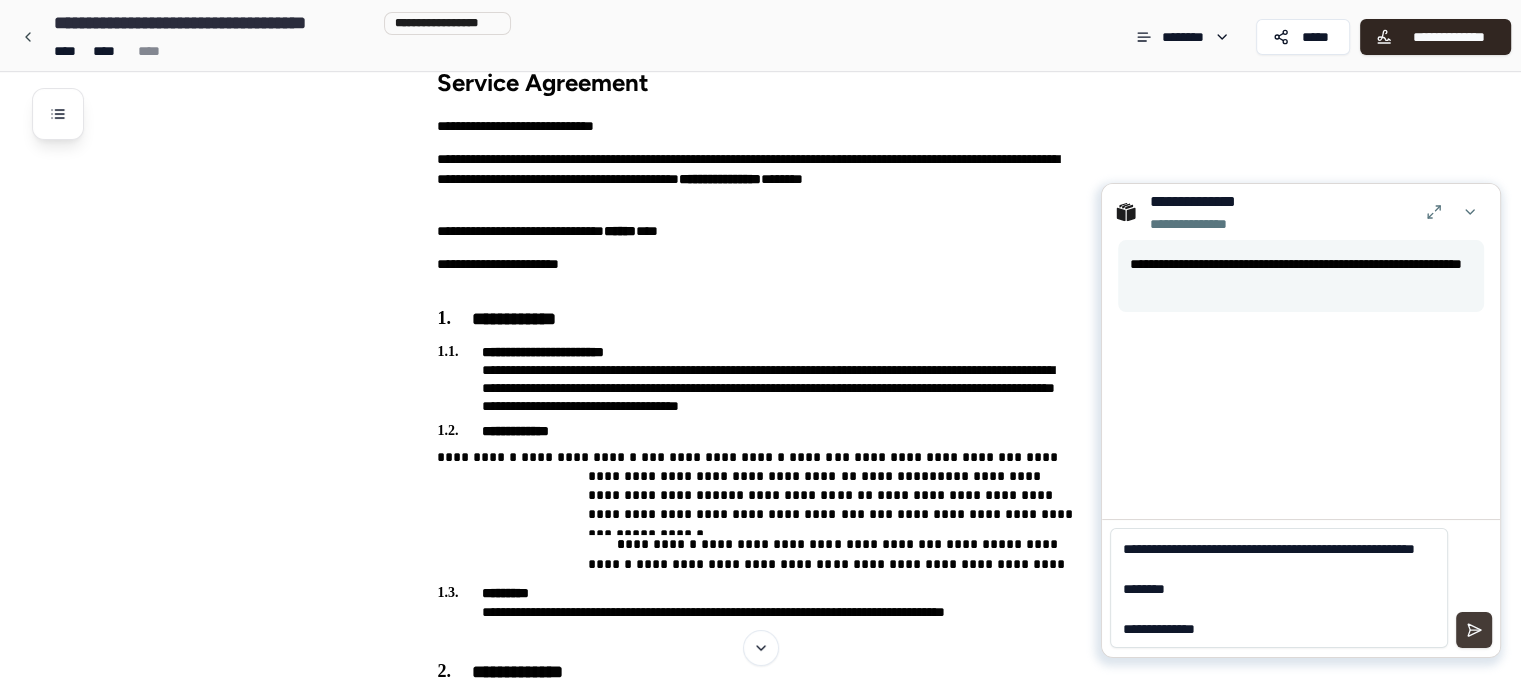 type on "**********" 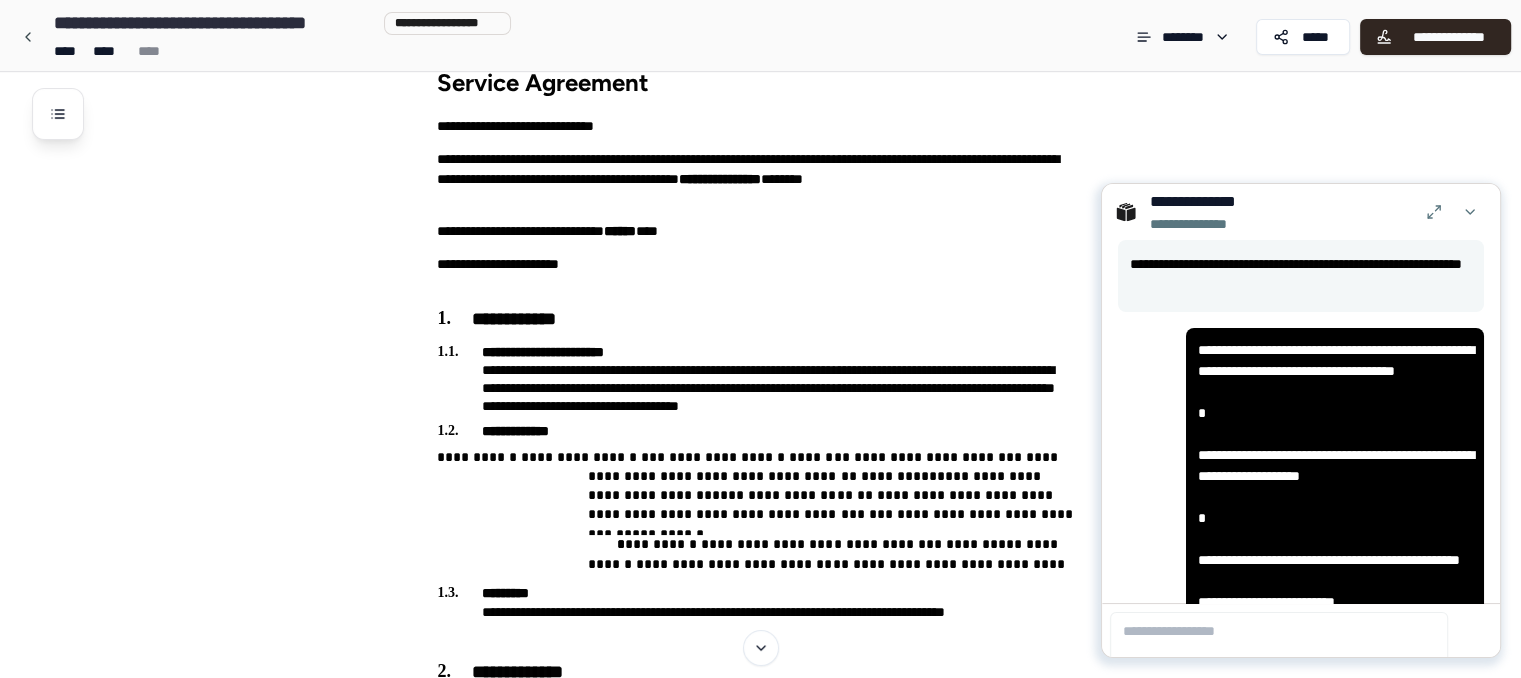 scroll, scrollTop: 0, scrollLeft: 0, axis: both 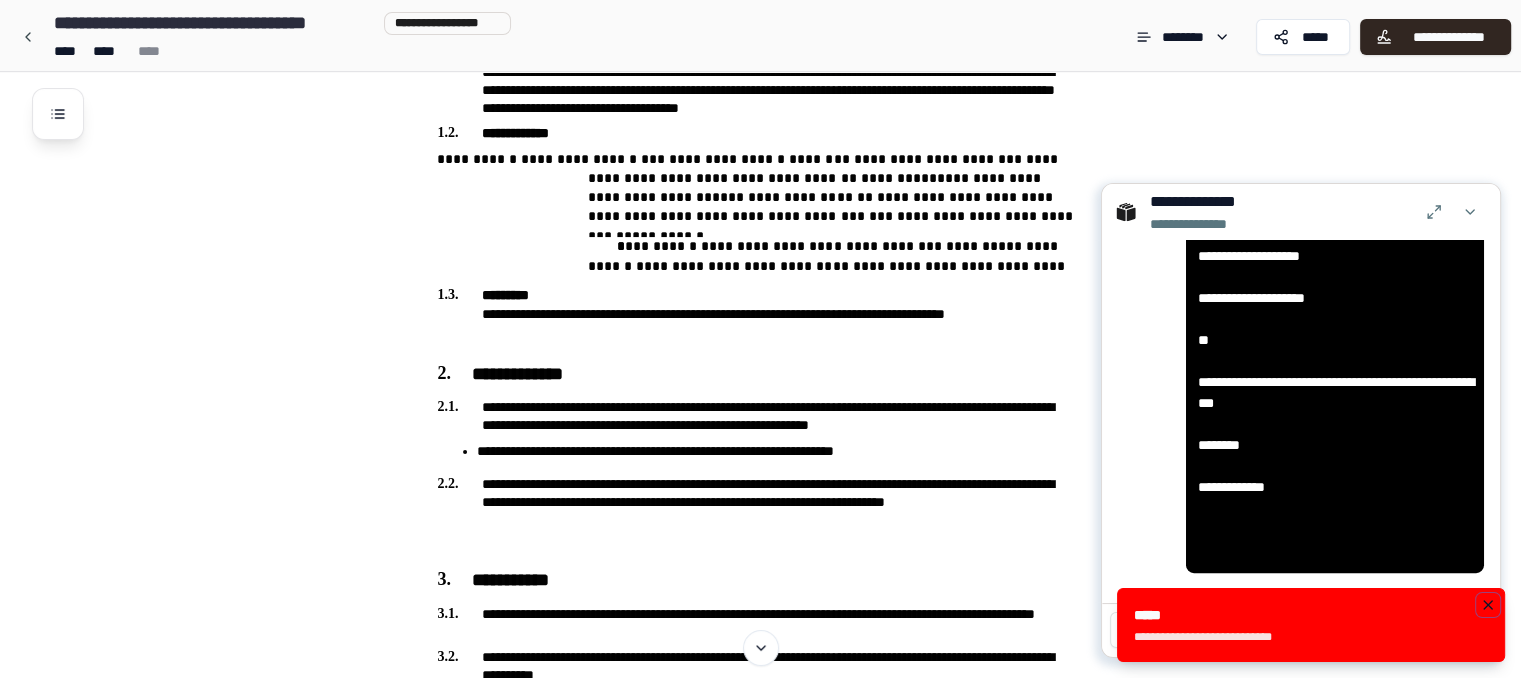 click 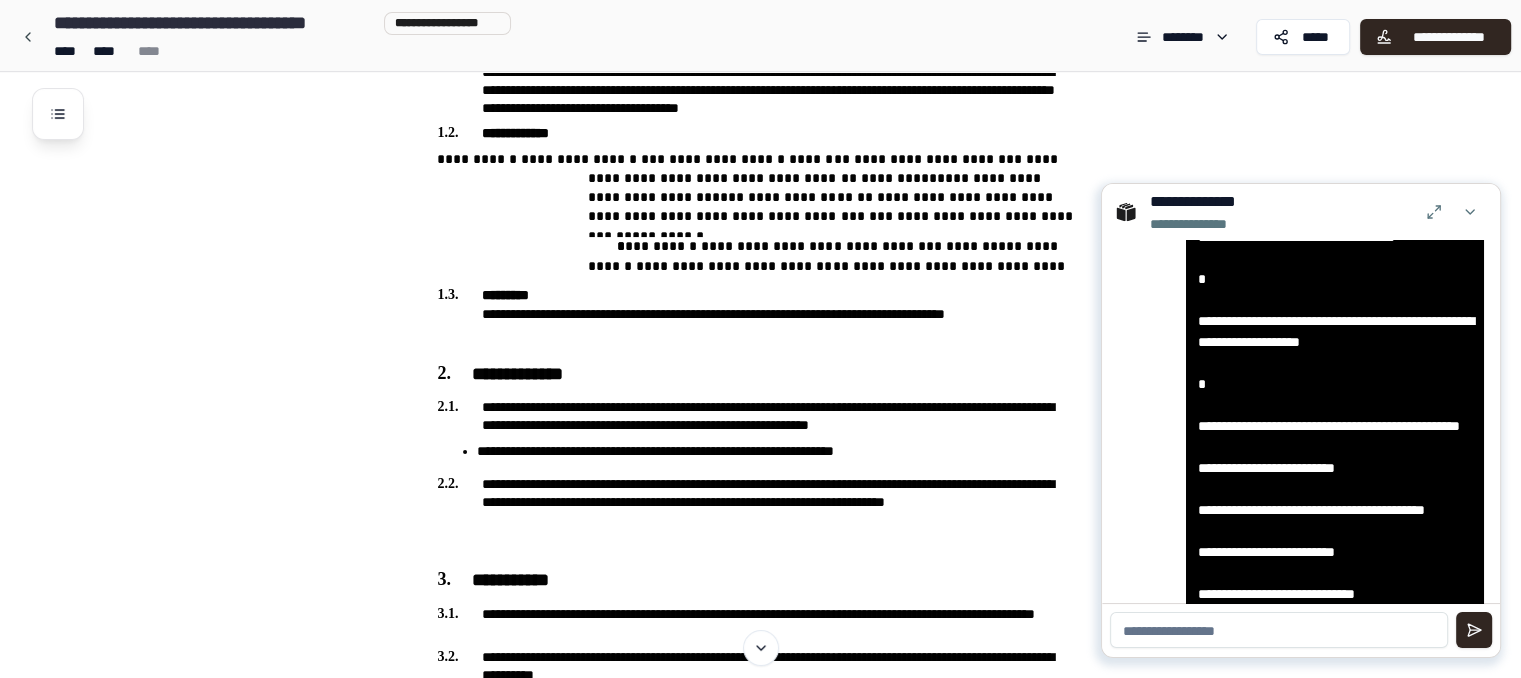 scroll, scrollTop: 0, scrollLeft: 0, axis: both 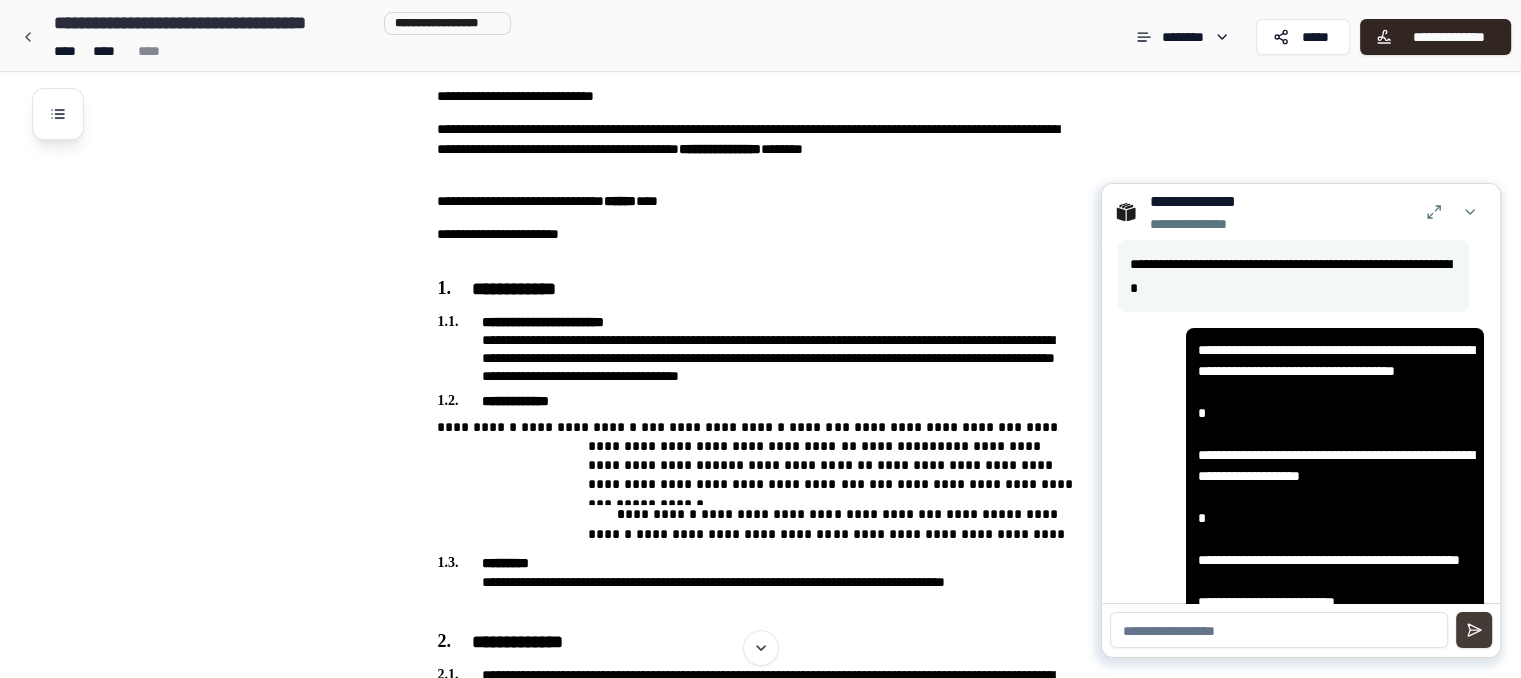 click at bounding box center (1474, 630) 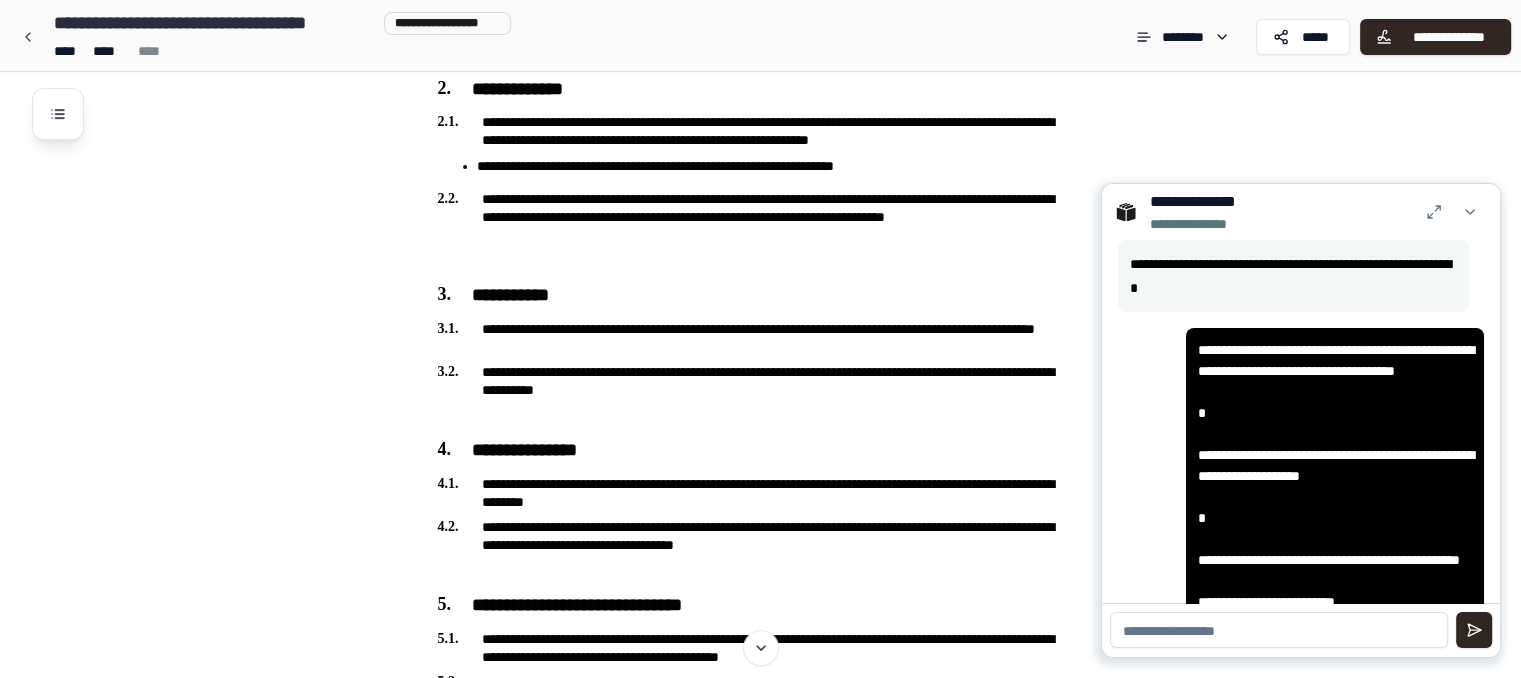 scroll, scrollTop: 622, scrollLeft: 0, axis: vertical 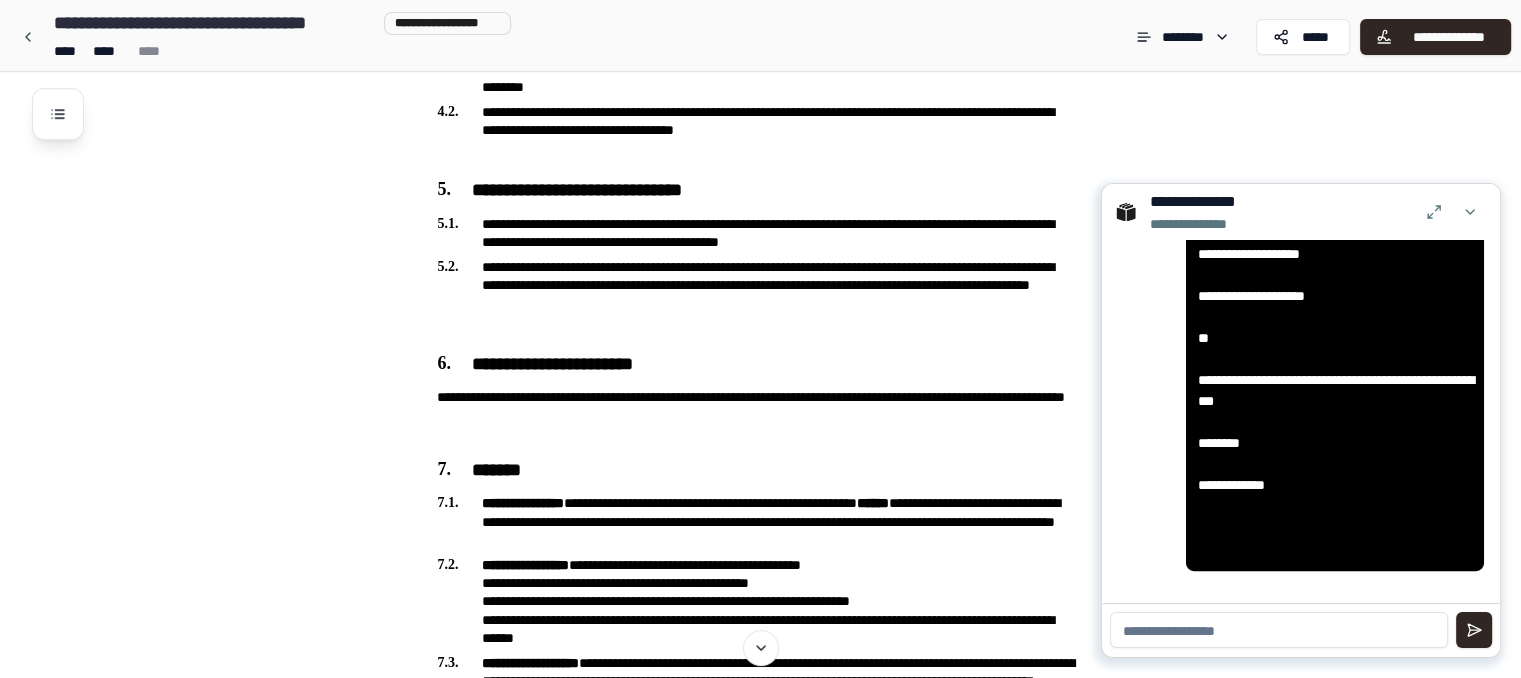 click at bounding box center [1279, 630] 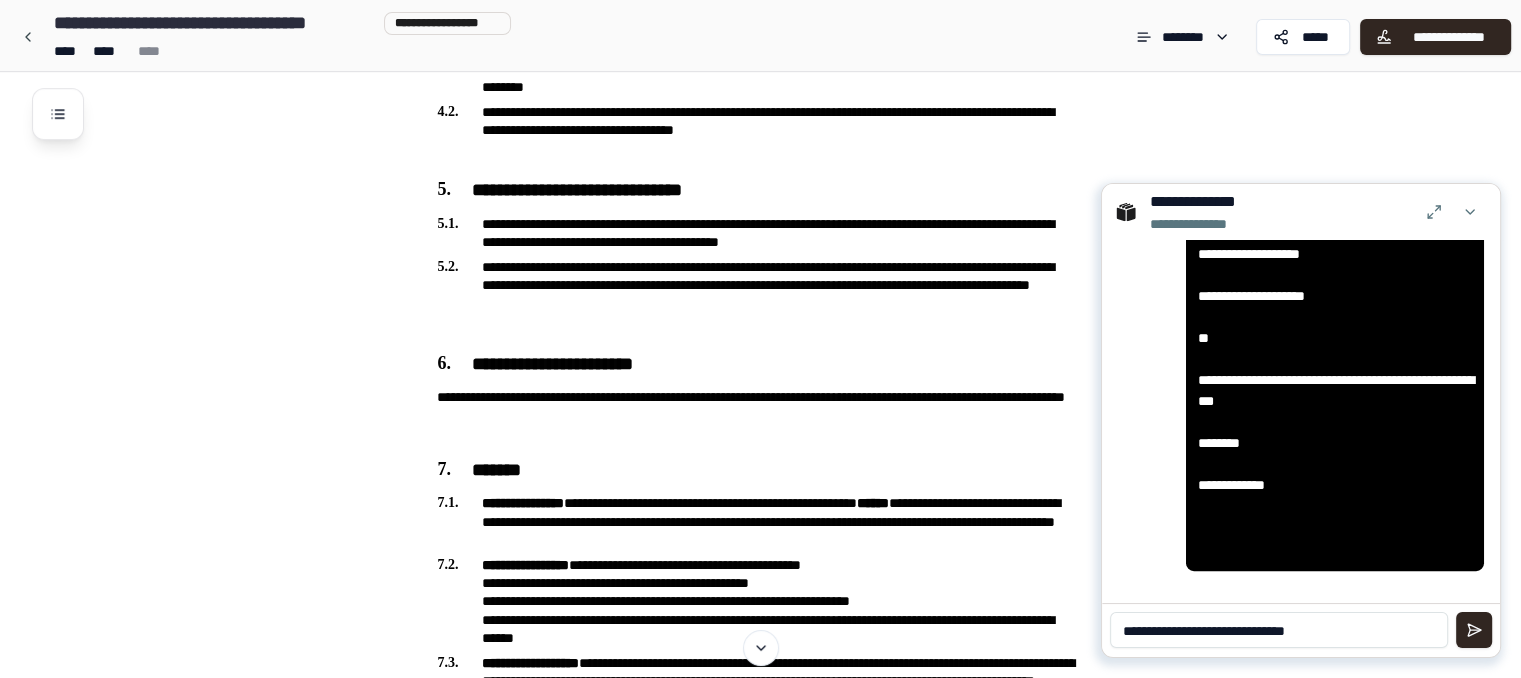 type on "**********" 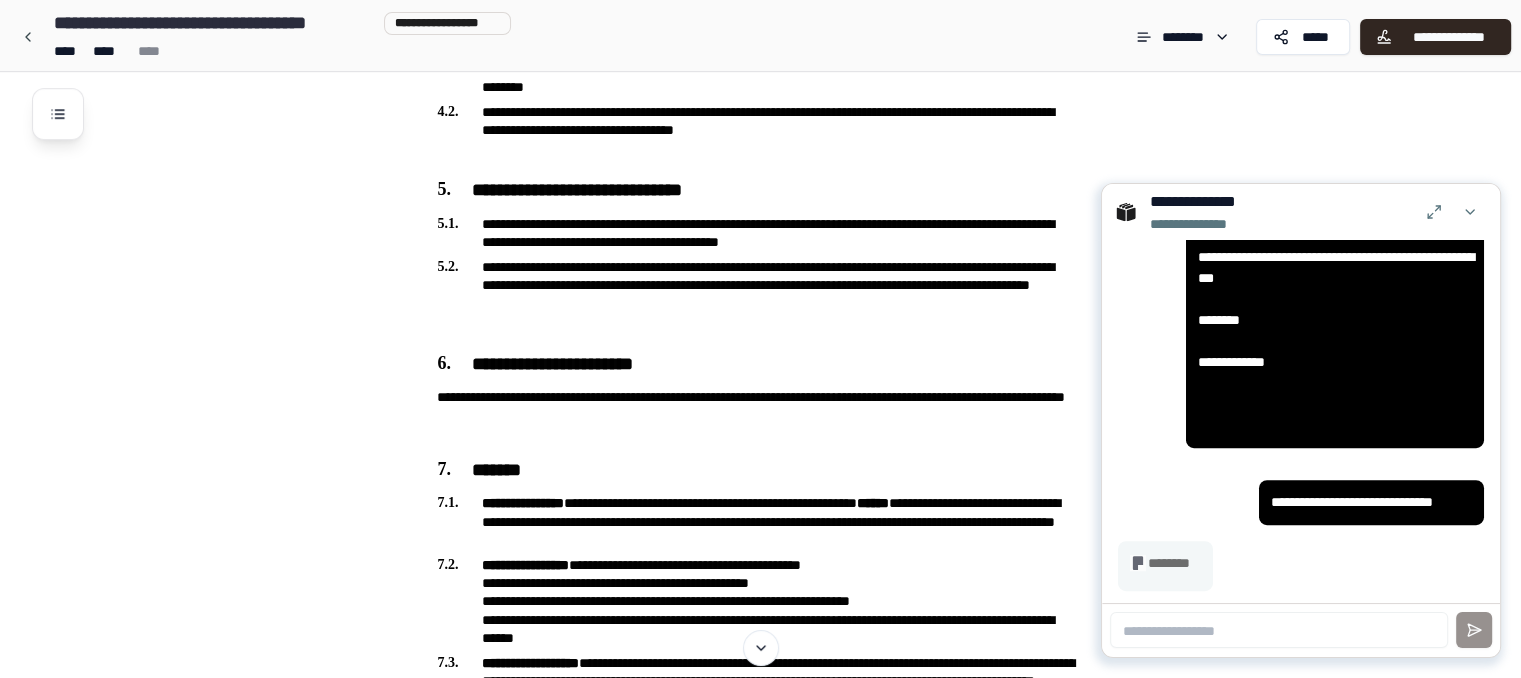 scroll, scrollTop: 850, scrollLeft: 0, axis: vertical 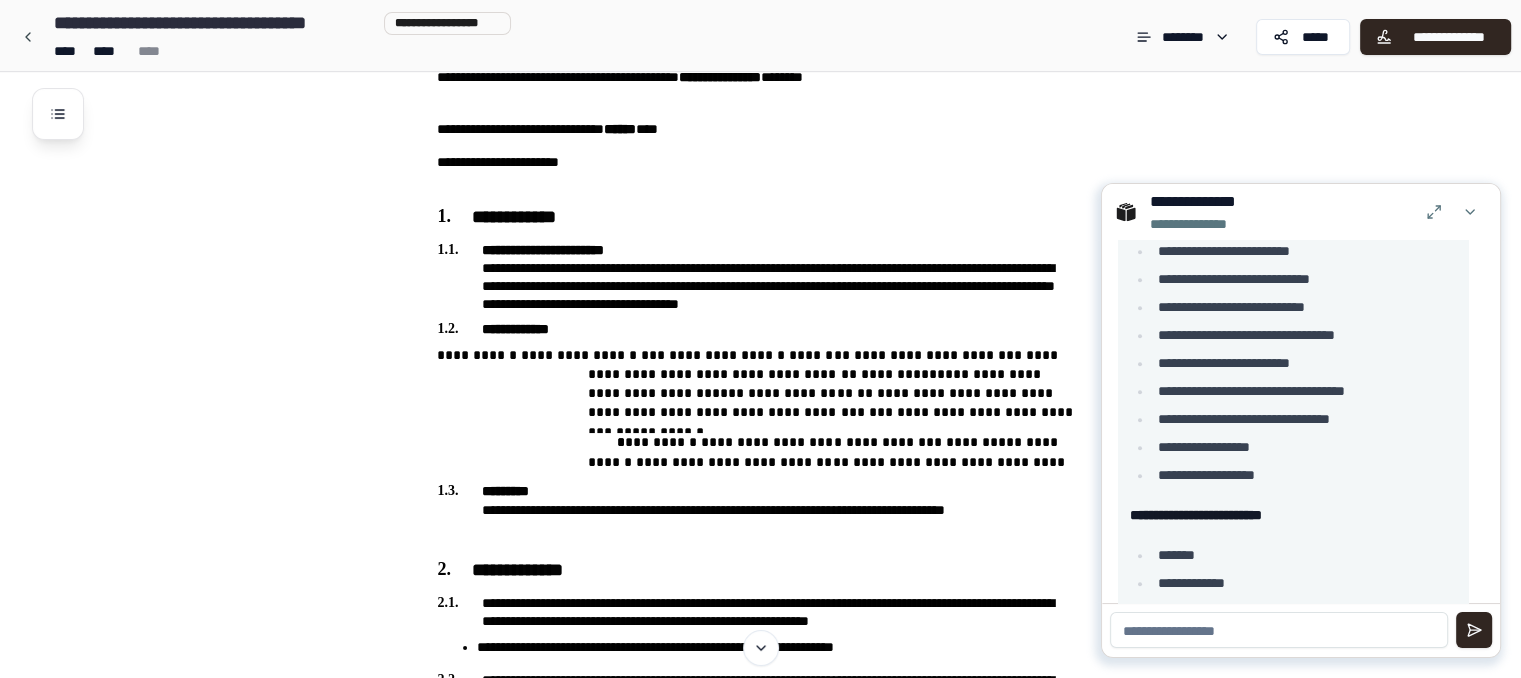 click at bounding box center [1279, 630] 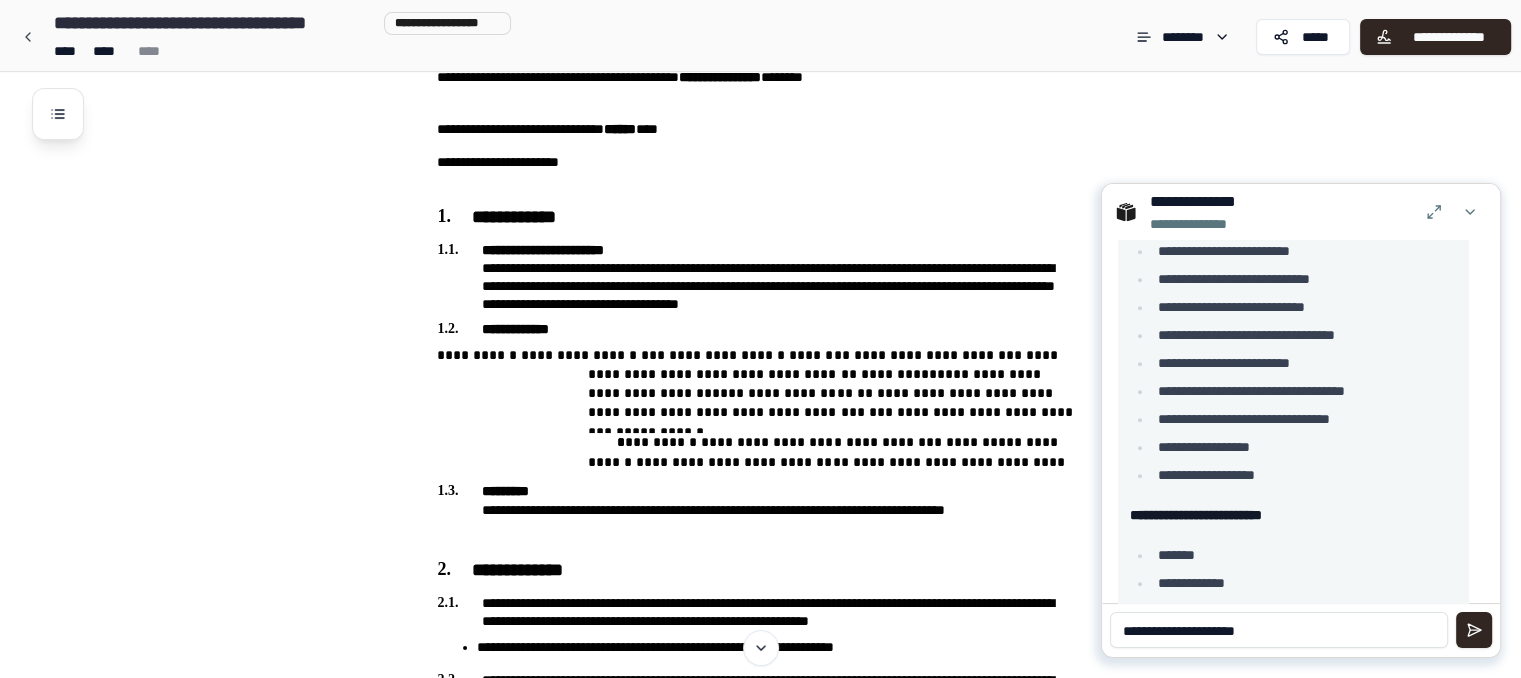 type on "**********" 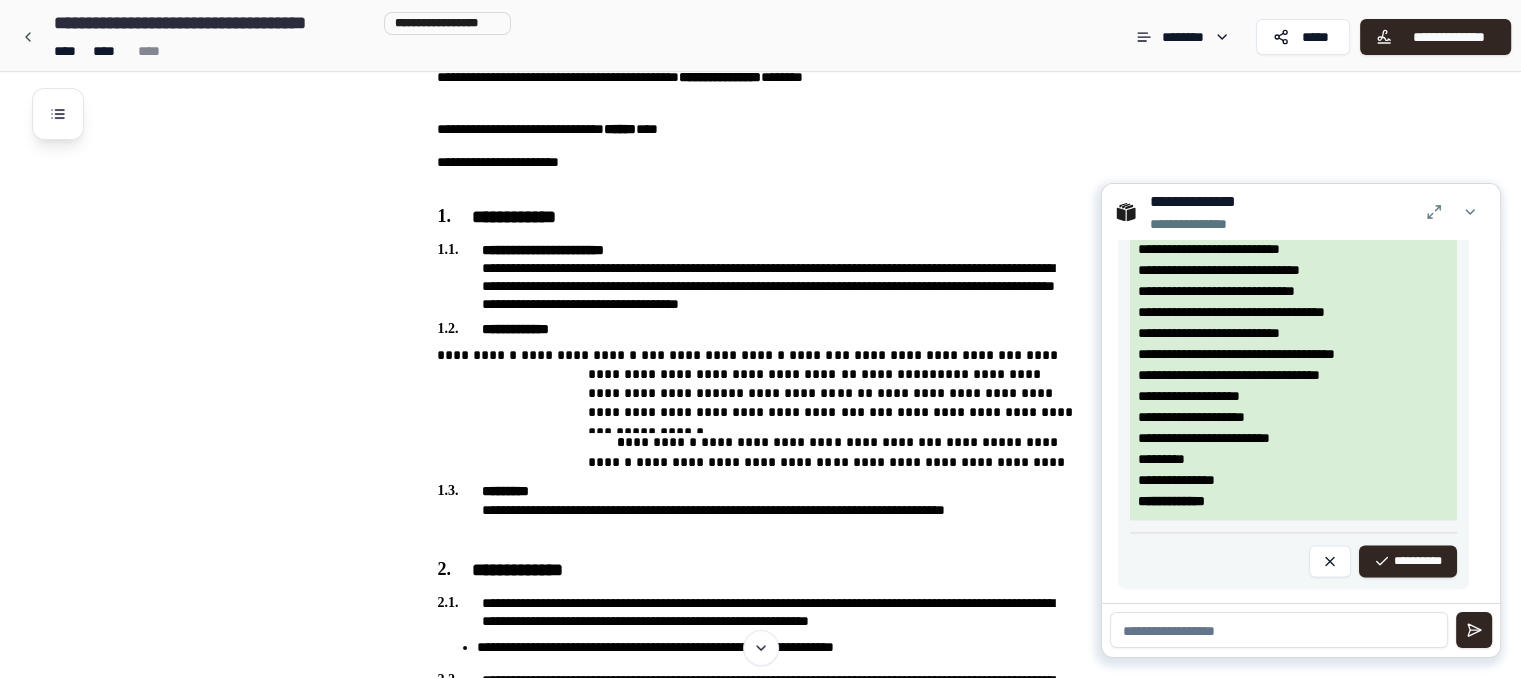 scroll, scrollTop: 3091, scrollLeft: 0, axis: vertical 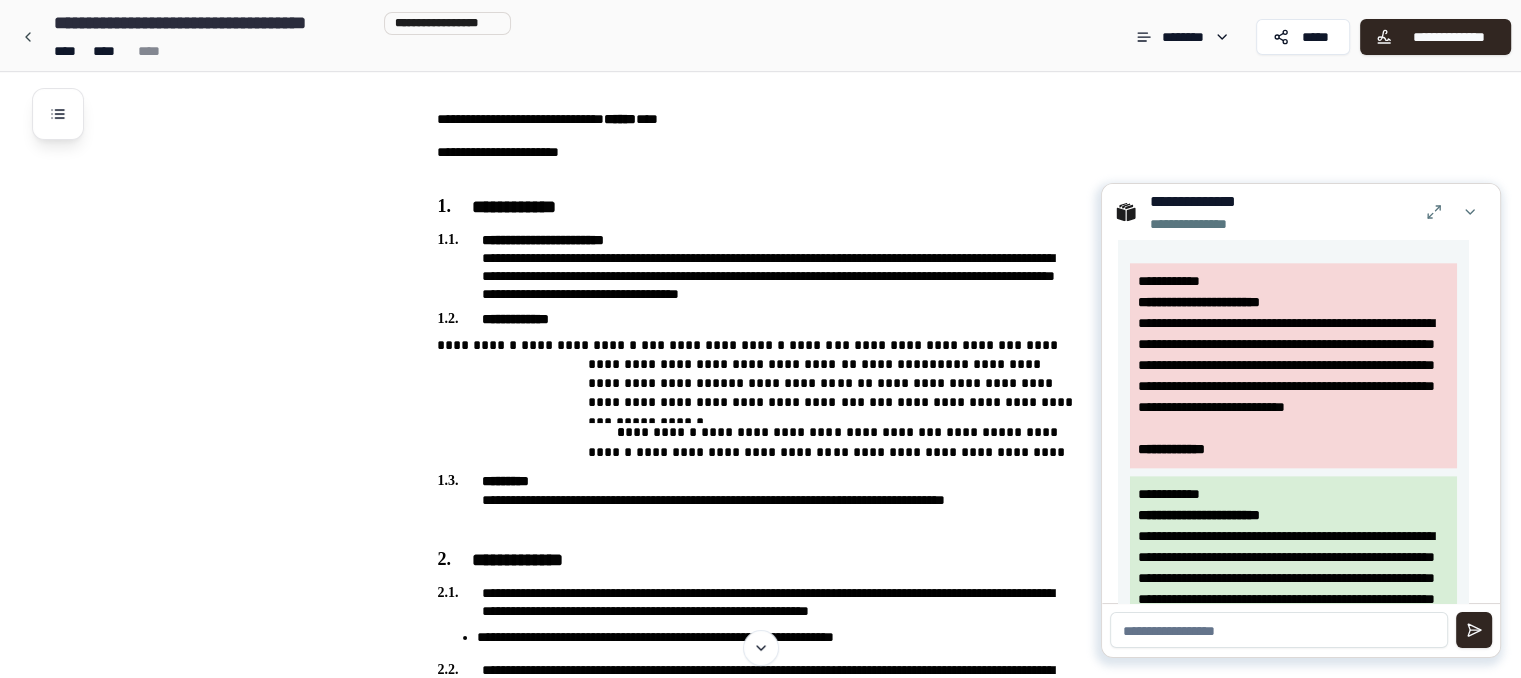 click on "**********" at bounding box center [1293, 365] 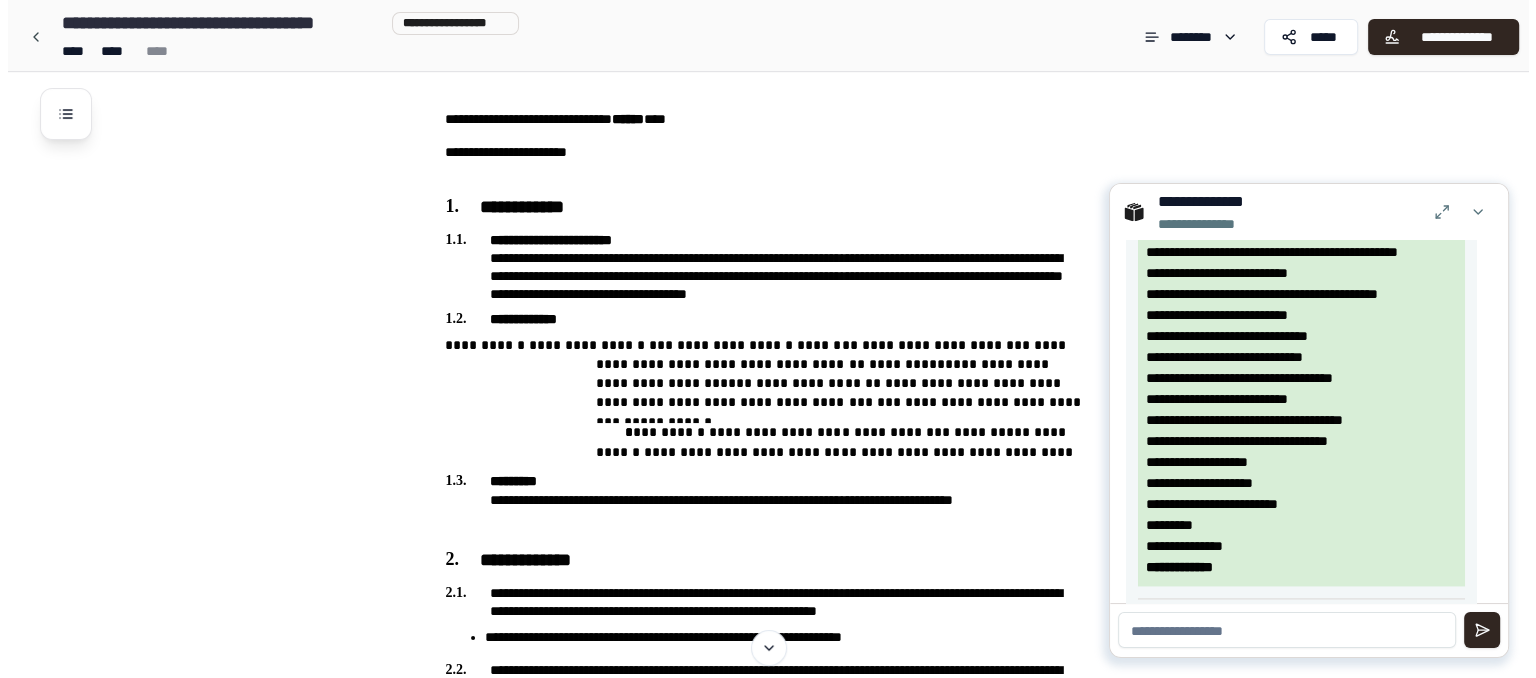 scroll, scrollTop: 3092, scrollLeft: 0, axis: vertical 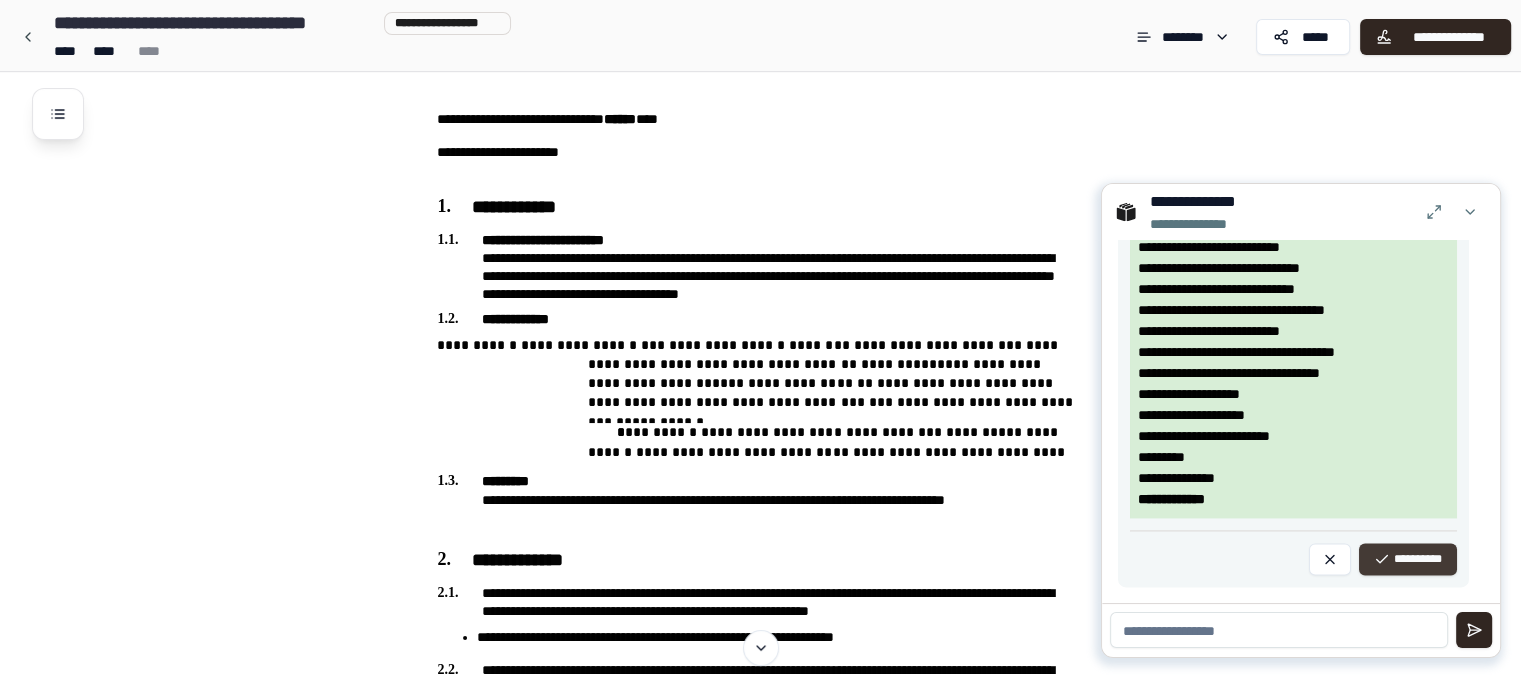 click on "**********" at bounding box center [1408, 559] 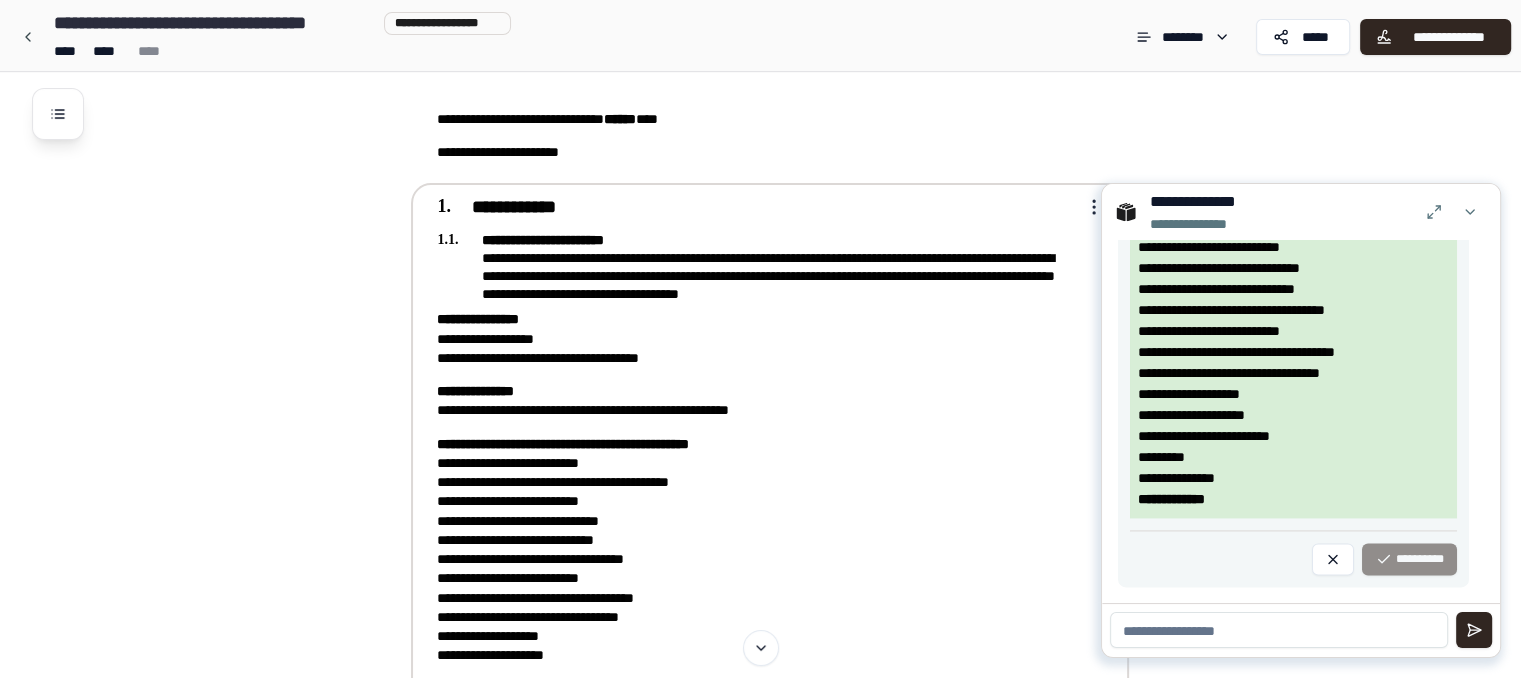 click on "**********" at bounding box center (756, 550) 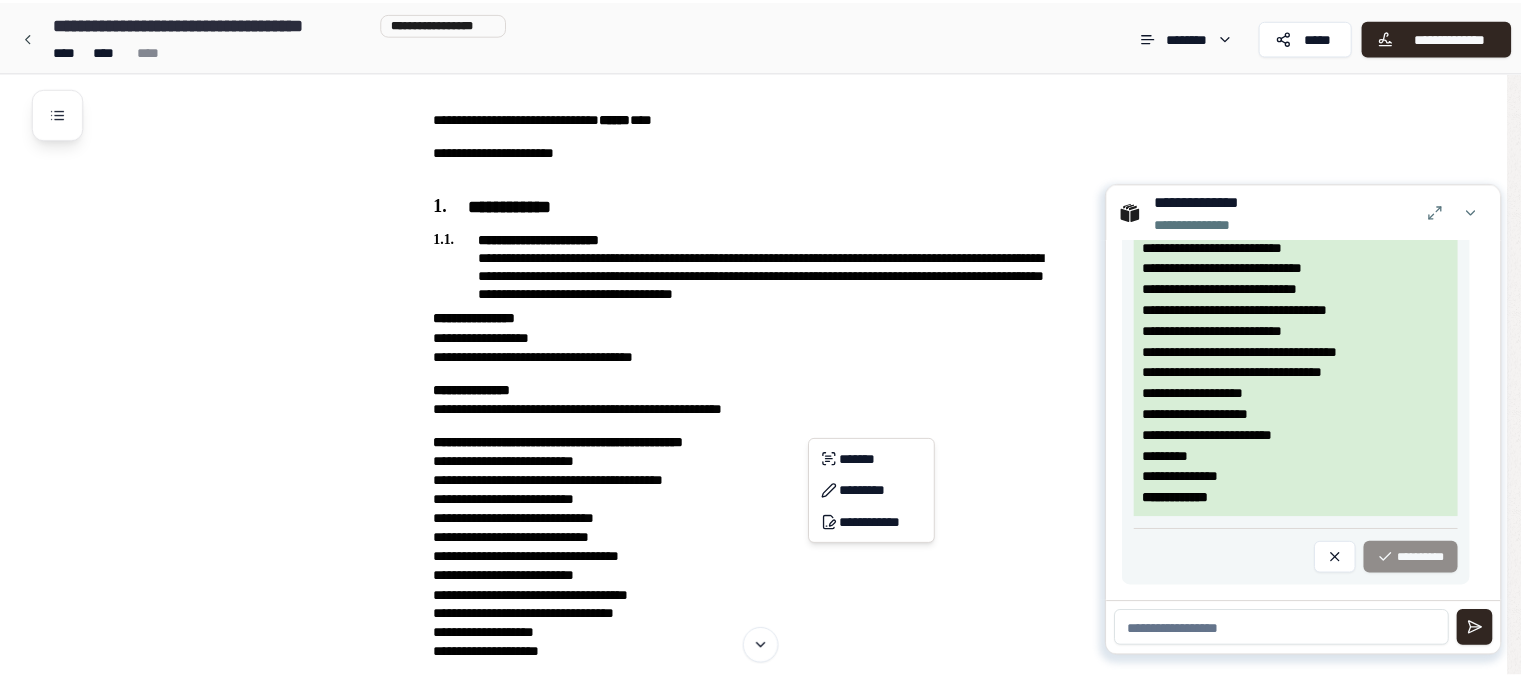 scroll, scrollTop: 2128, scrollLeft: 0, axis: vertical 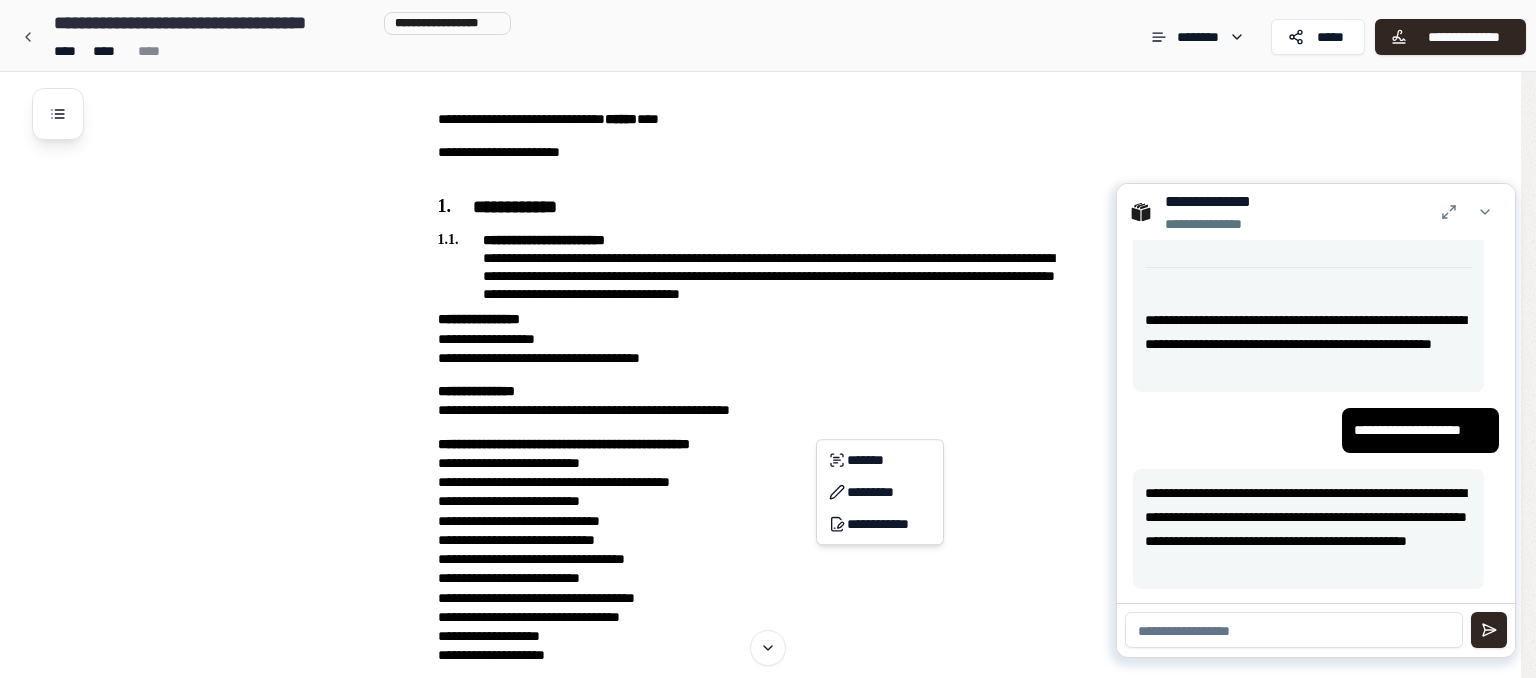 click on "**********" at bounding box center (768, 1233) 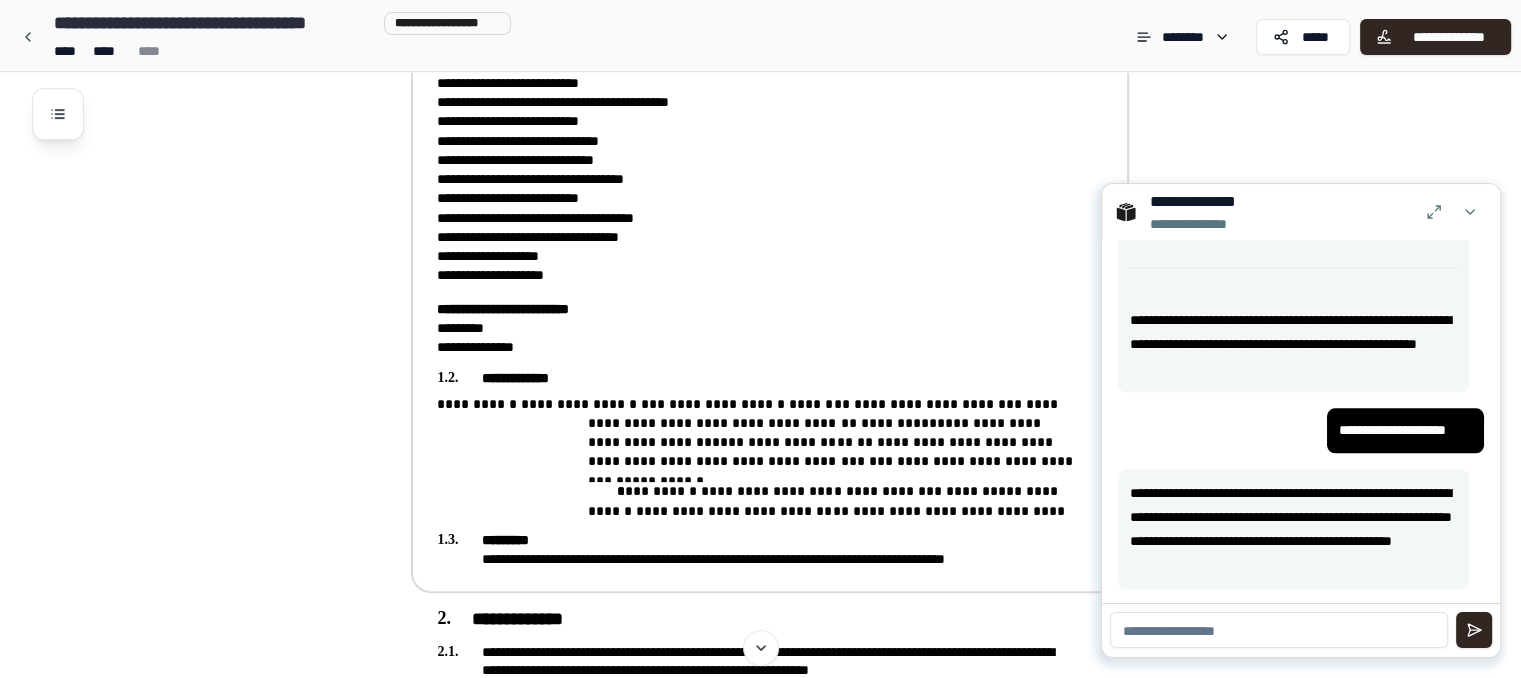 scroll, scrollTop: 528, scrollLeft: 0, axis: vertical 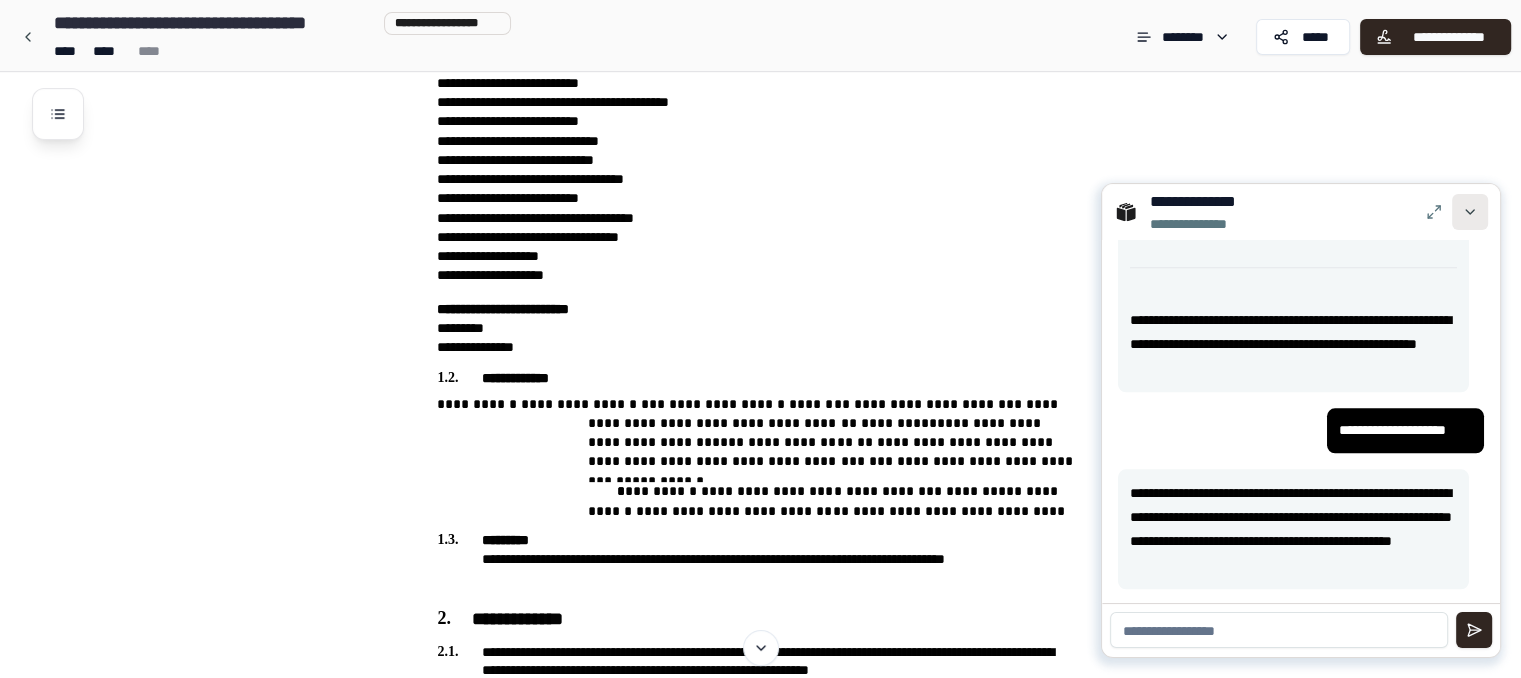 click at bounding box center (1470, 212) 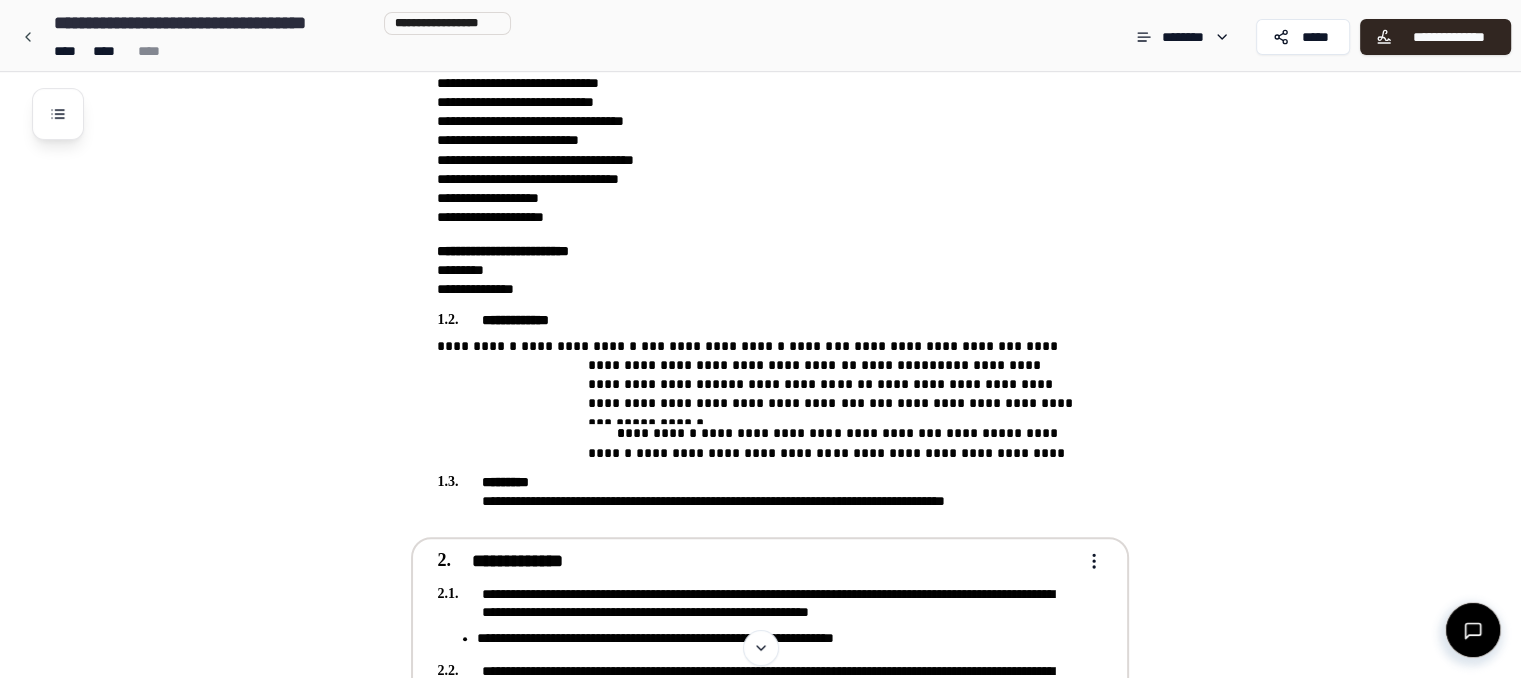 scroll, scrollTop: 587, scrollLeft: 0, axis: vertical 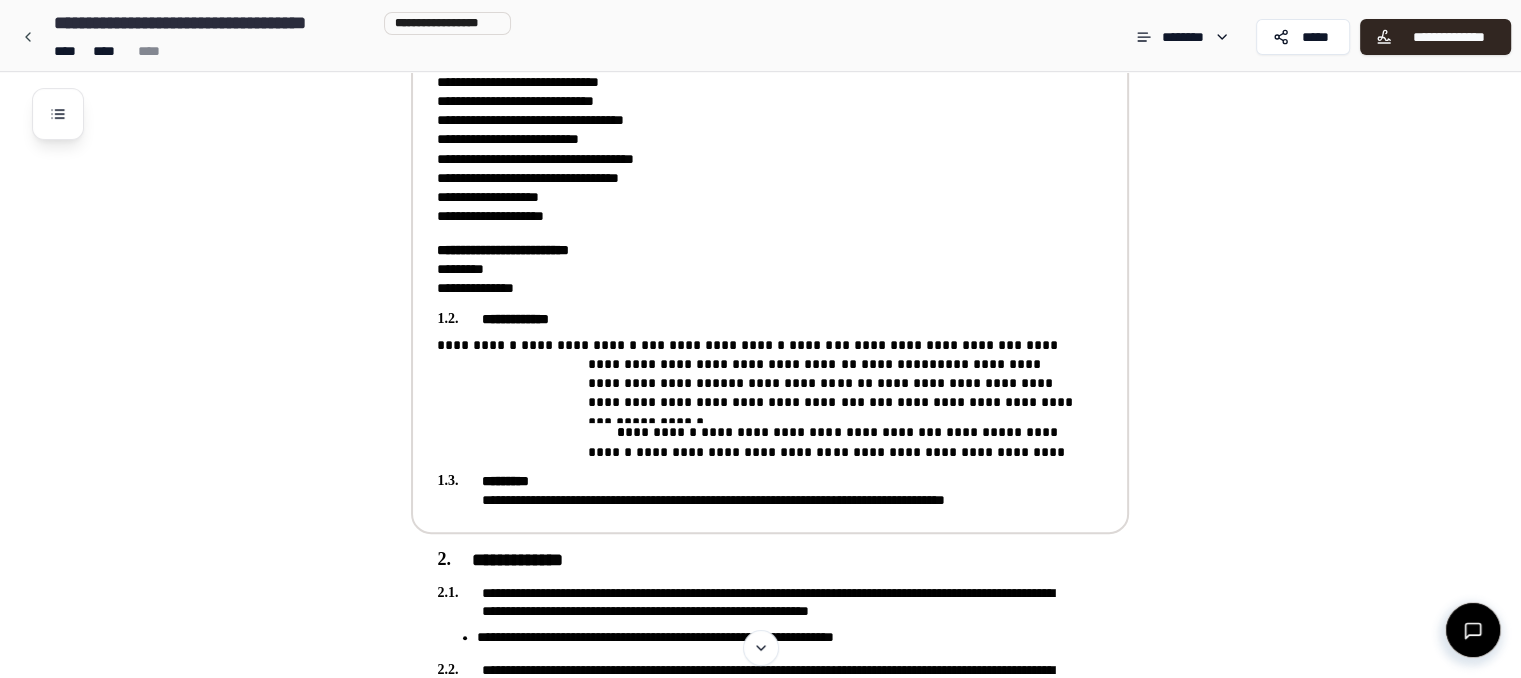 click on "******" at bounding box center [680, 422] 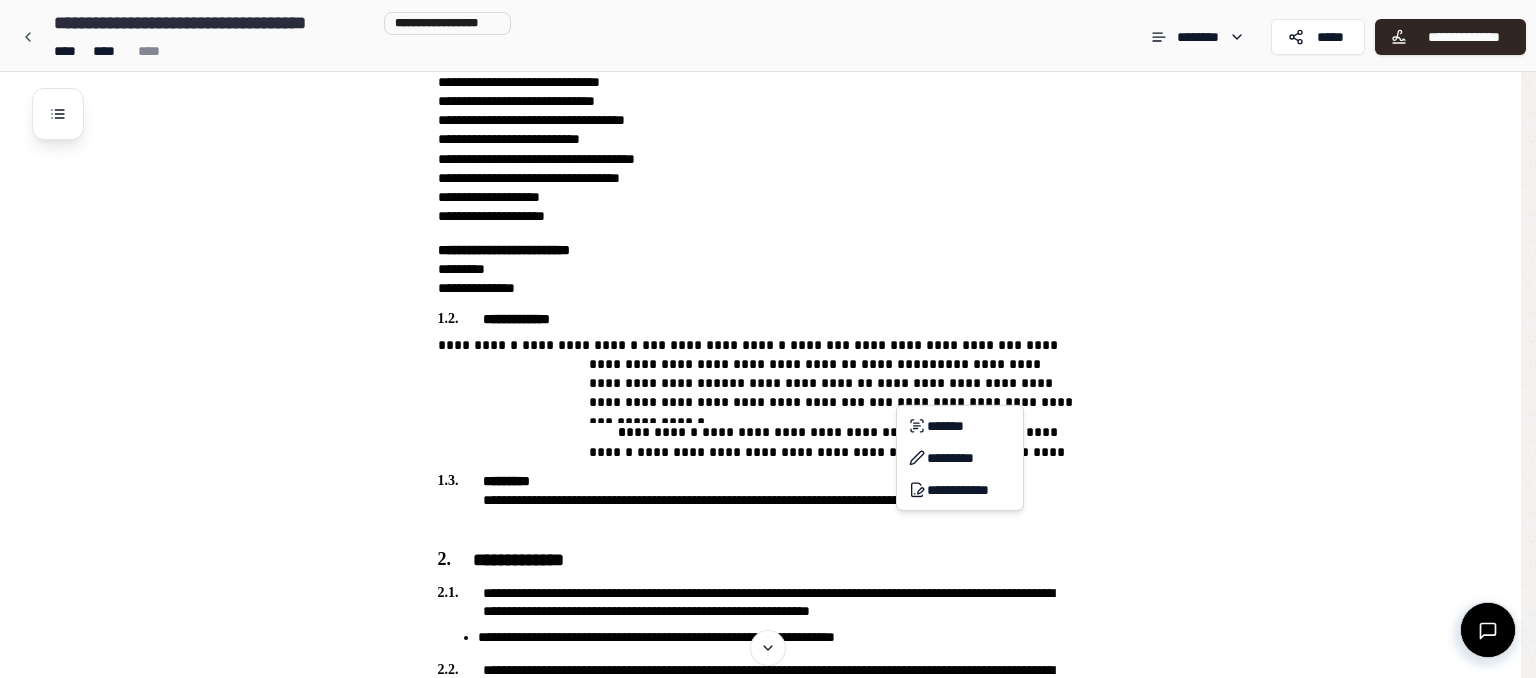 click on "**********" at bounding box center (768, 794) 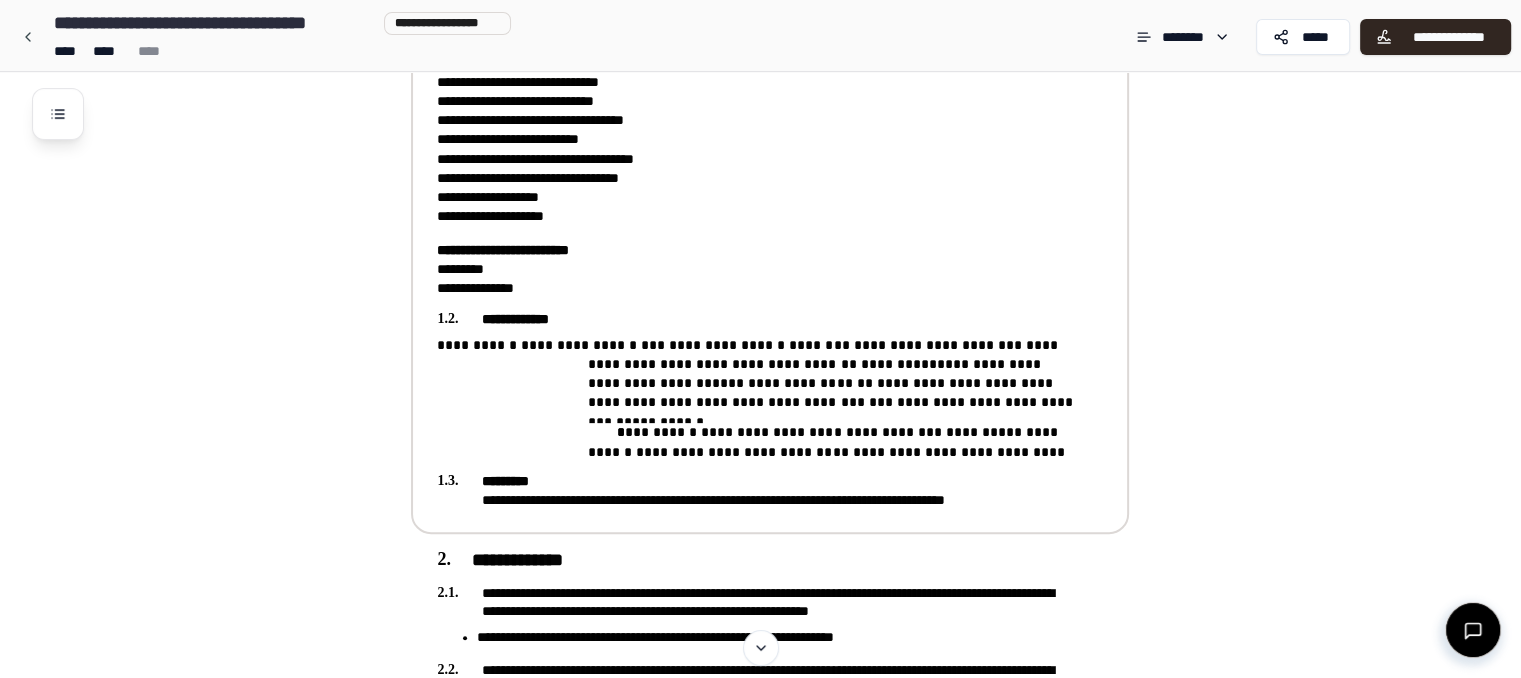 click on "**********" at bounding box center (756, 319) 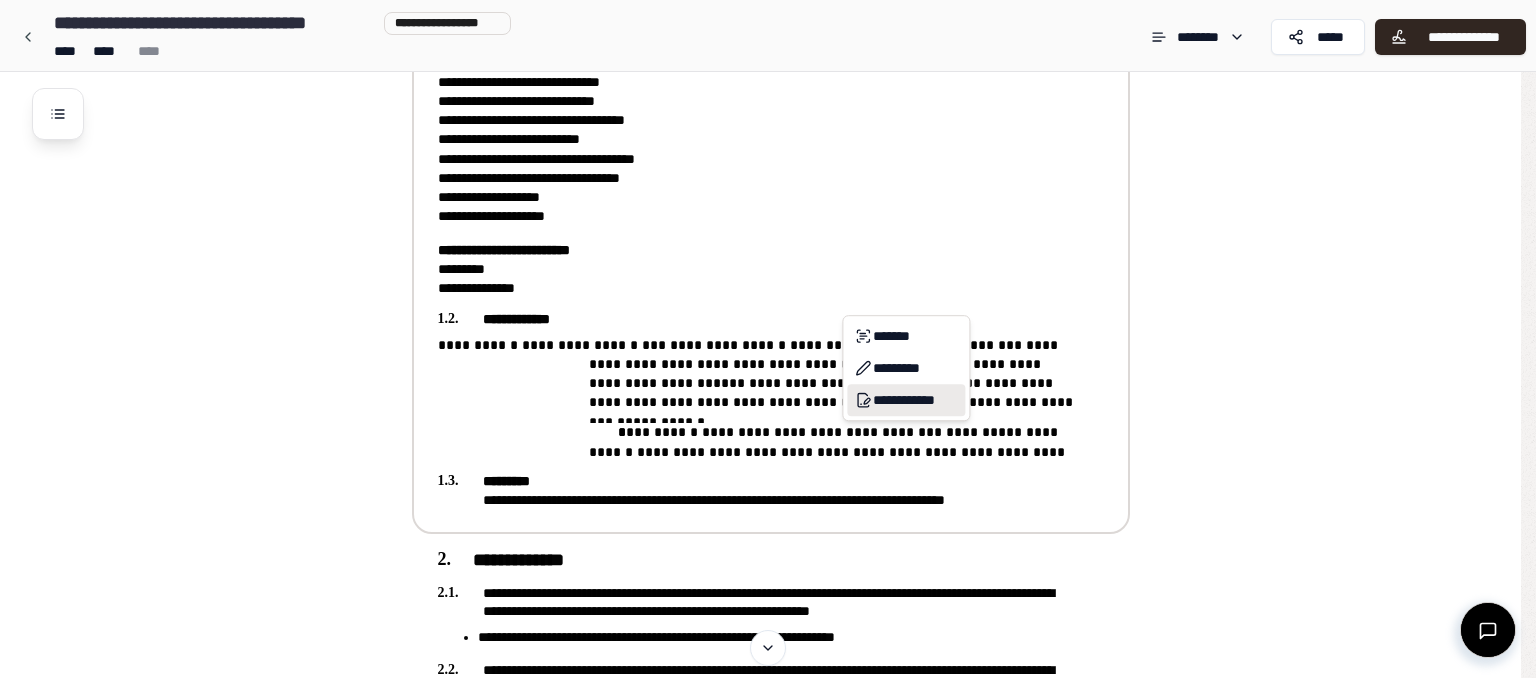 click on "**********" at bounding box center (906, 400) 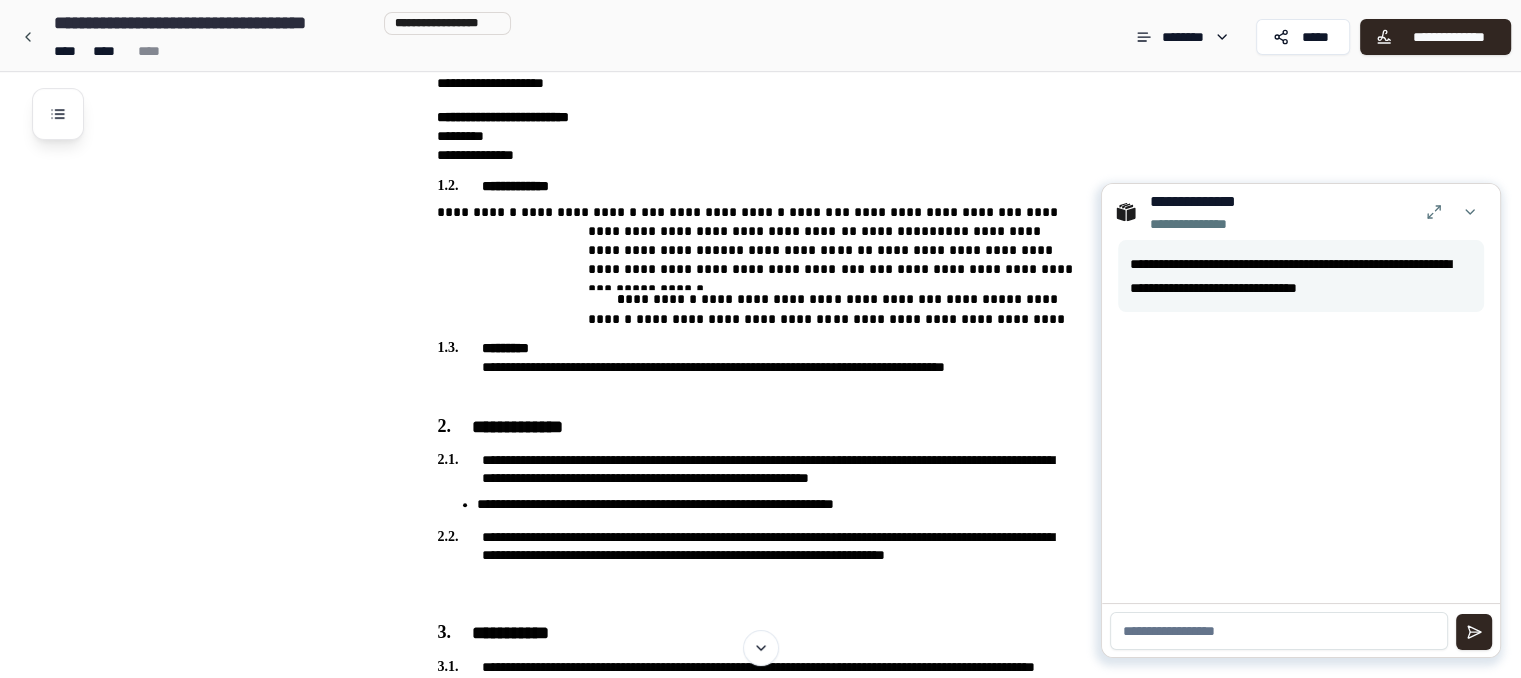 scroll, scrollTop: 719, scrollLeft: 0, axis: vertical 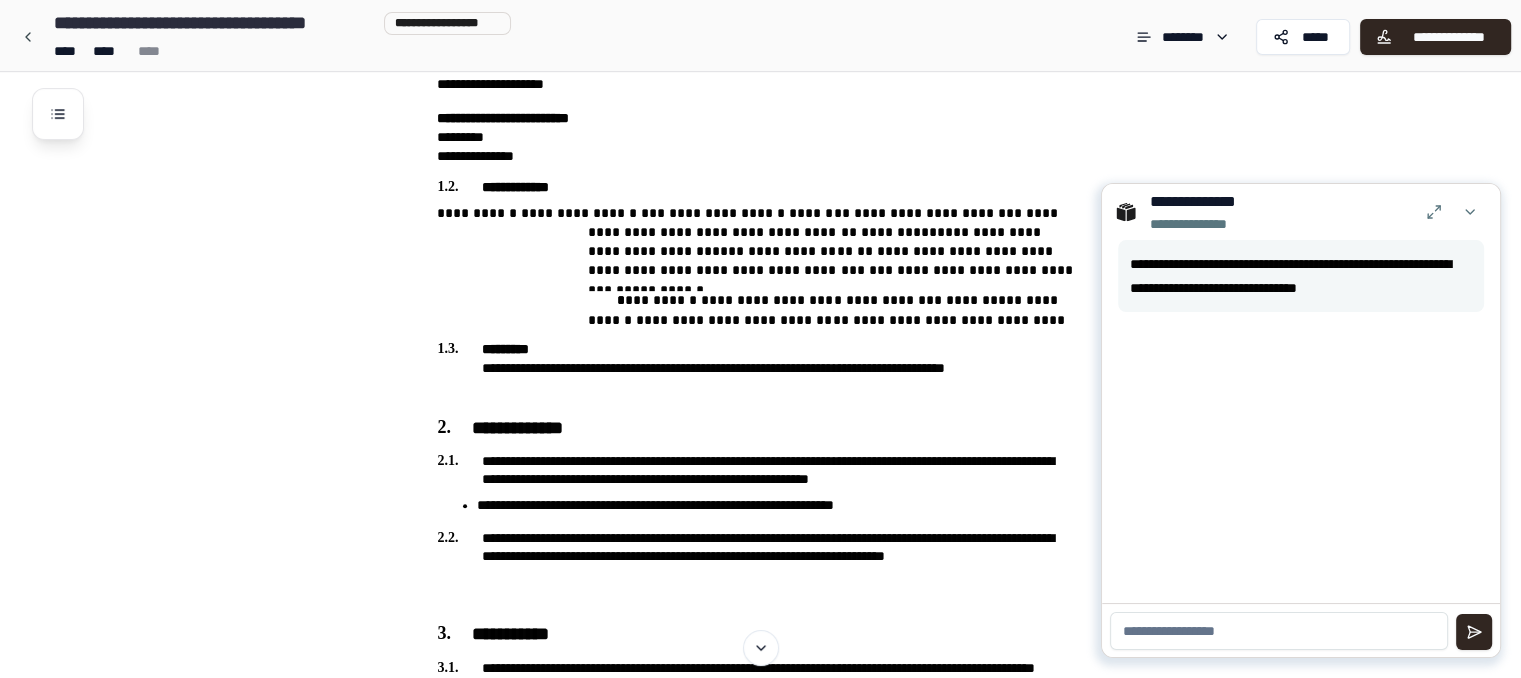 click at bounding box center (1279, 631) 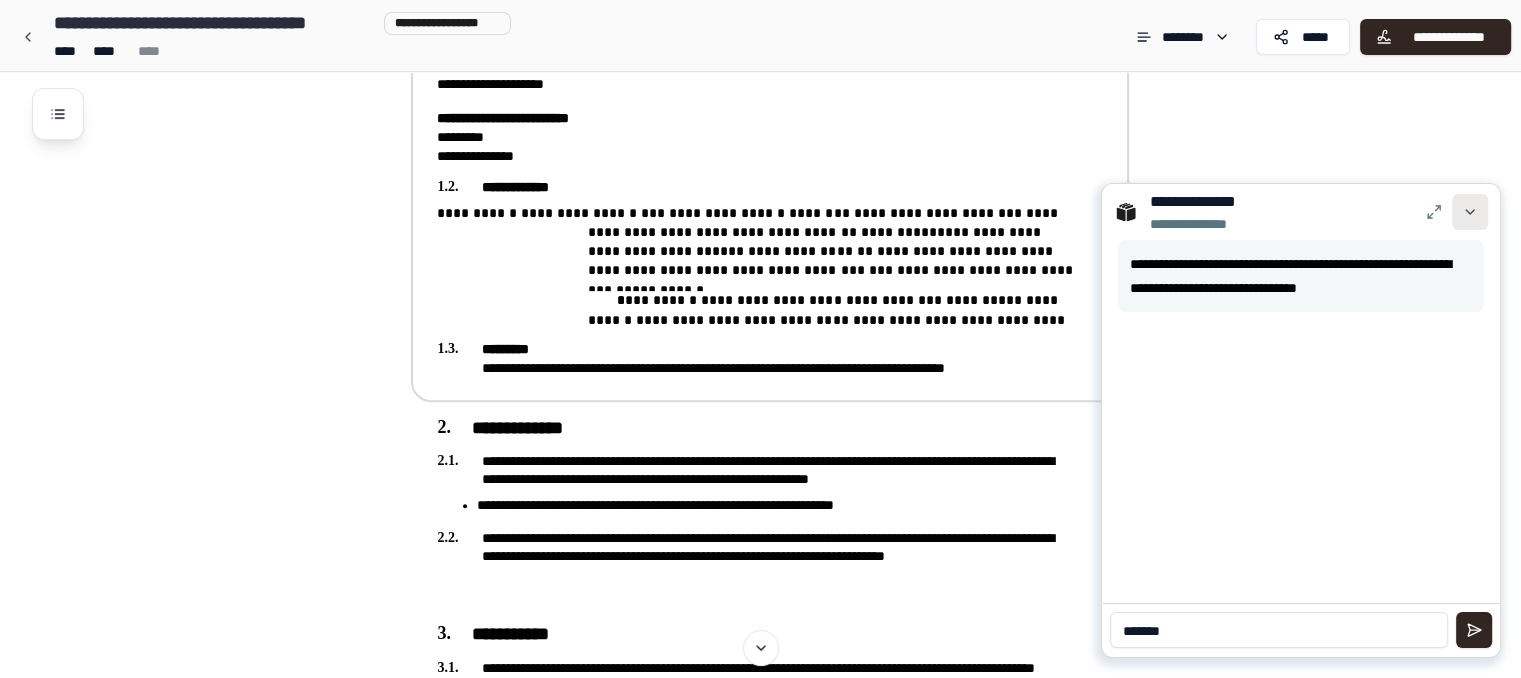 type on "******" 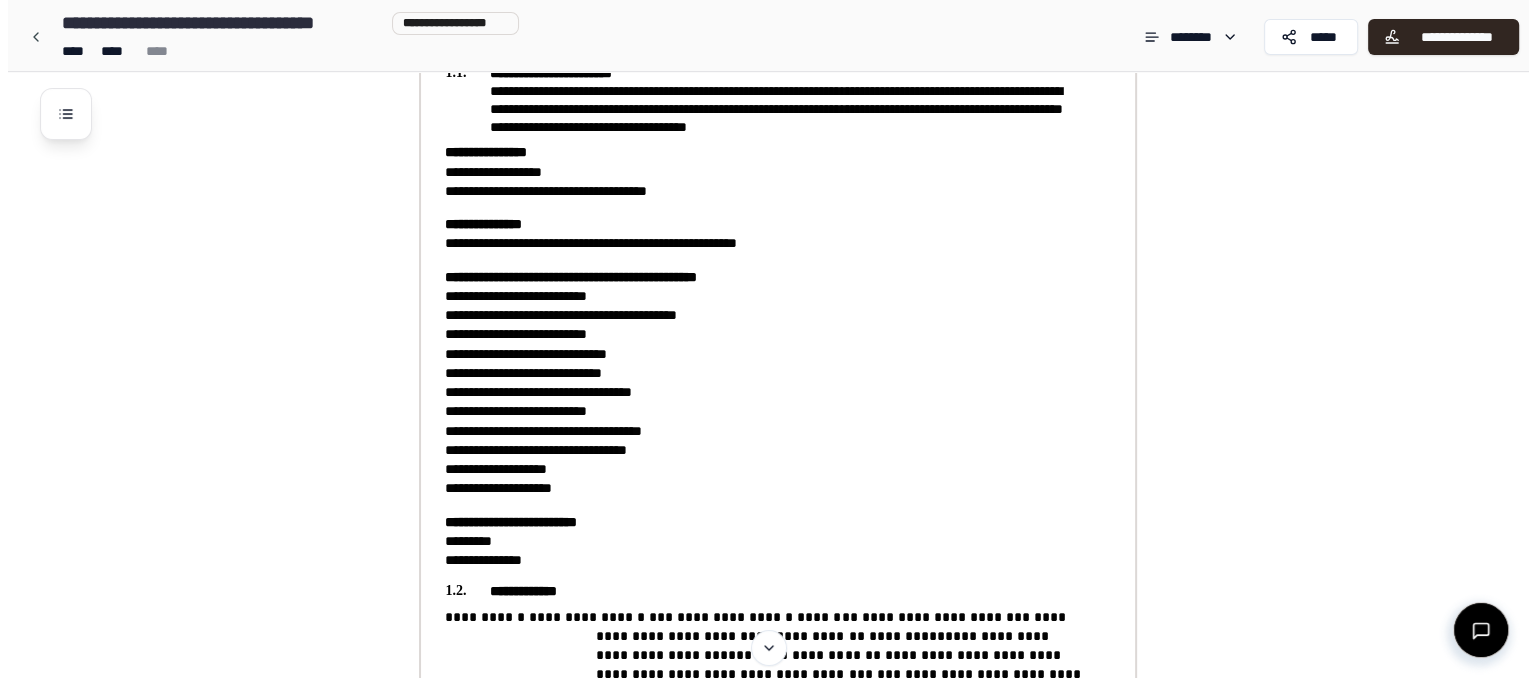 scroll, scrollTop: 316, scrollLeft: 0, axis: vertical 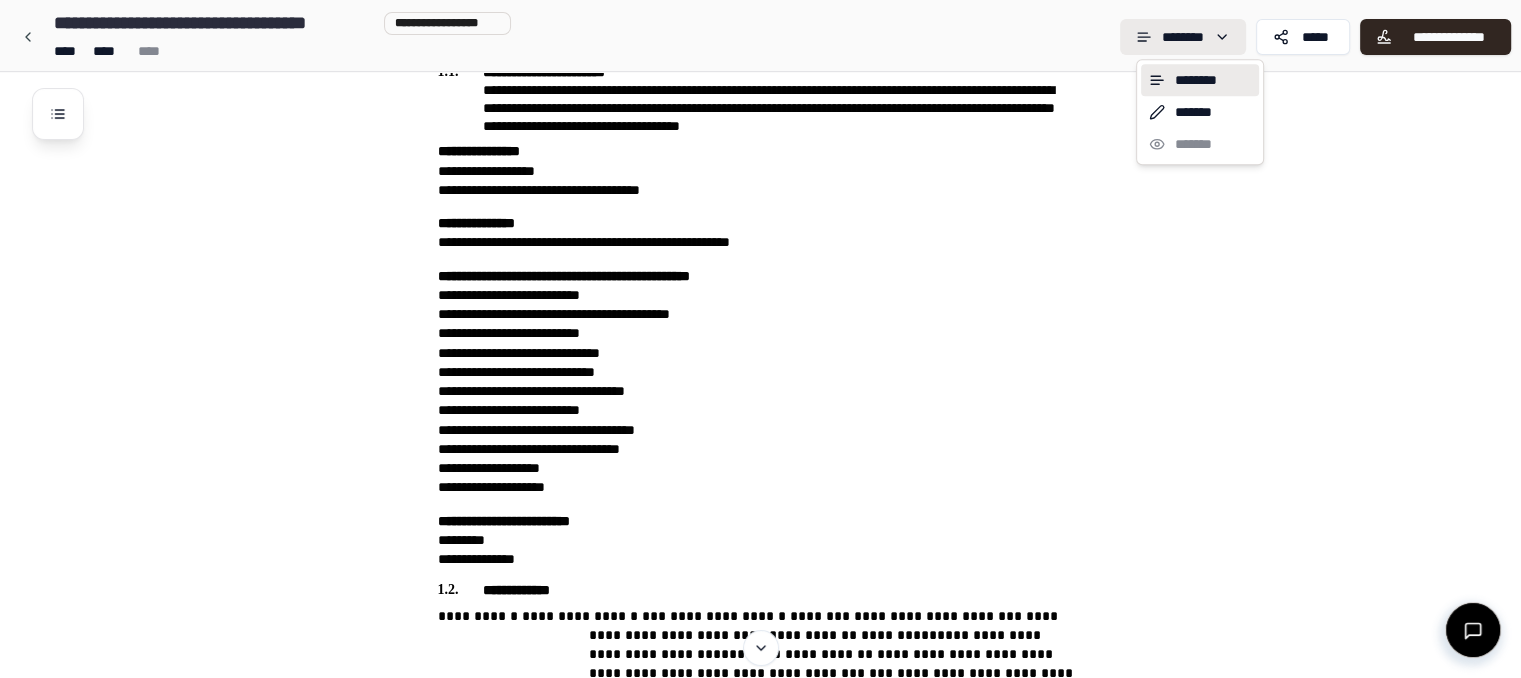 click on "**********" at bounding box center (768, 1065) 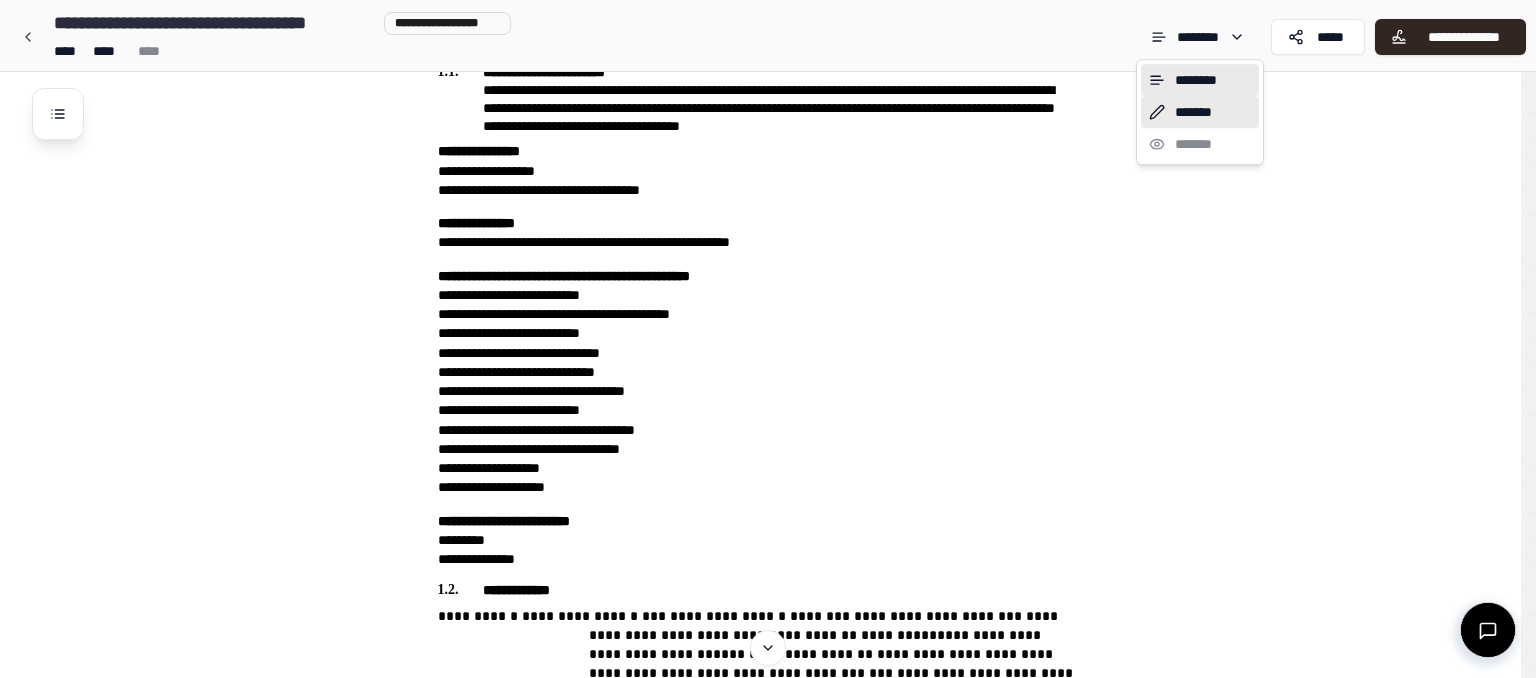 click on "*******" at bounding box center [1200, 112] 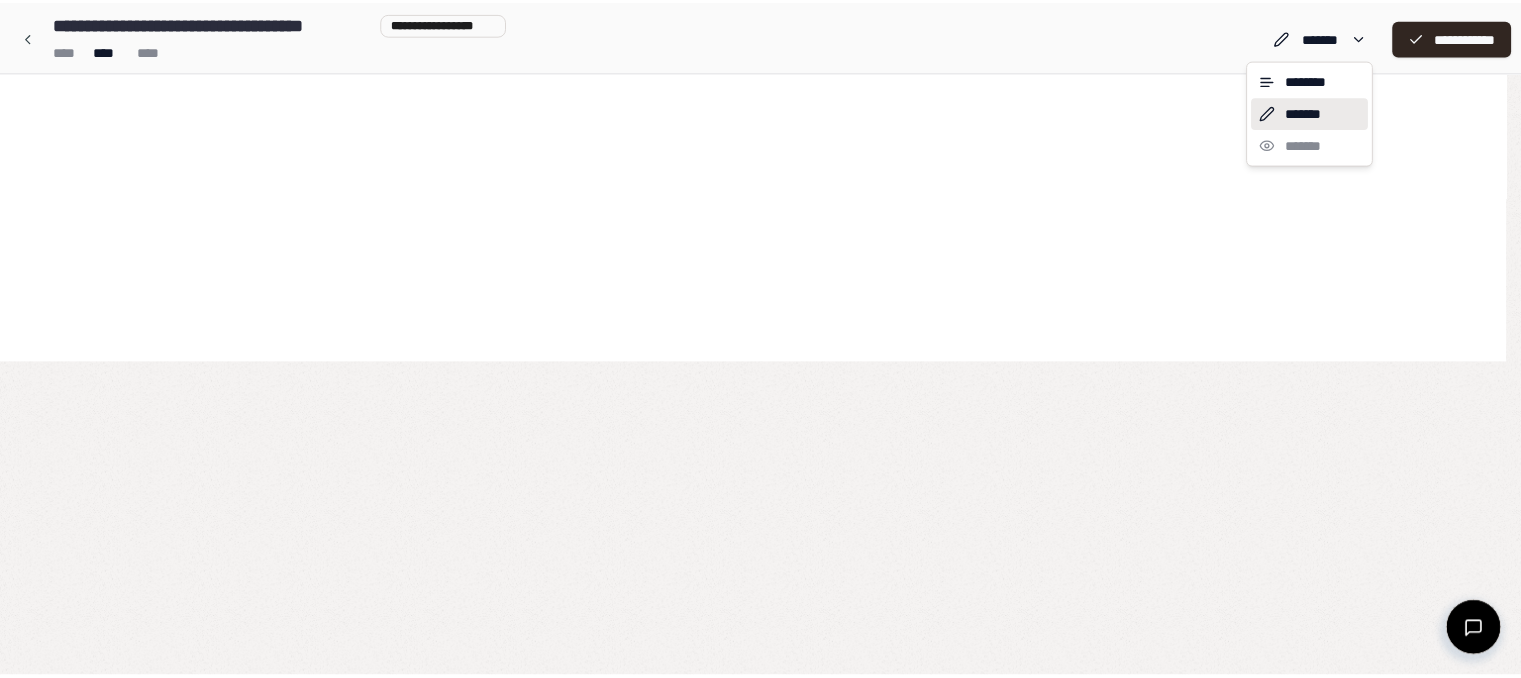 scroll, scrollTop: 0, scrollLeft: 0, axis: both 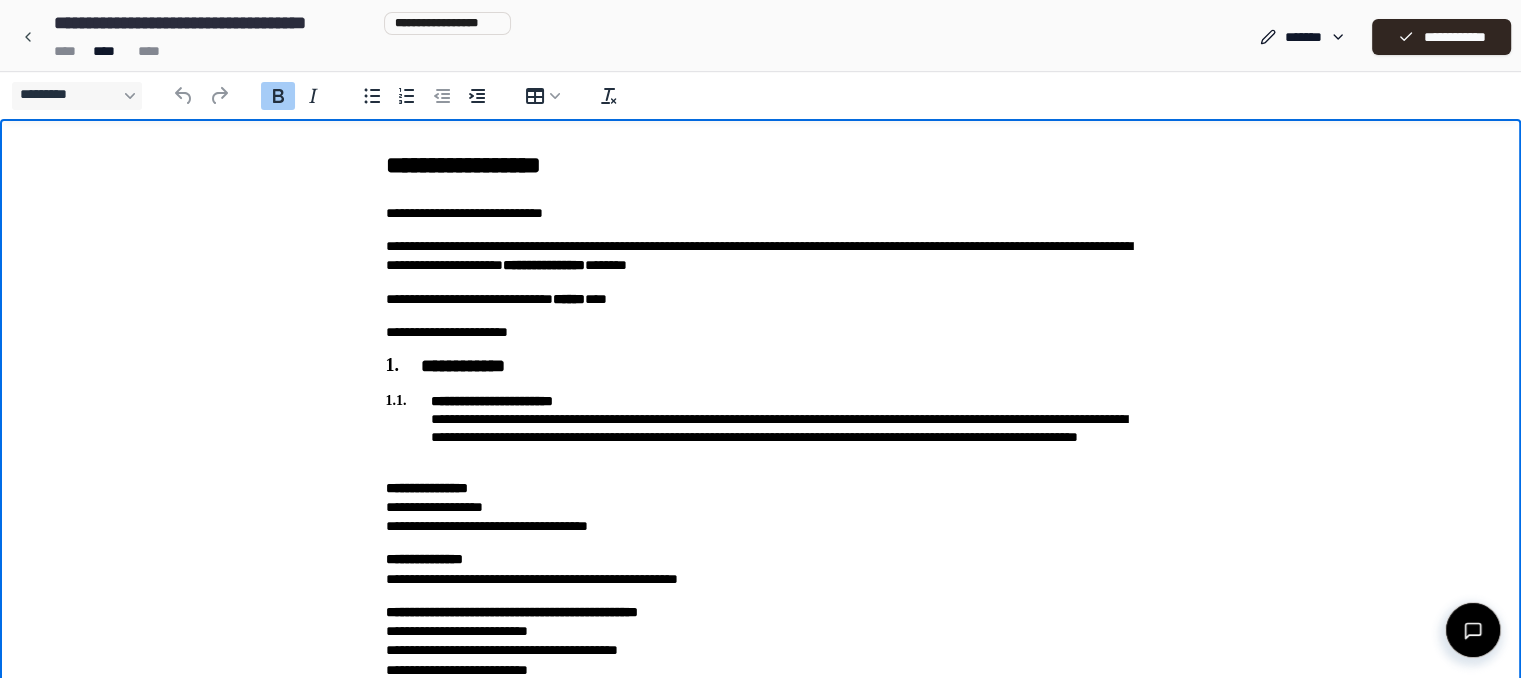 click on "**********" at bounding box center (427, 488) 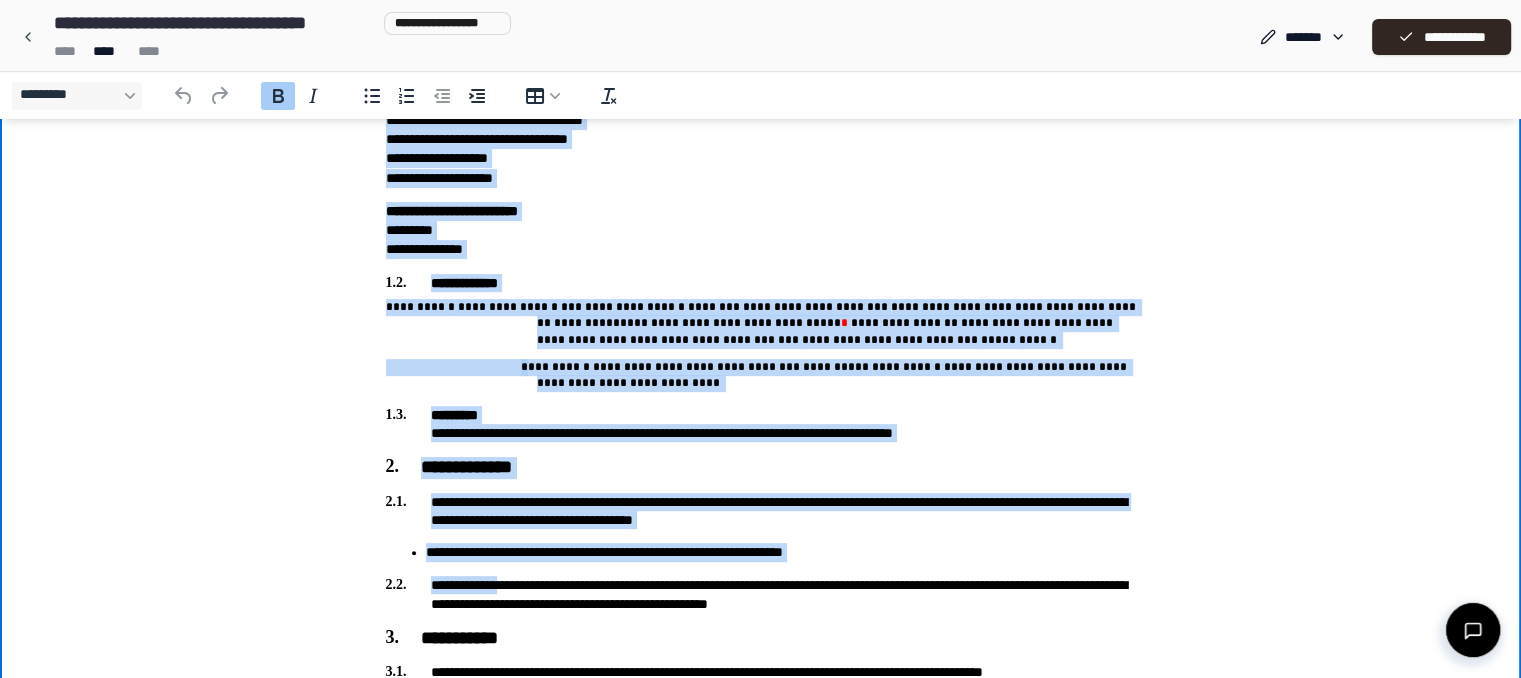 scroll, scrollTop: 673, scrollLeft: 0, axis: vertical 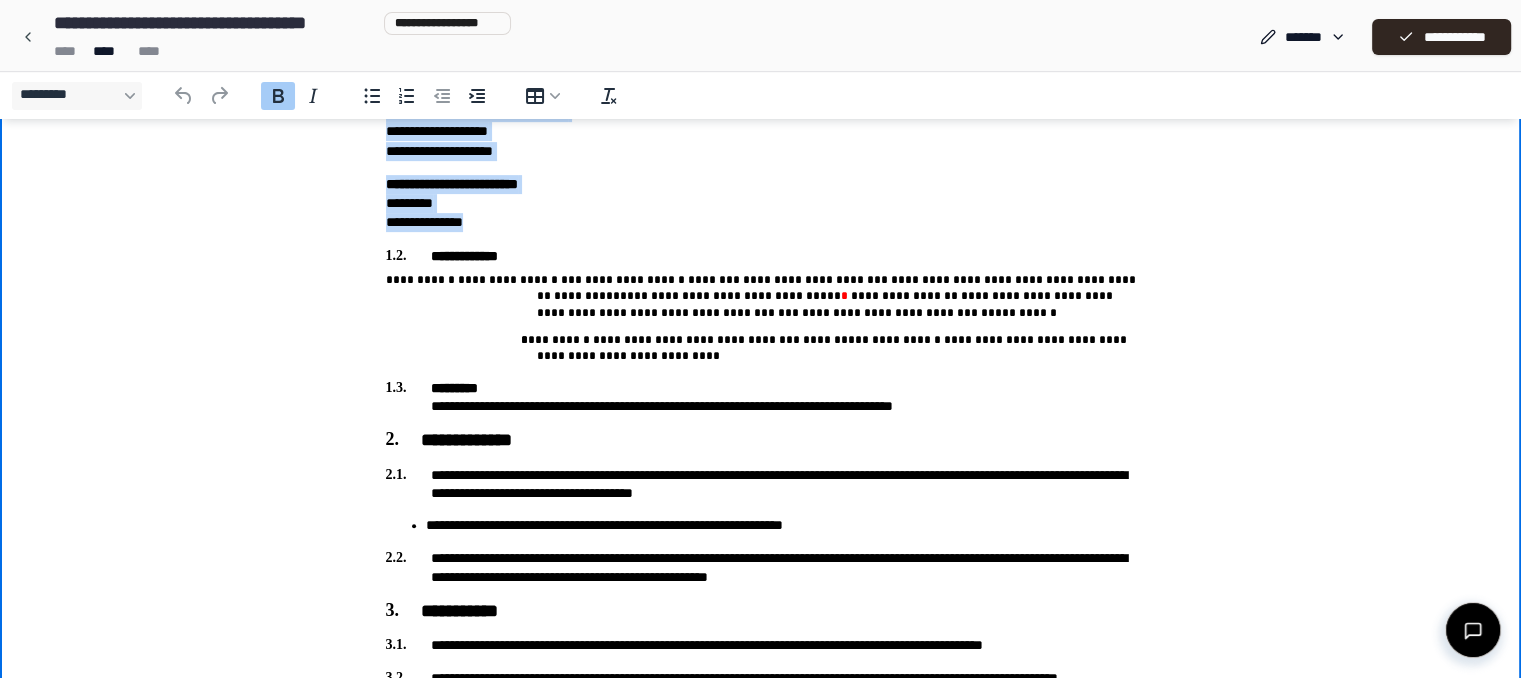 drag, startPoint x: 386, startPoint y: -191, endPoint x: 594, endPoint y: 220, distance: 460.63544 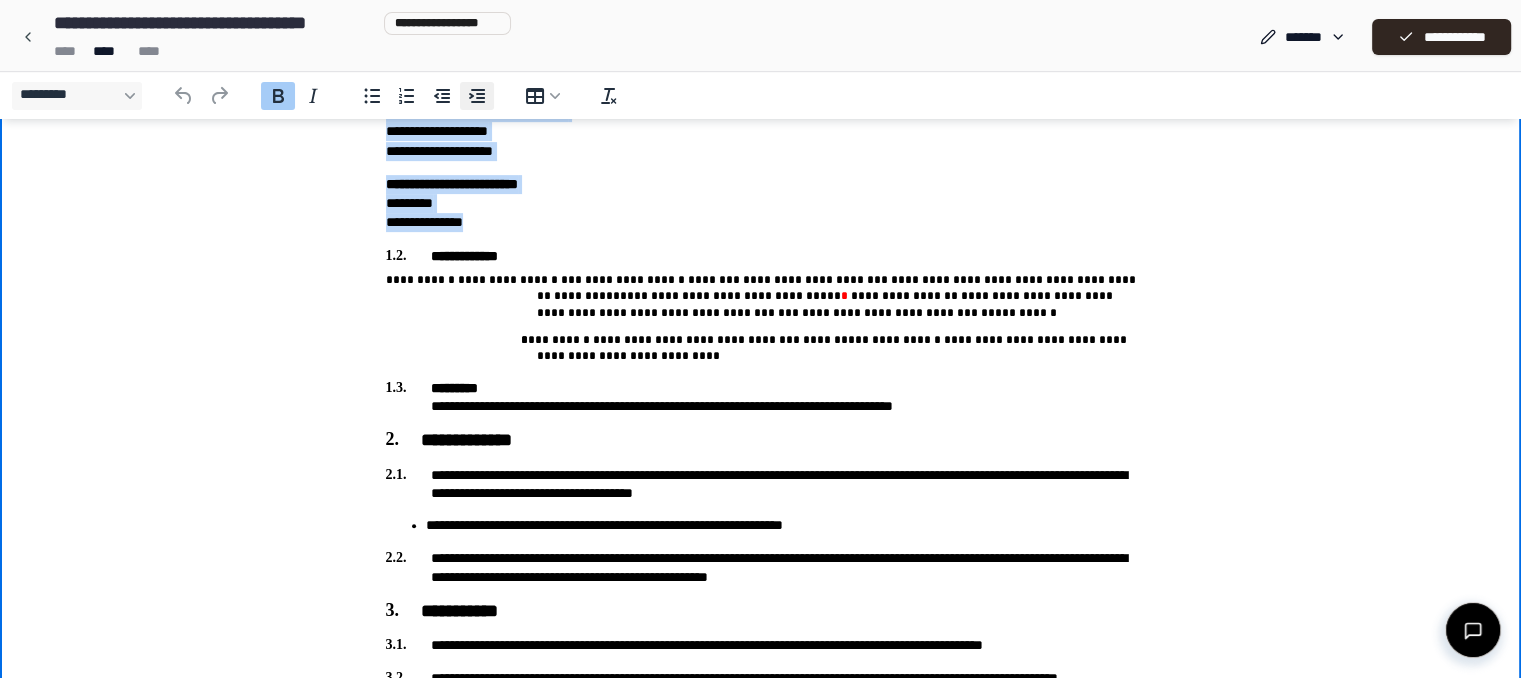 click 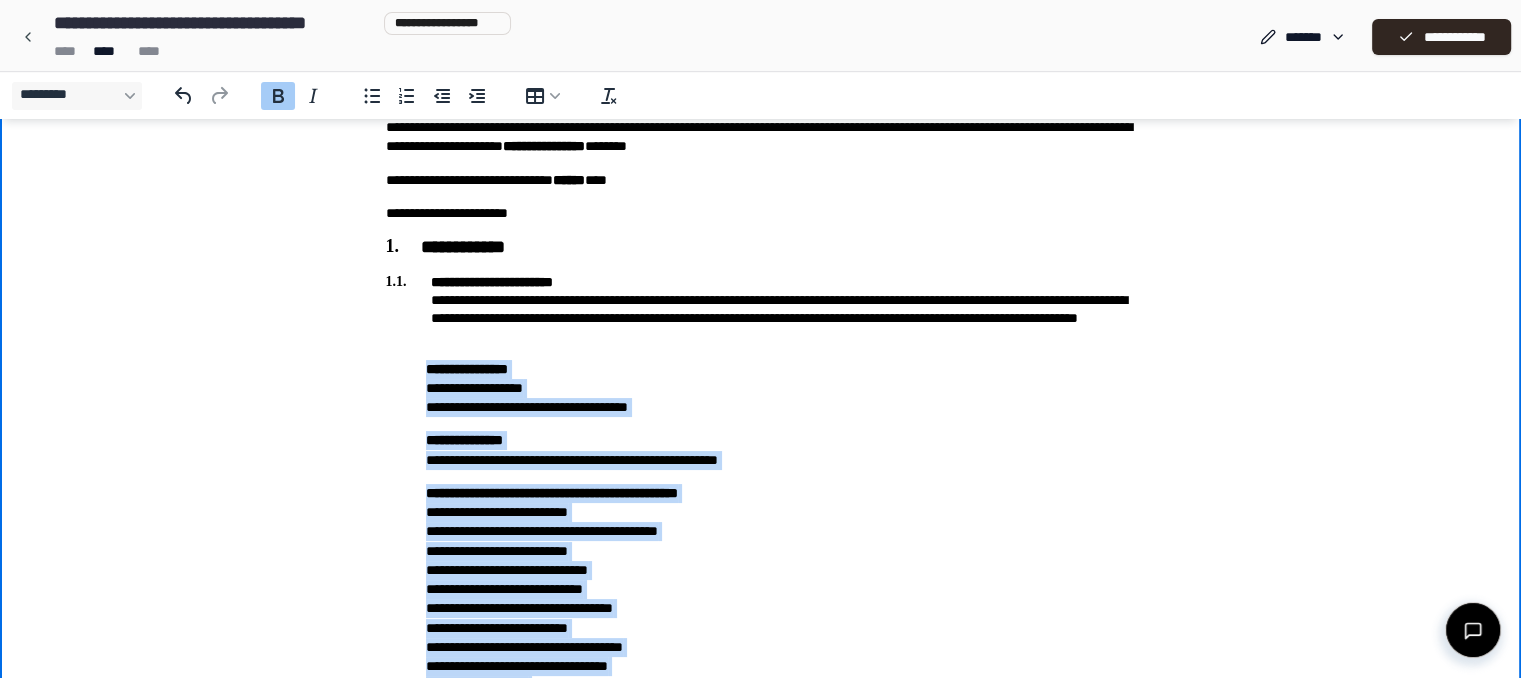 scroll, scrollTop: 120, scrollLeft: 0, axis: vertical 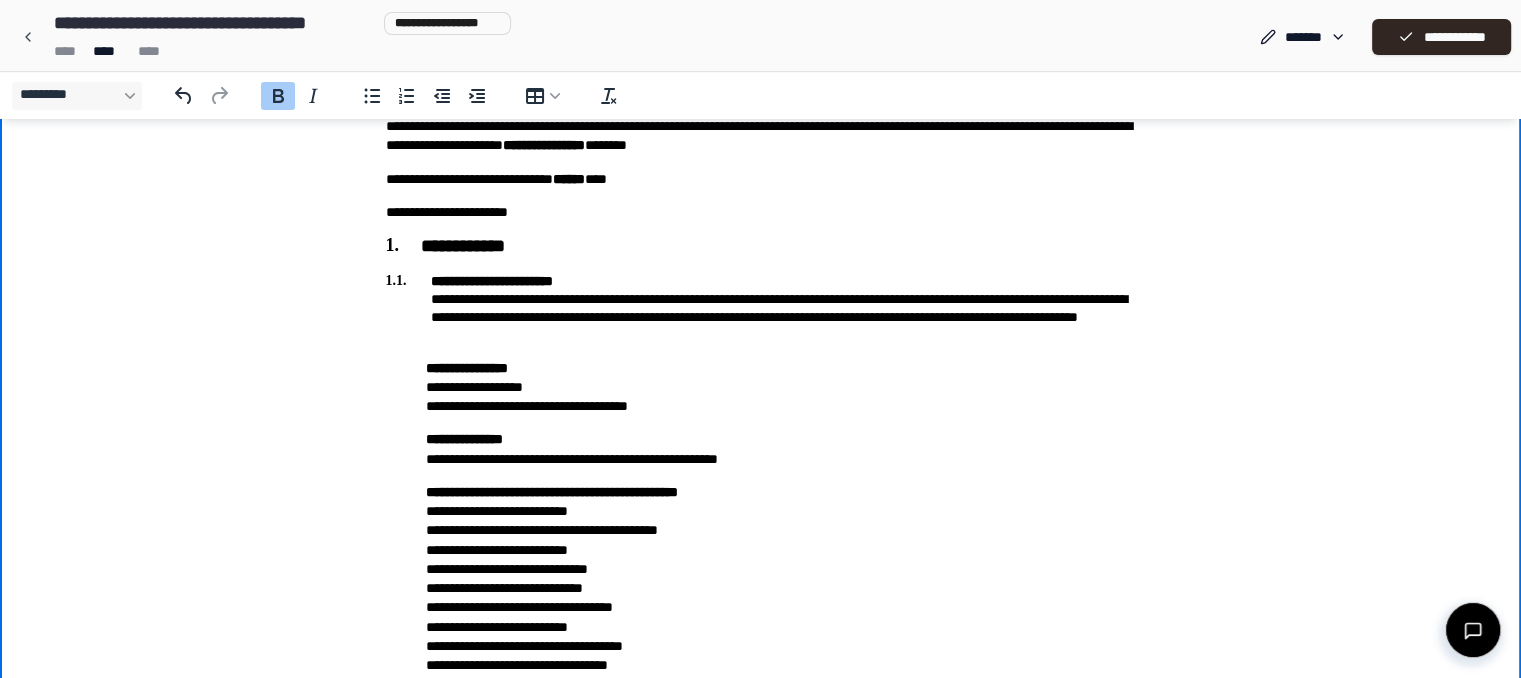 click on "**********" at bounding box center [760, 1068] 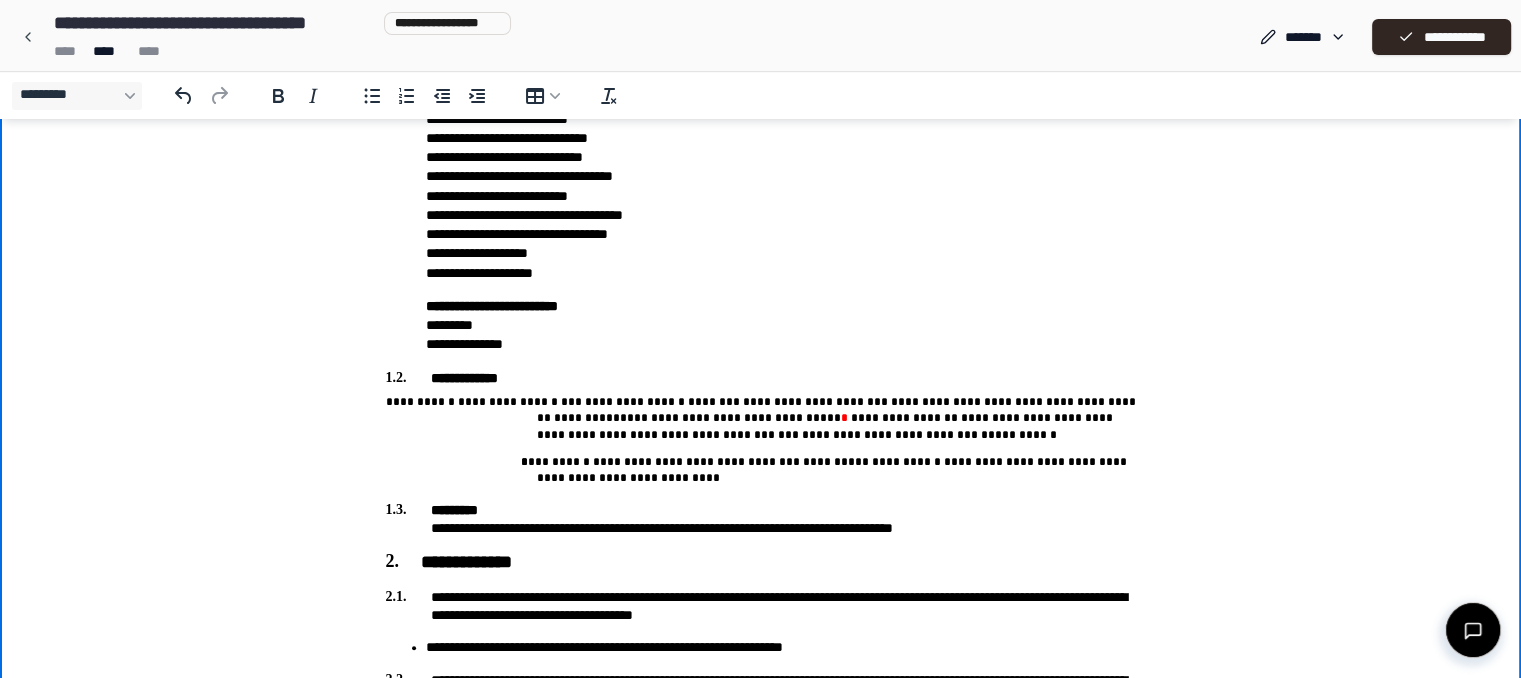 scroll, scrollTop: 552, scrollLeft: 0, axis: vertical 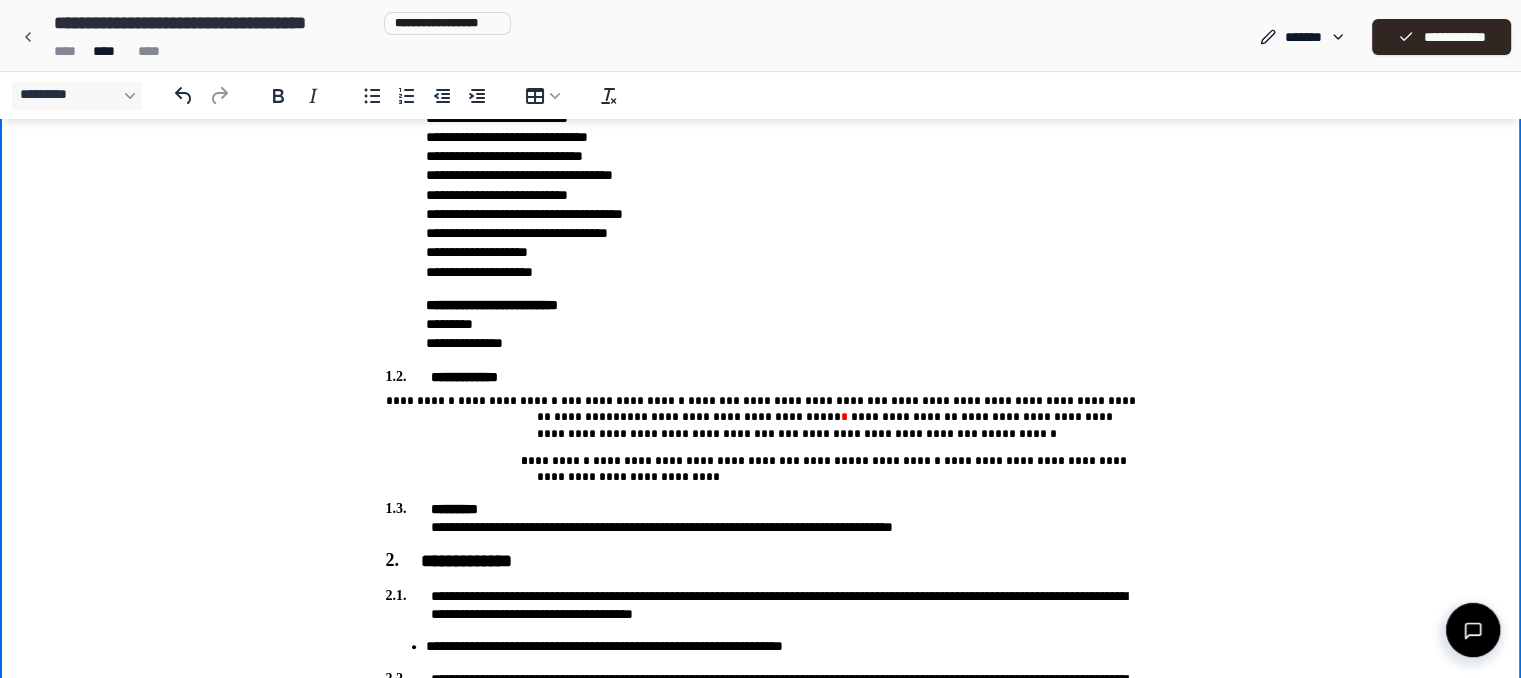 click on "**********" at bounding box center (730, 417) 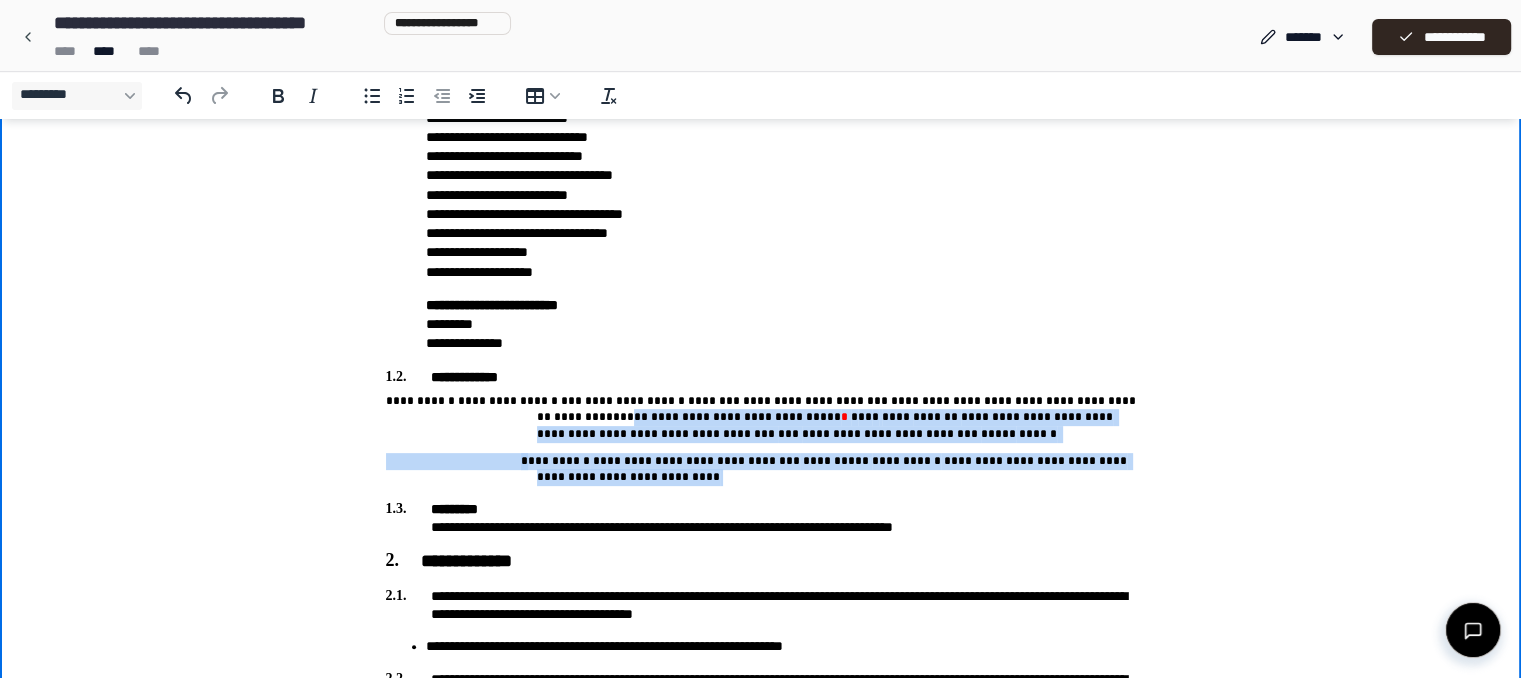 drag, startPoint x: 537, startPoint y: 419, endPoint x: 744, endPoint y: 478, distance: 215.24405 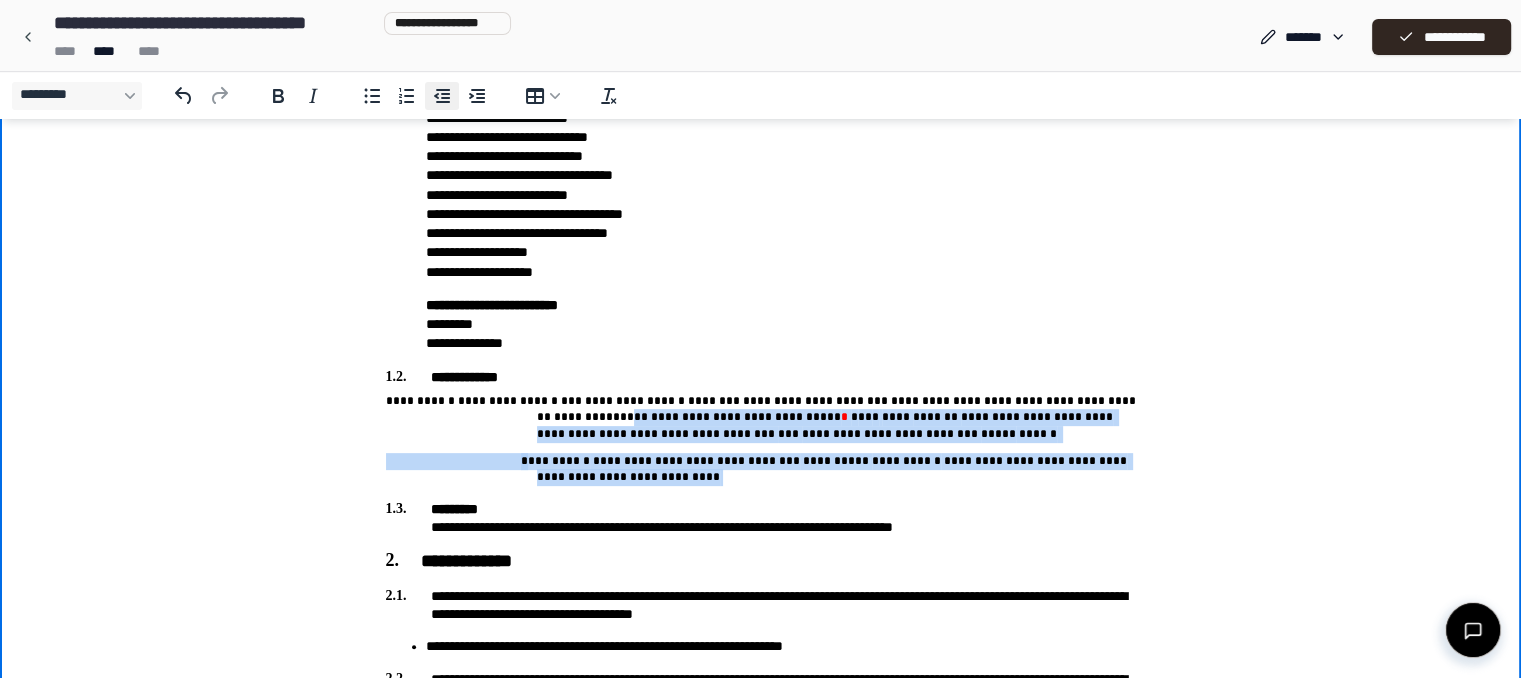 click 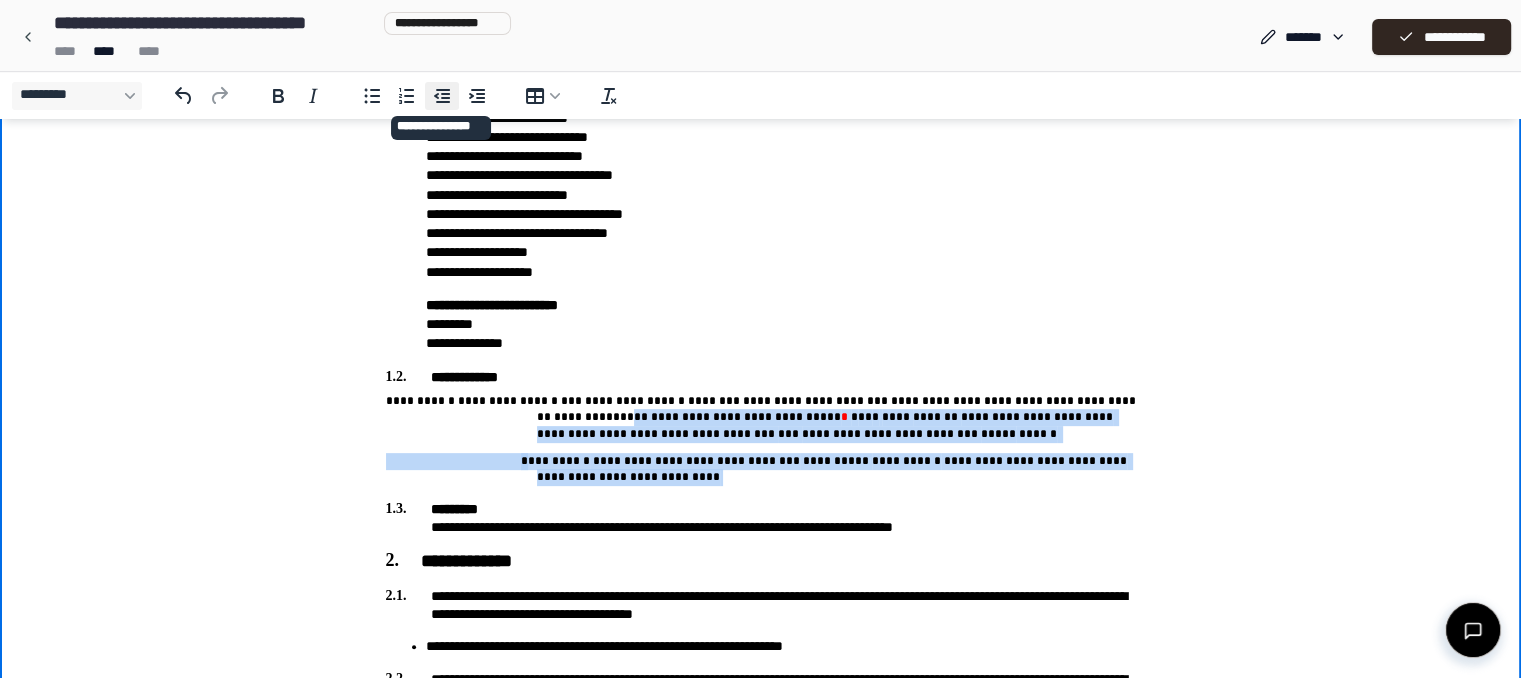 click 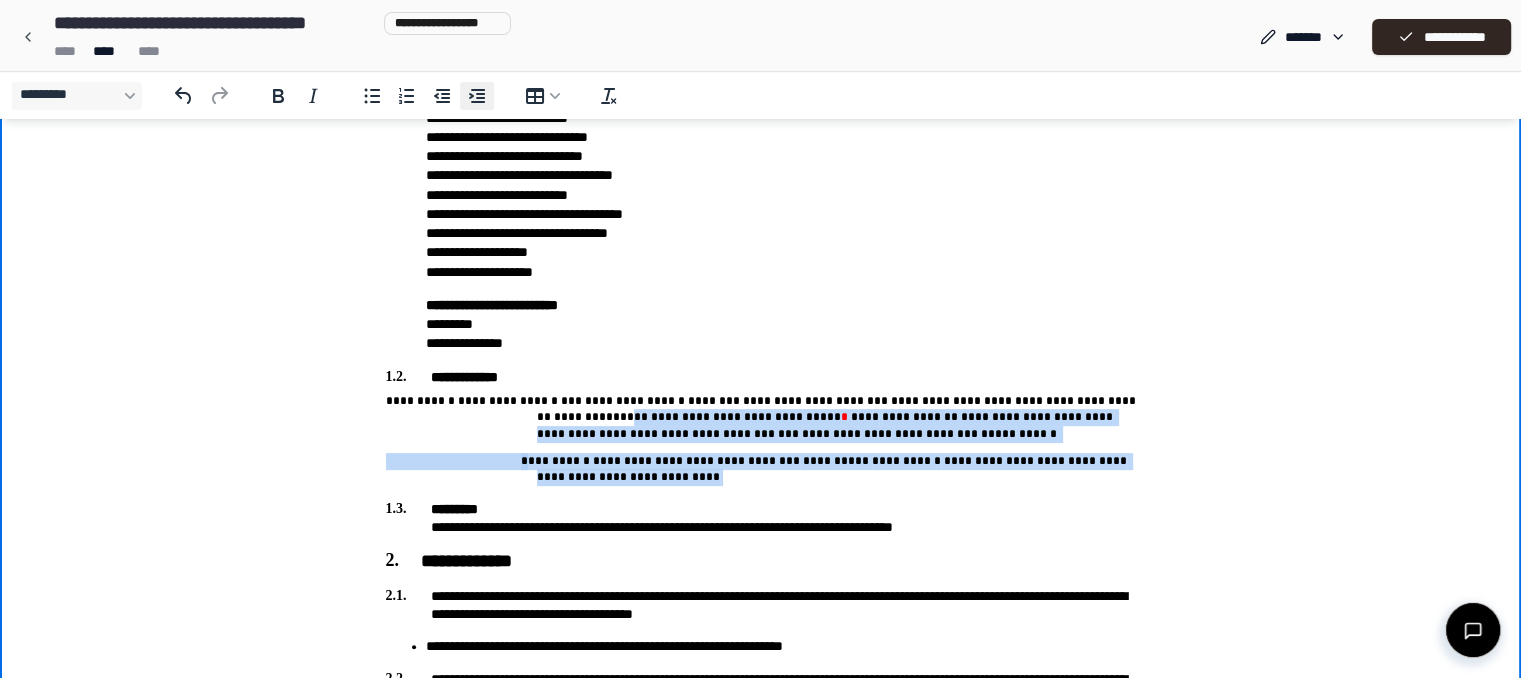 click 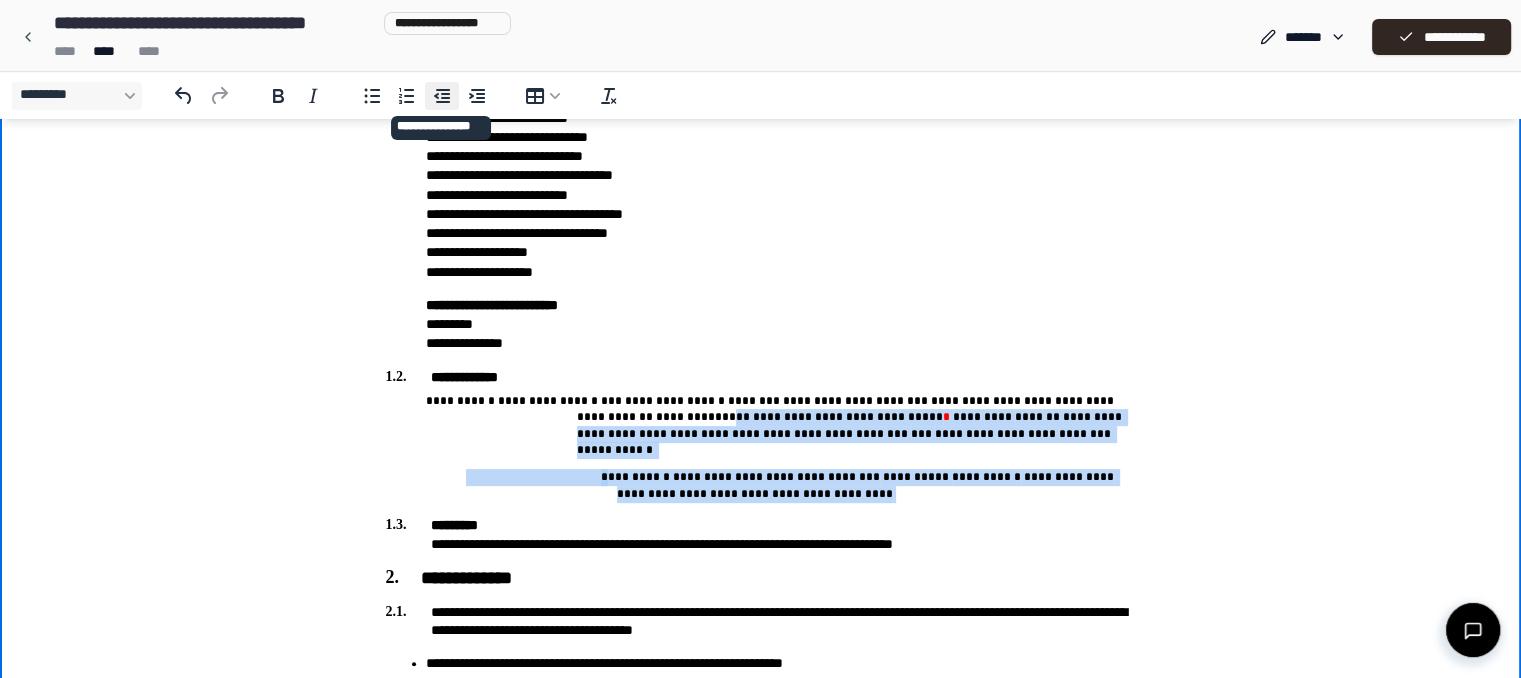 click 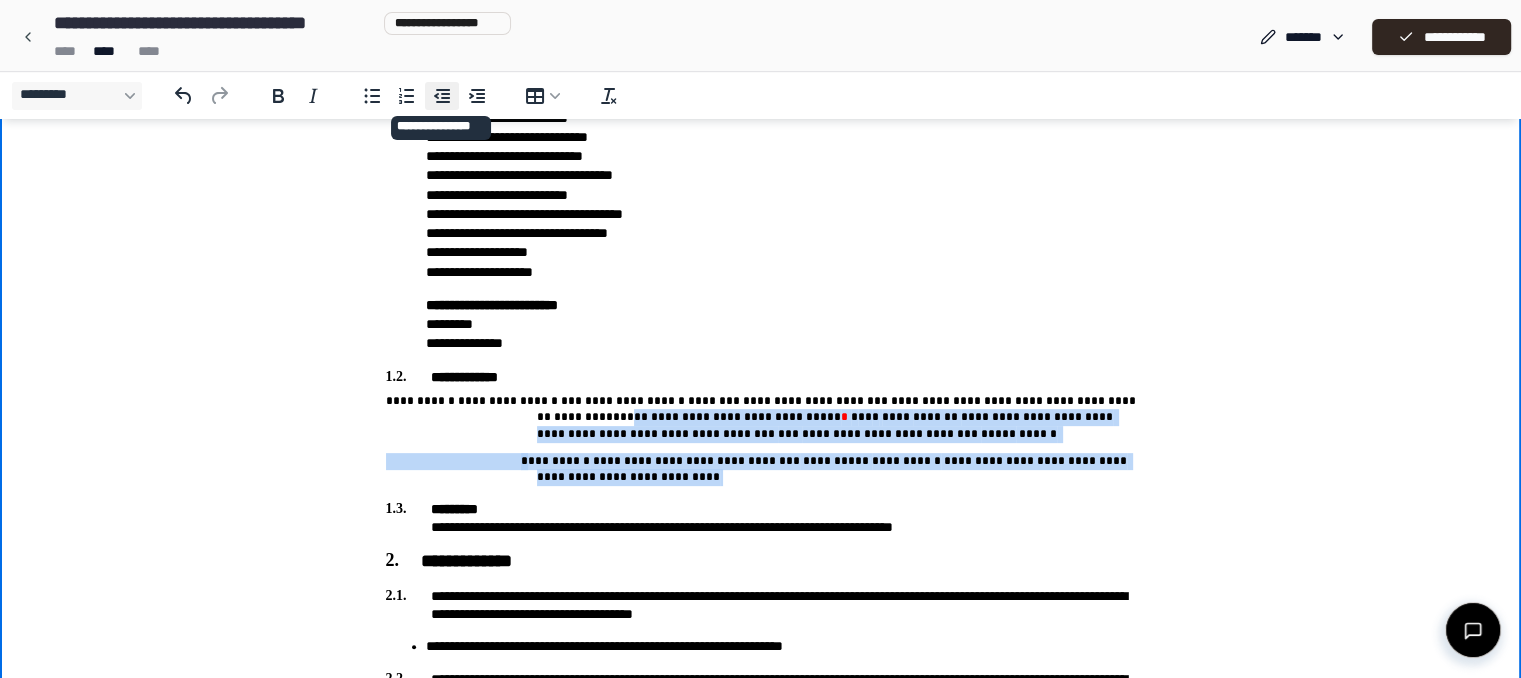 click 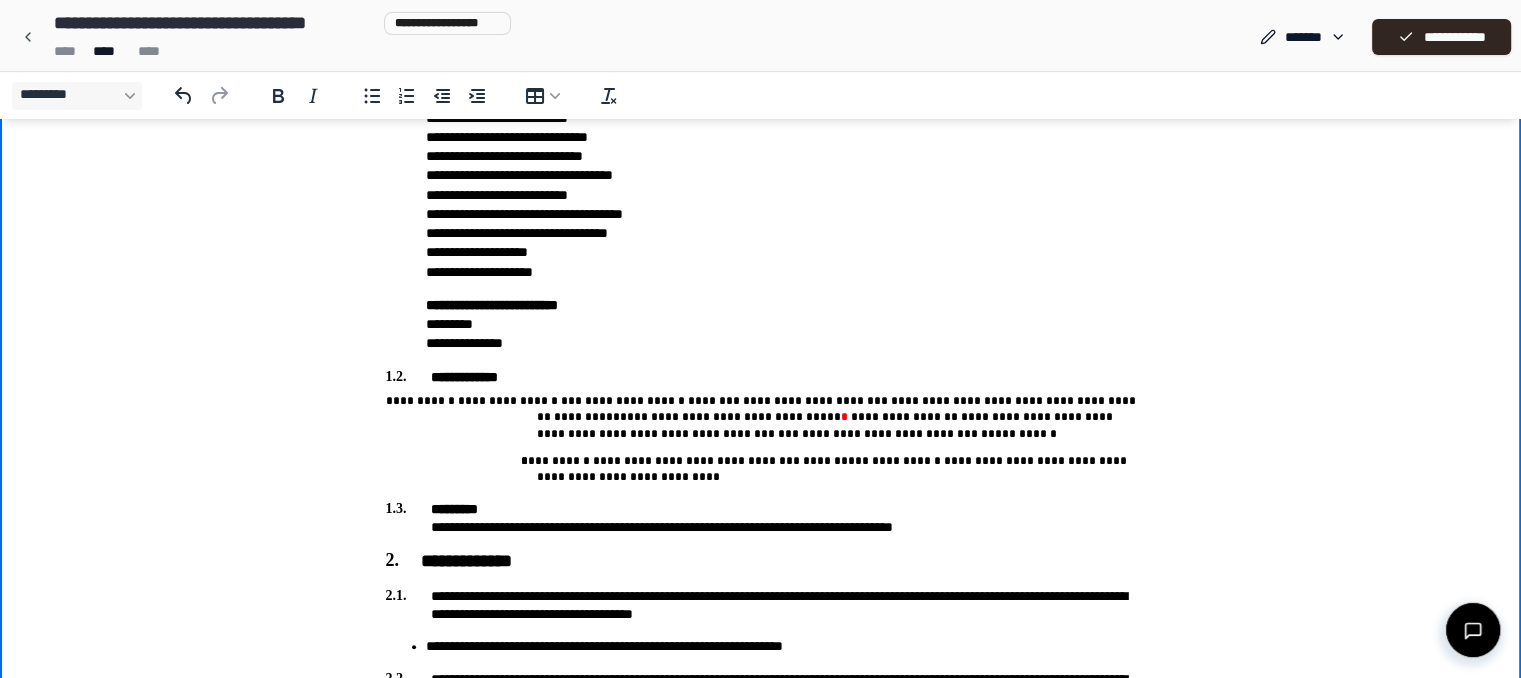 click on "**********" at bounding box center (836, 418) 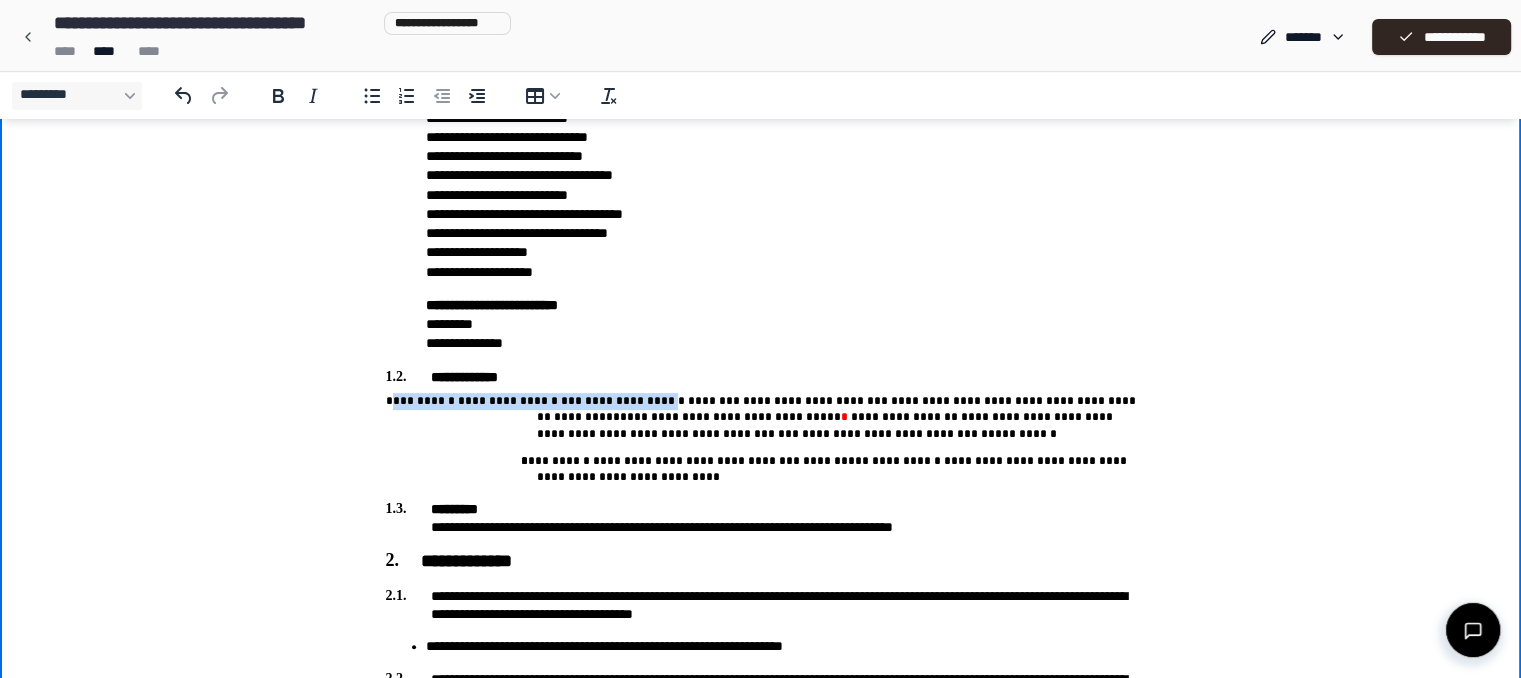 drag, startPoint x: 389, startPoint y: 397, endPoint x: 649, endPoint y: 395, distance: 260.0077 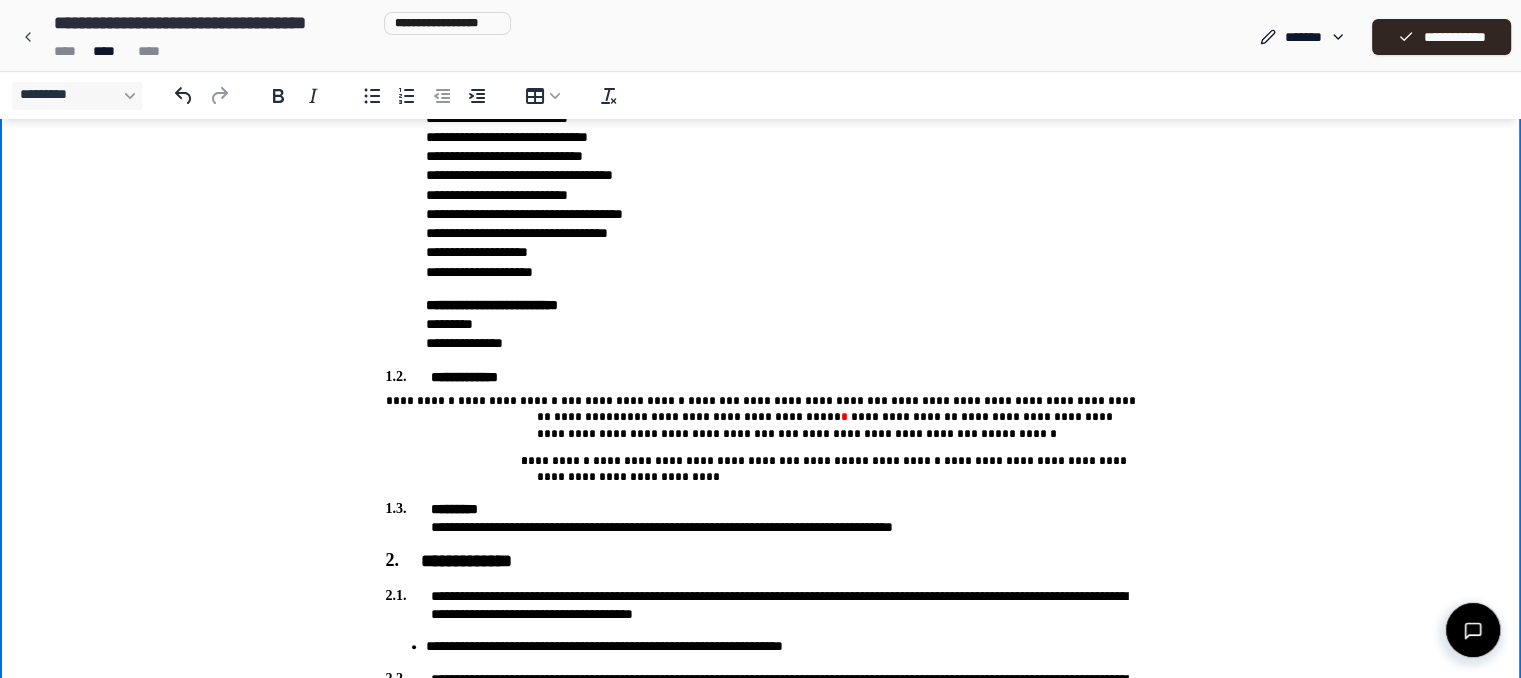 click on "**********" at bounding box center [760, 636] 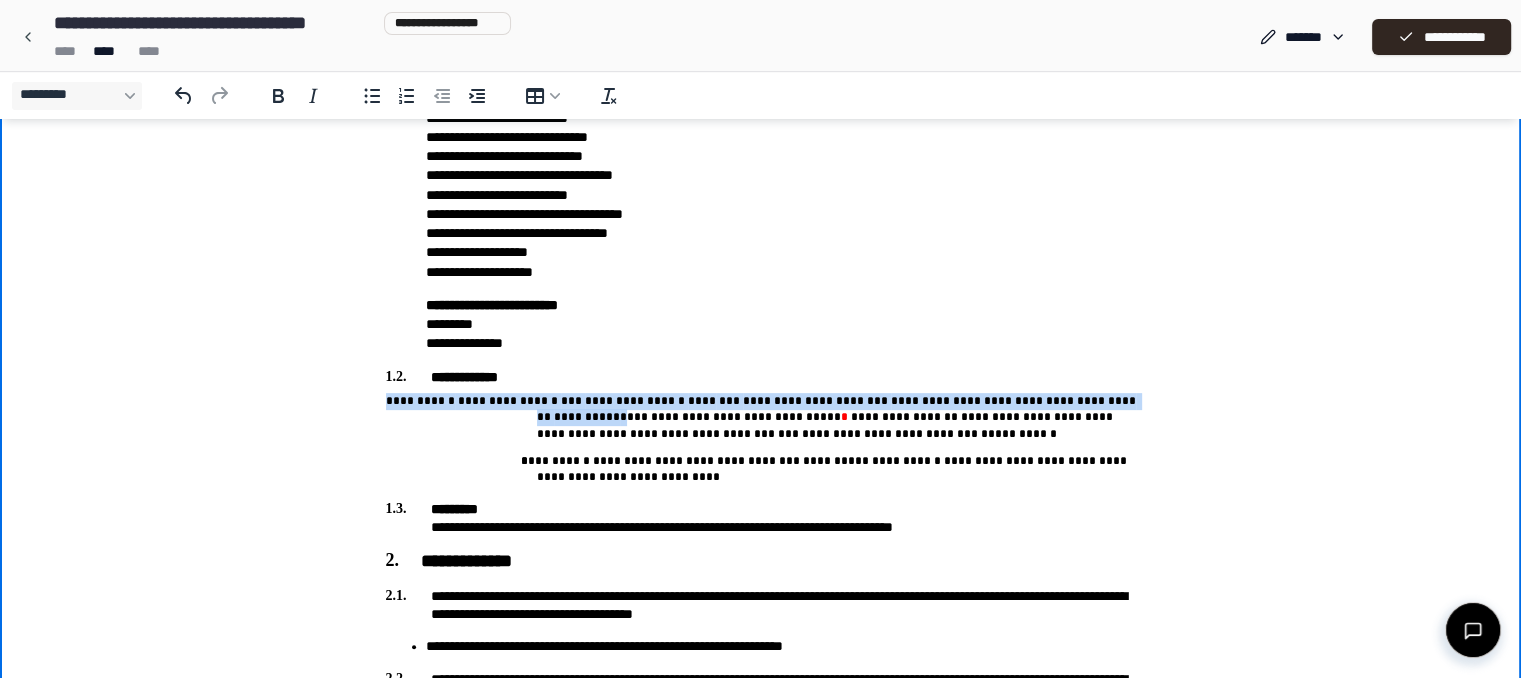 drag, startPoint x: 384, startPoint y: 392, endPoint x: 1110, endPoint y: 389, distance: 726.0062 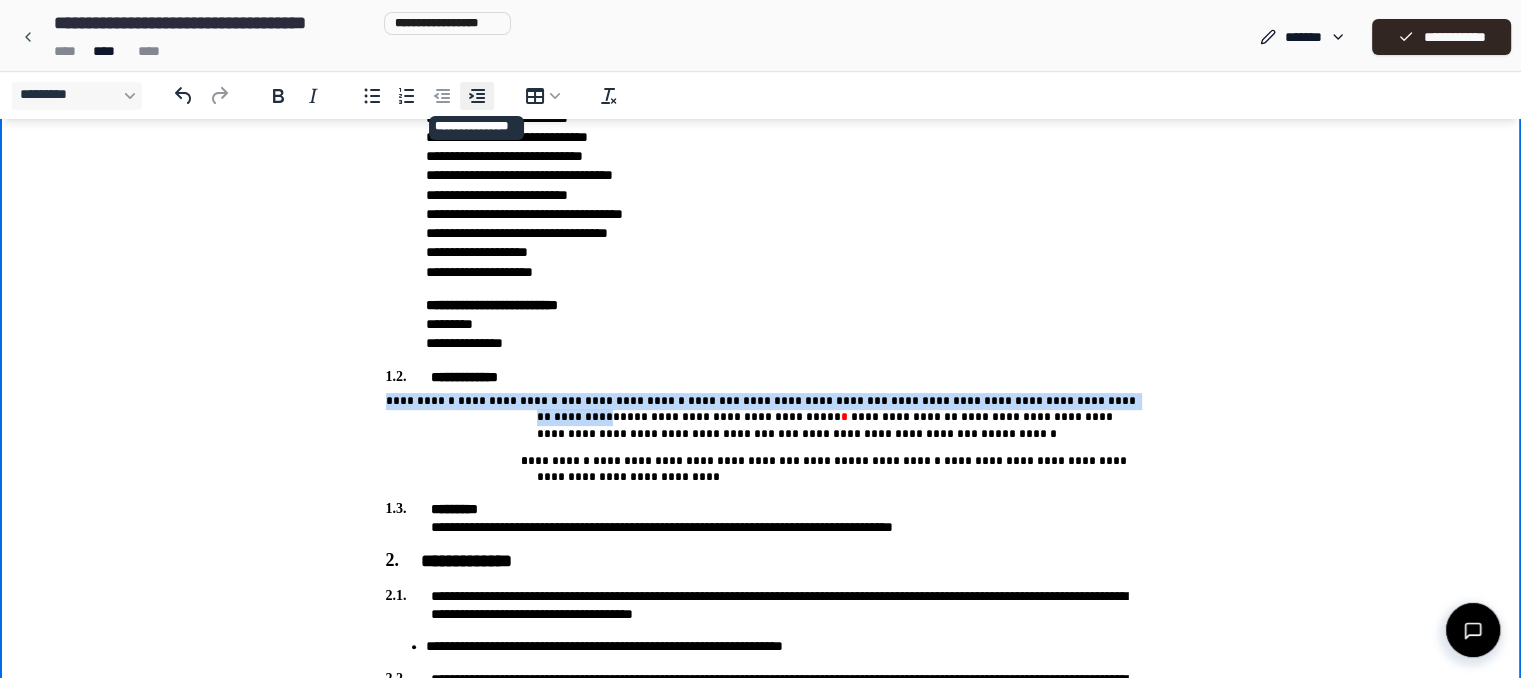 click 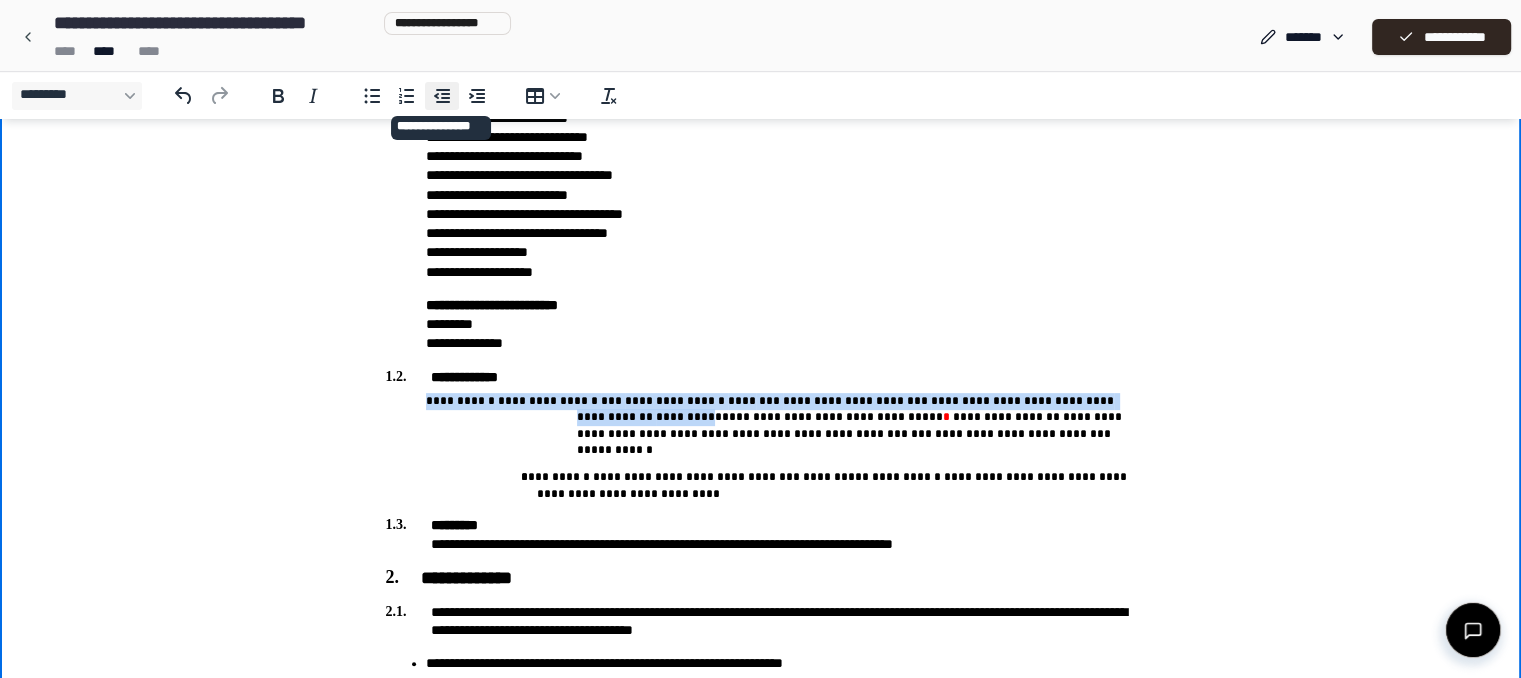 click 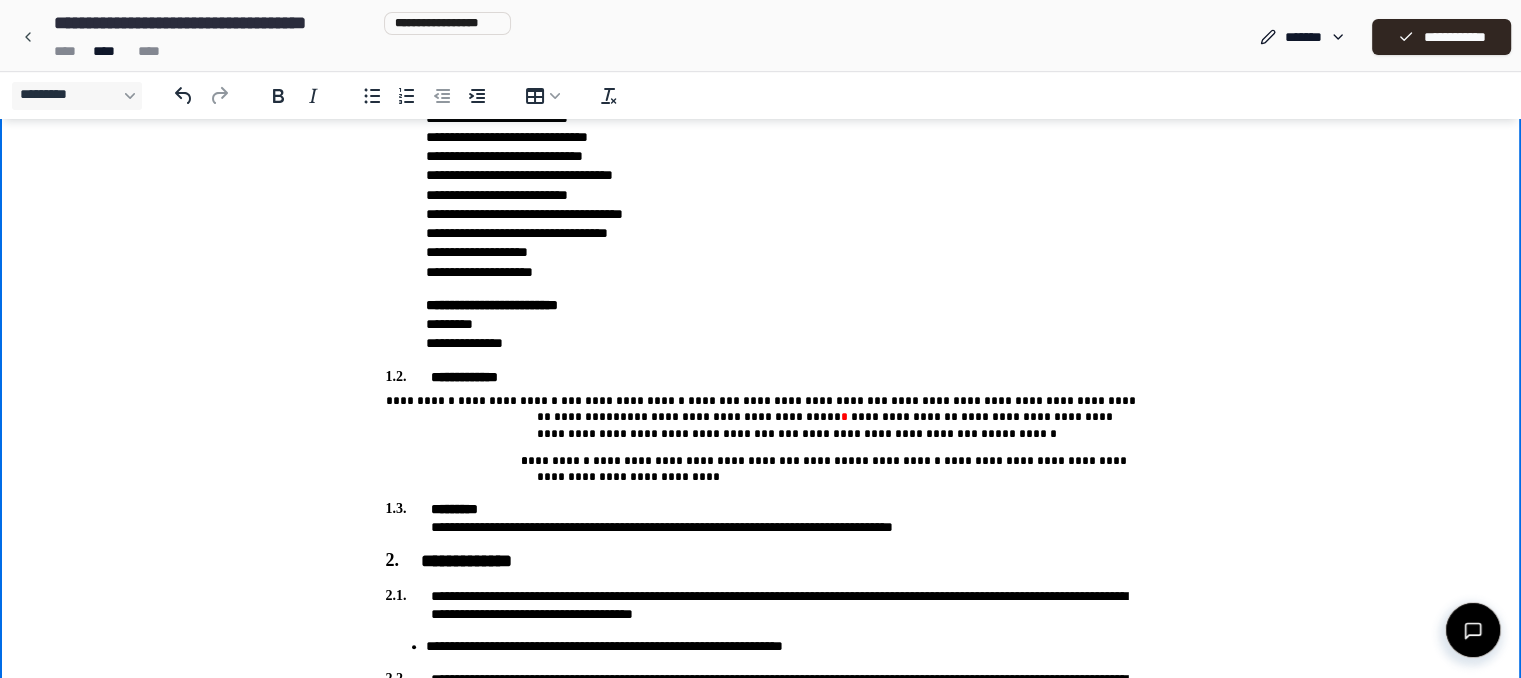 click on "**********" at bounding box center (761, 418) 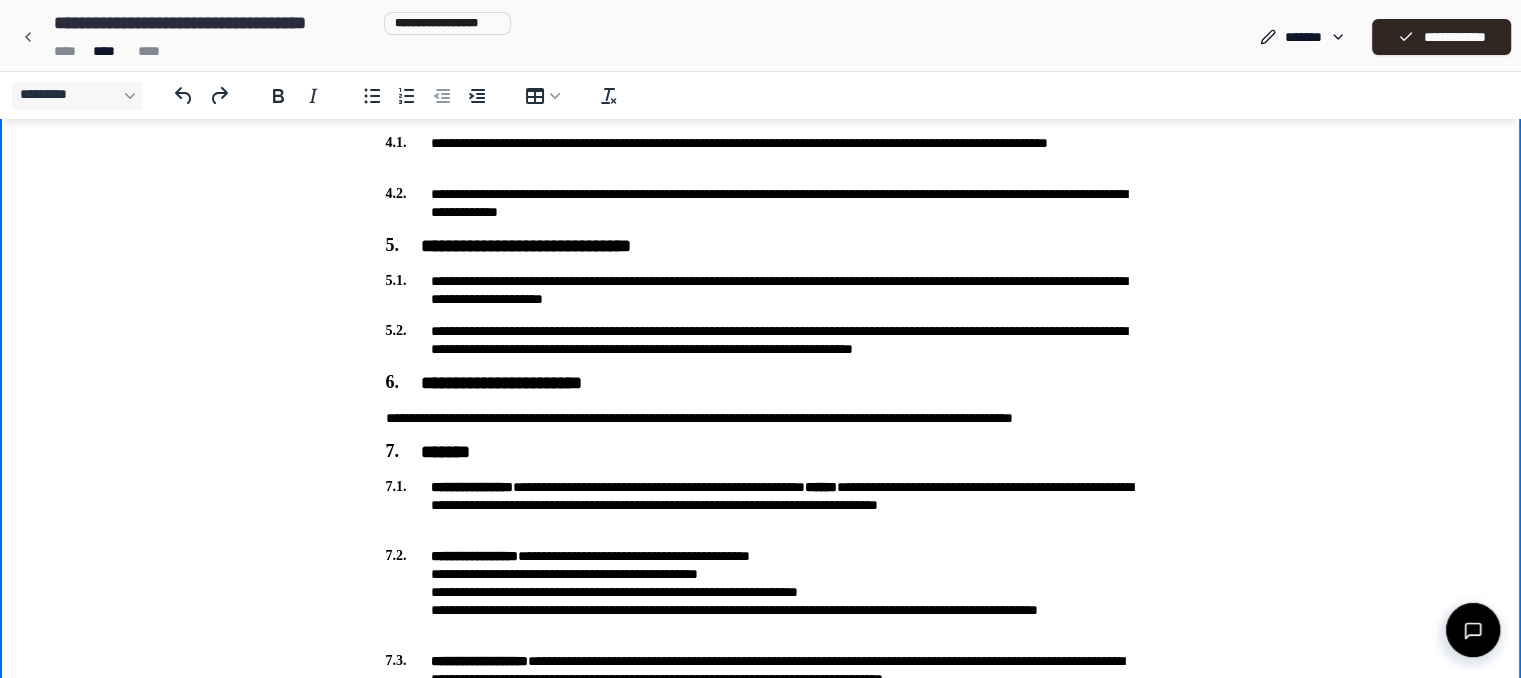 scroll, scrollTop: 1638, scrollLeft: 0, axis: vertical 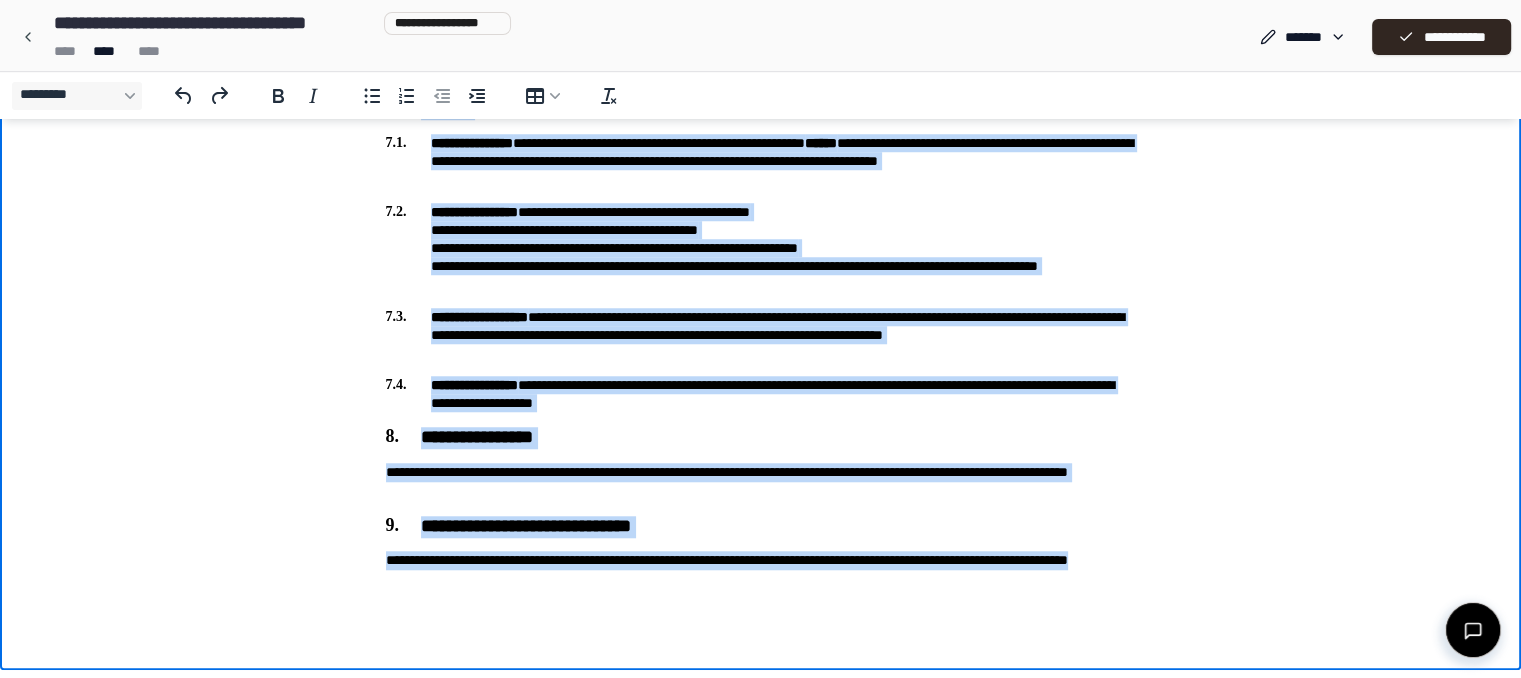 drag, startPoint x: 388, startPoint y: -1475, endPoint x: 945, endPoint y: 724, distance: 2268.4465 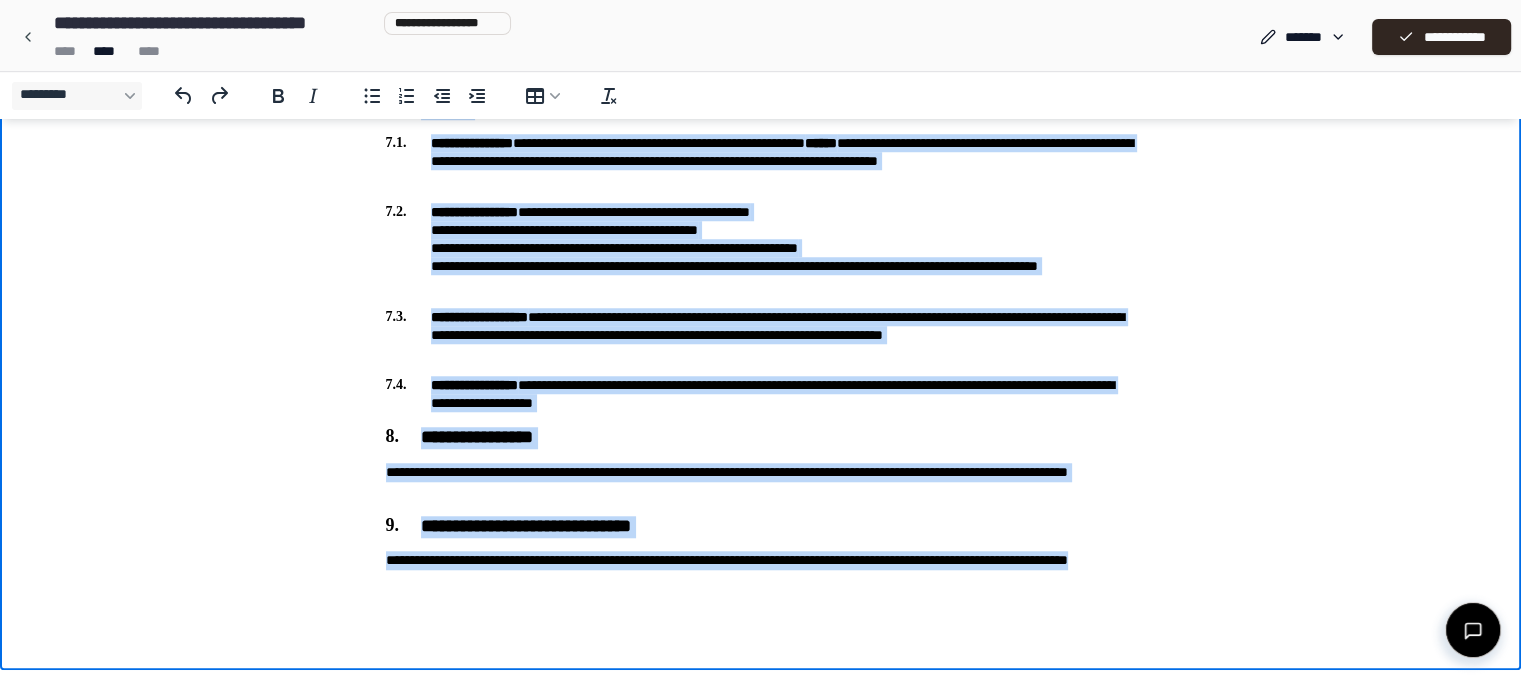 copy on "**********" 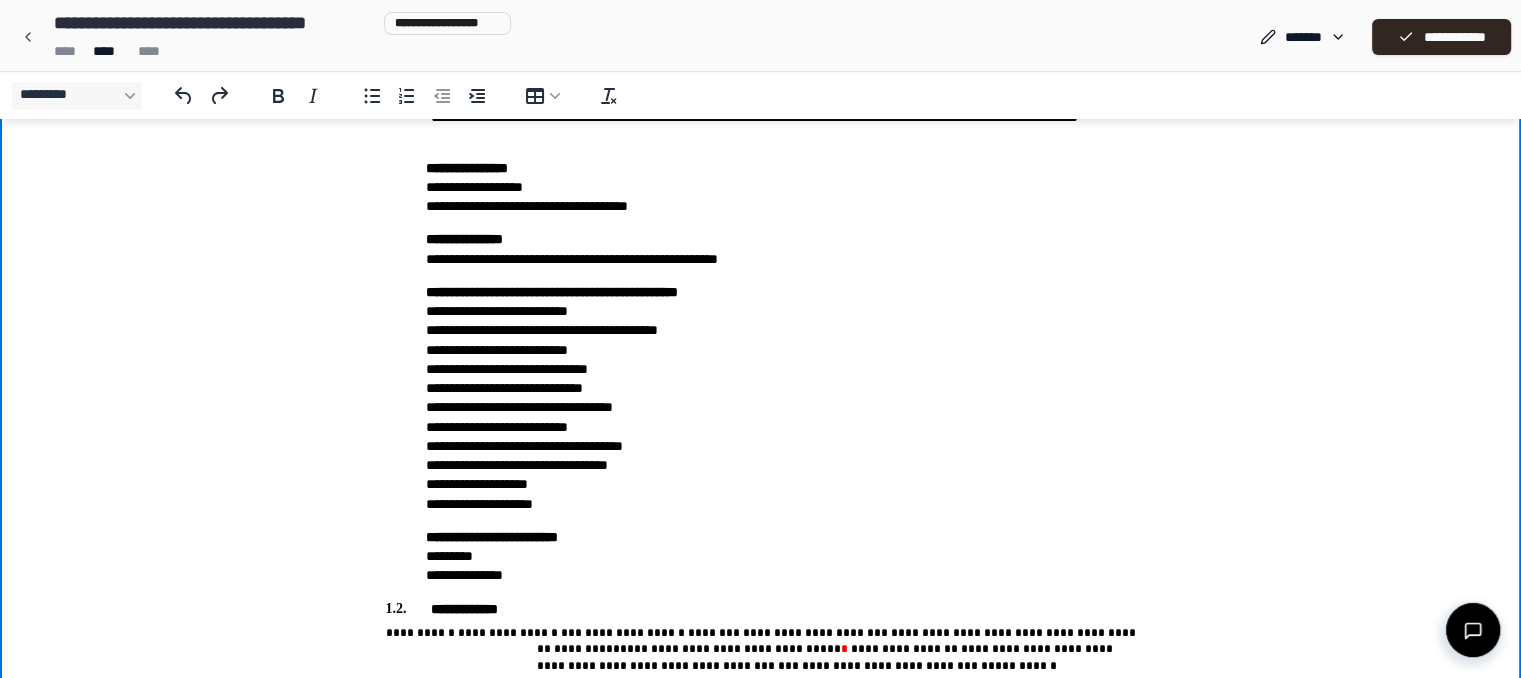 scroll, scrollTop: 315, scrollLeft: 0, axis: vertical 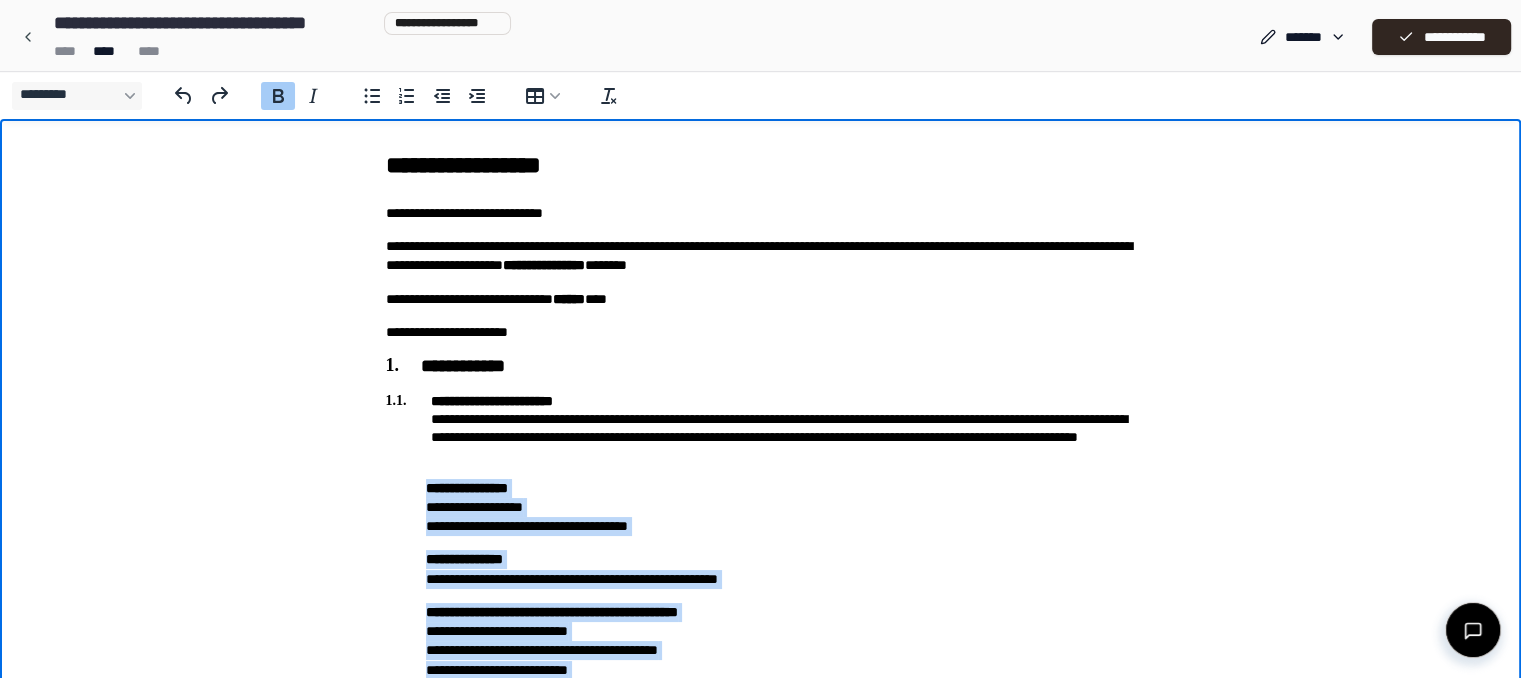 drag, startPoint x: 548, startPoint y: 893, endPoint x: 379, endPoint y: 476, distance: 449.94443 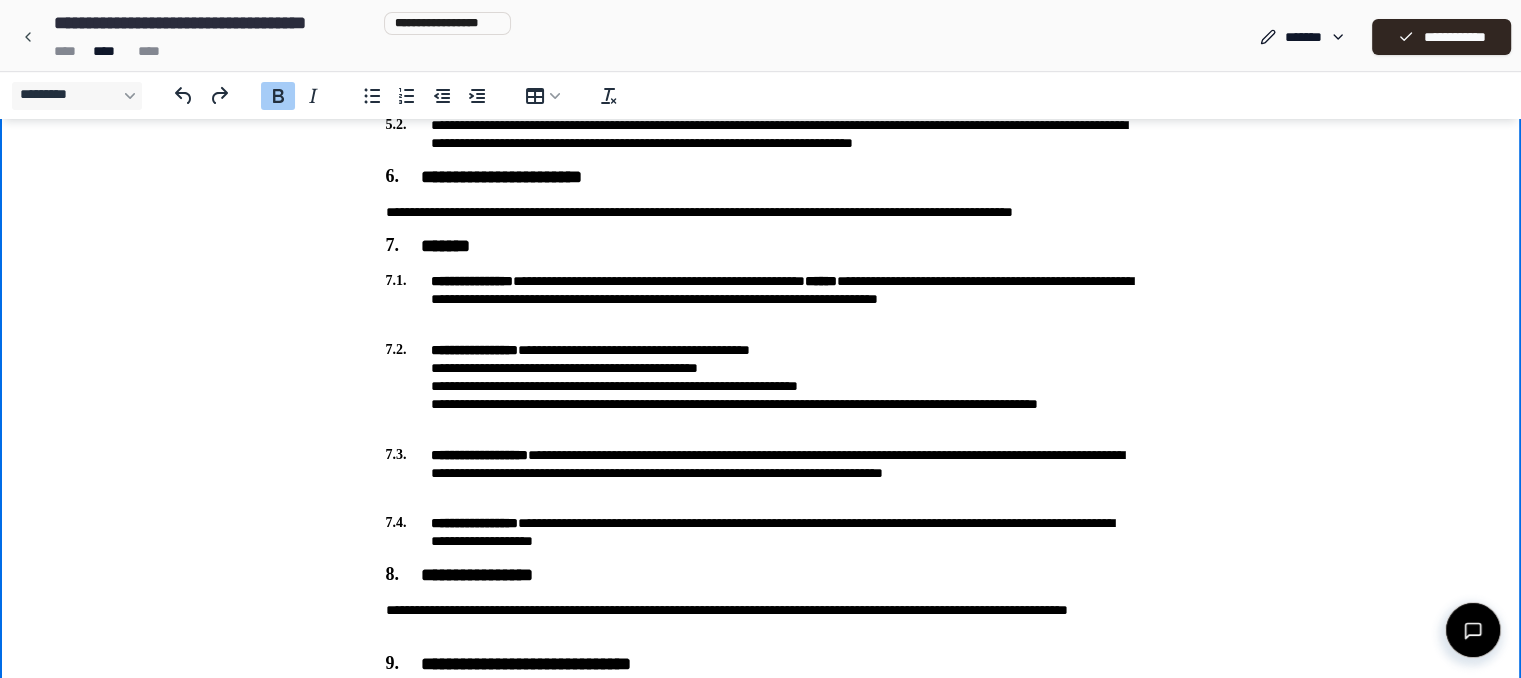scroll, scrollTop: 1501, scrollLeft: 0, axis: vertical 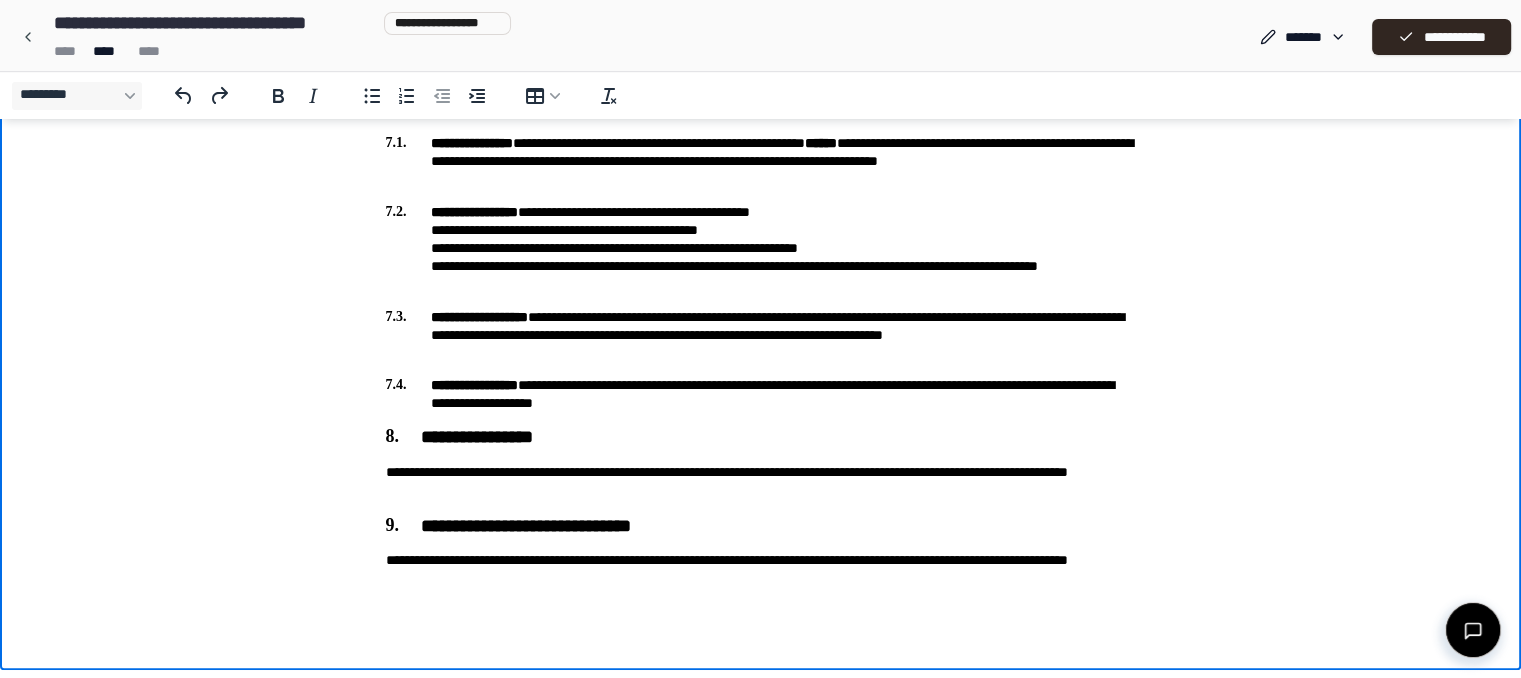 click on "**********" at bounding box center [760, -450] 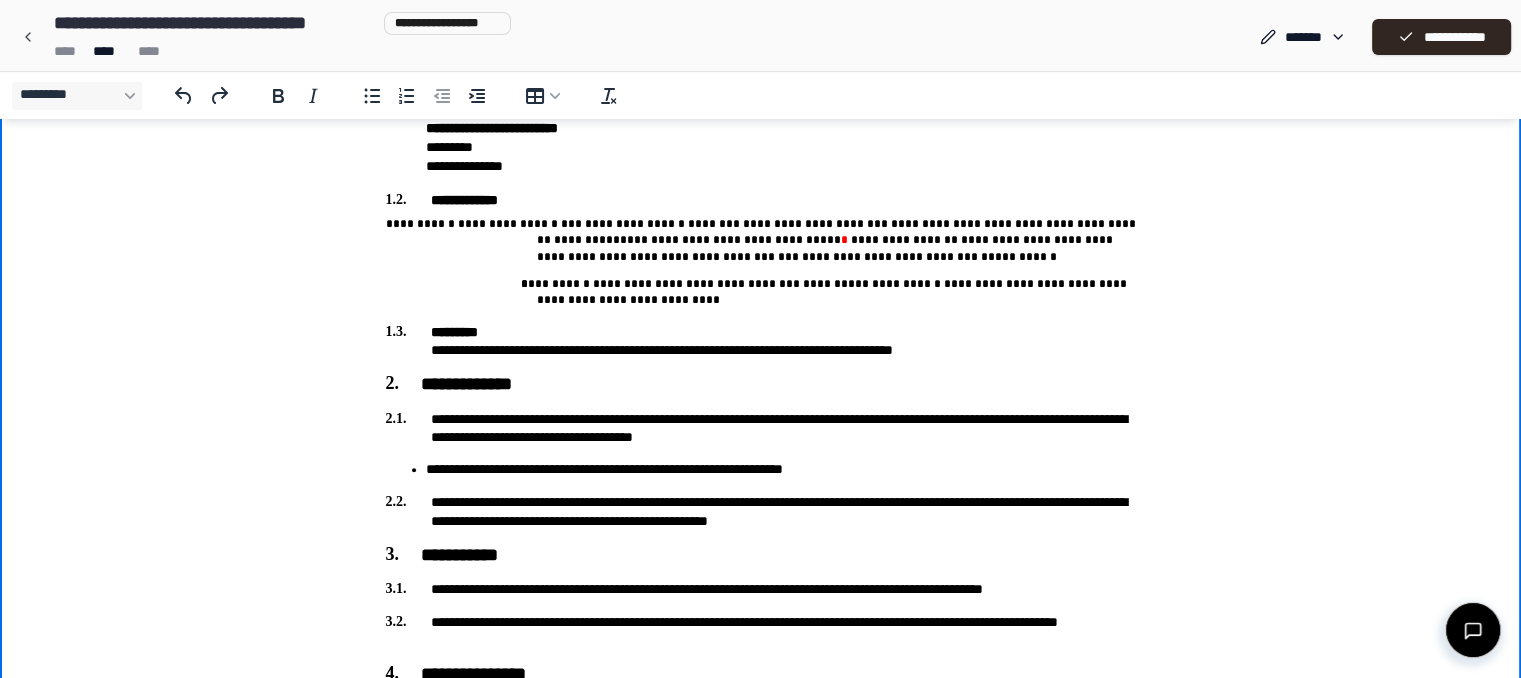 scroll, scrollTop: 721, scrollLeft: 0, axis: vertical 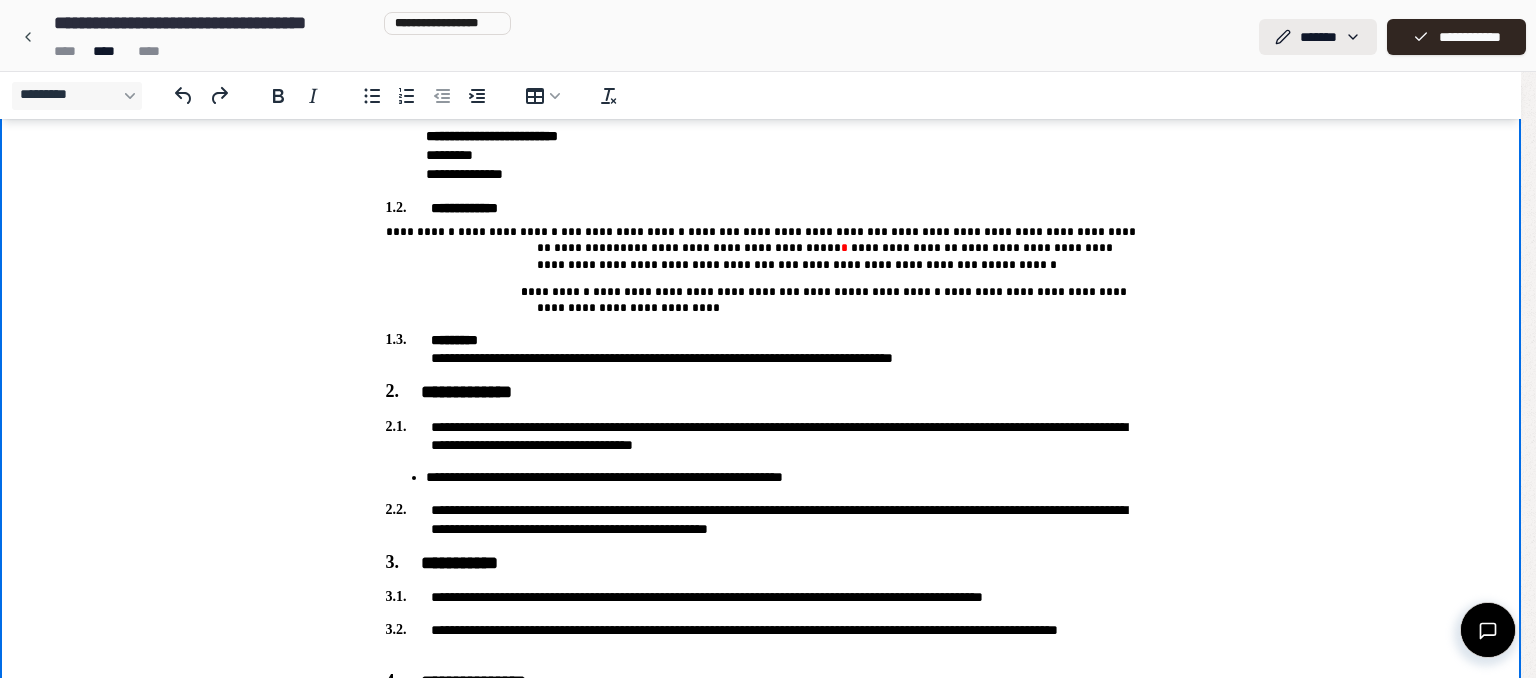 click on "**********" at bounding box center (760, 437) 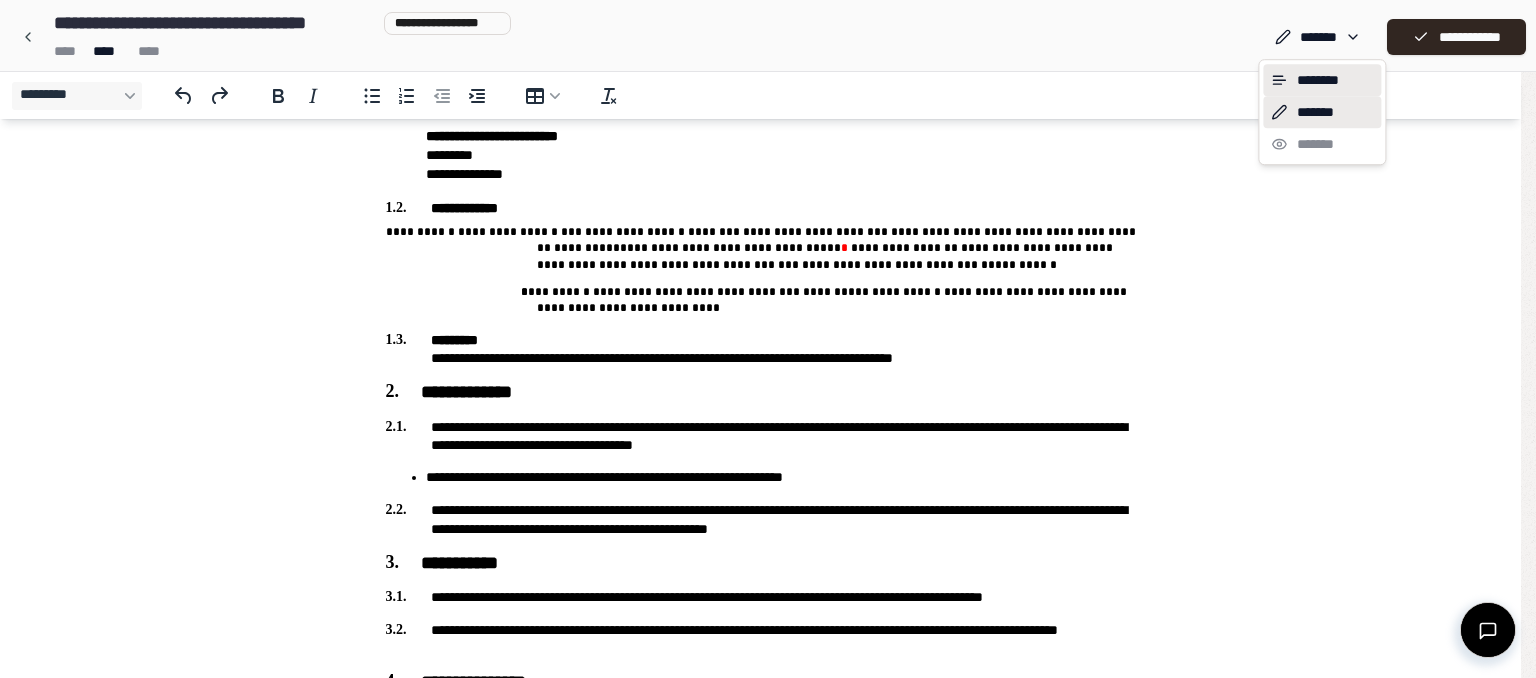 click on "********" at bounding box center (1322, 80) 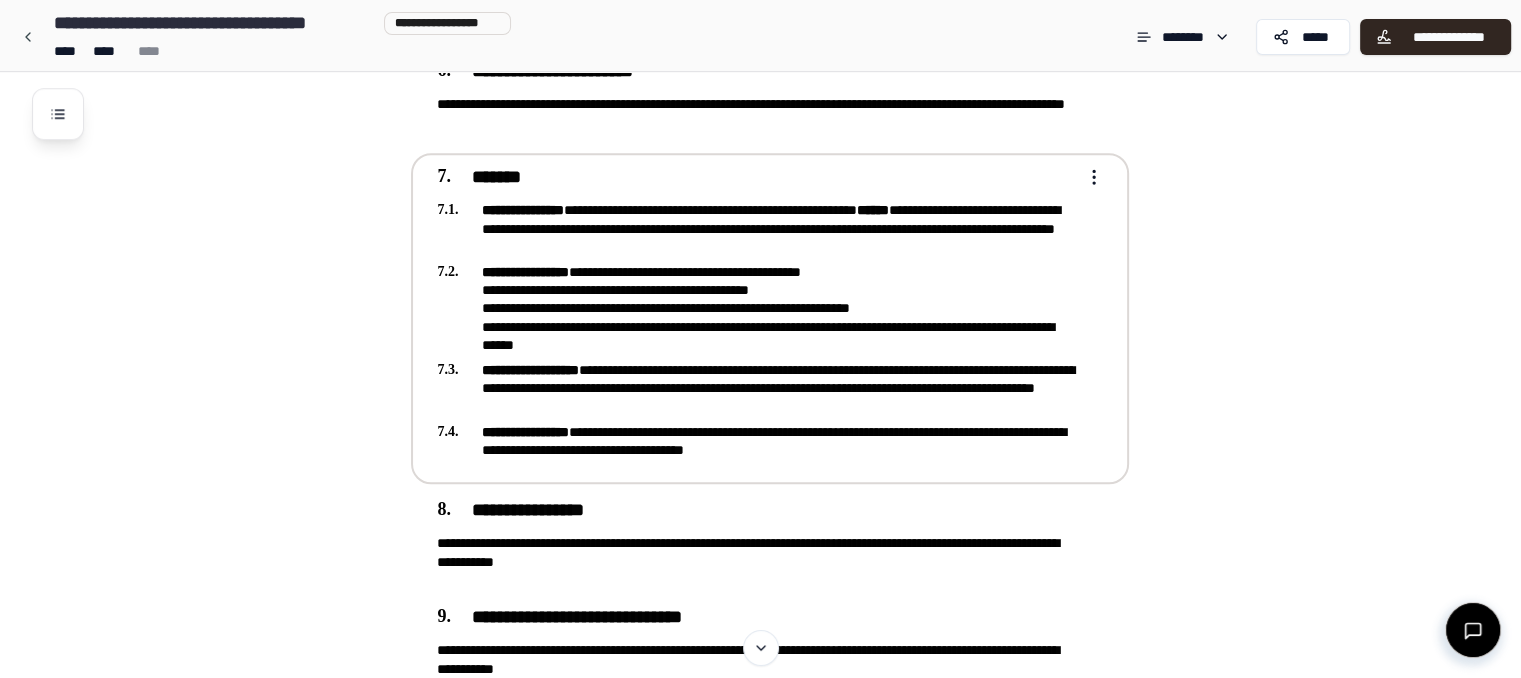 scroll, scrollTop: 1758, scrollLeft: 0, axis: vertical 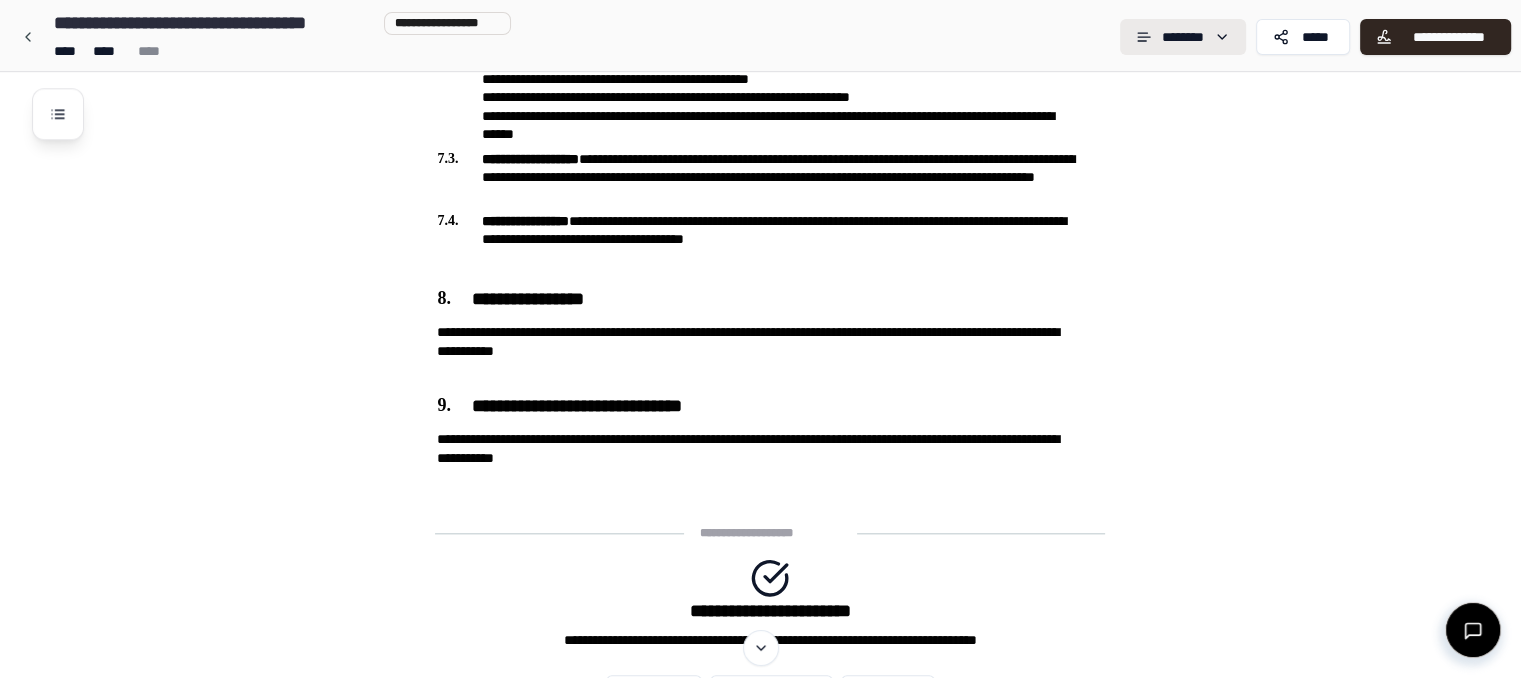 click on "**********" at bounding box center (760, -596) 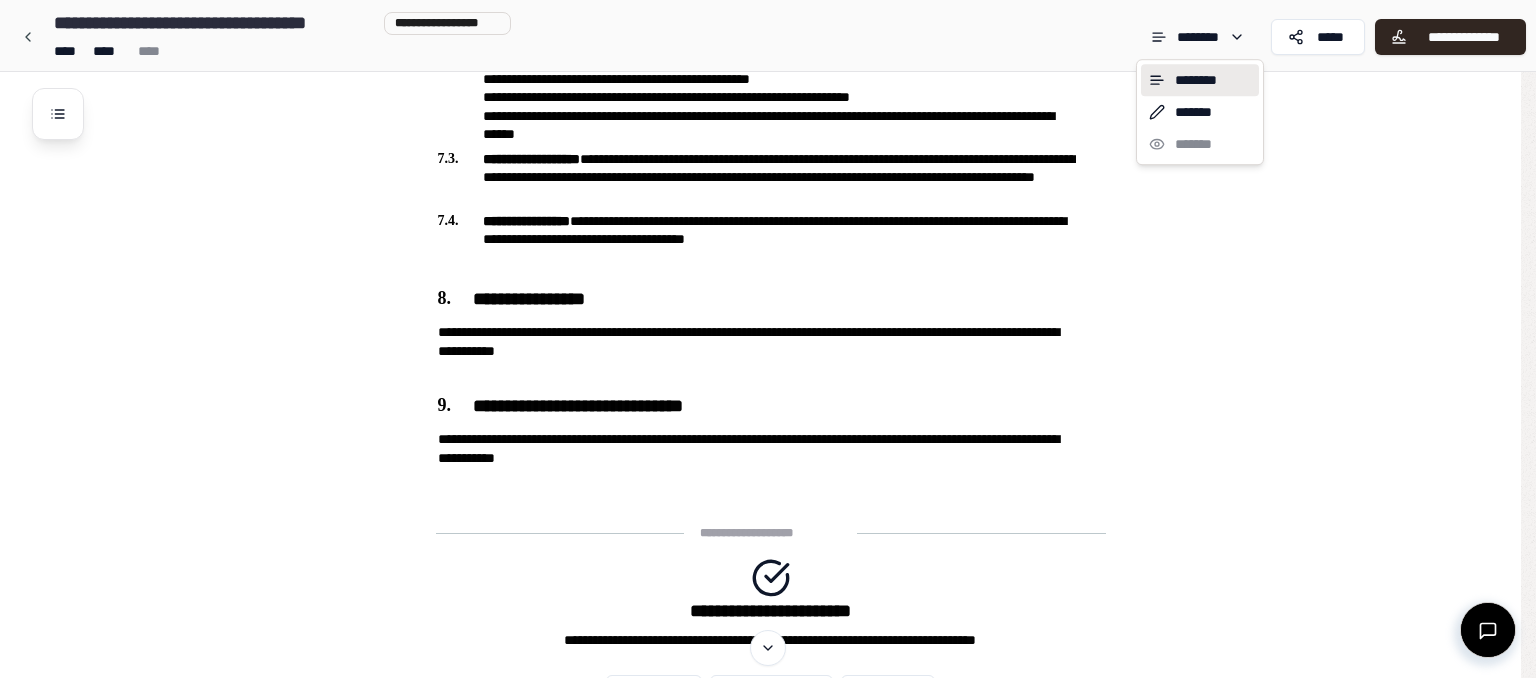 click on "**********" at bounding box center [768, -596] 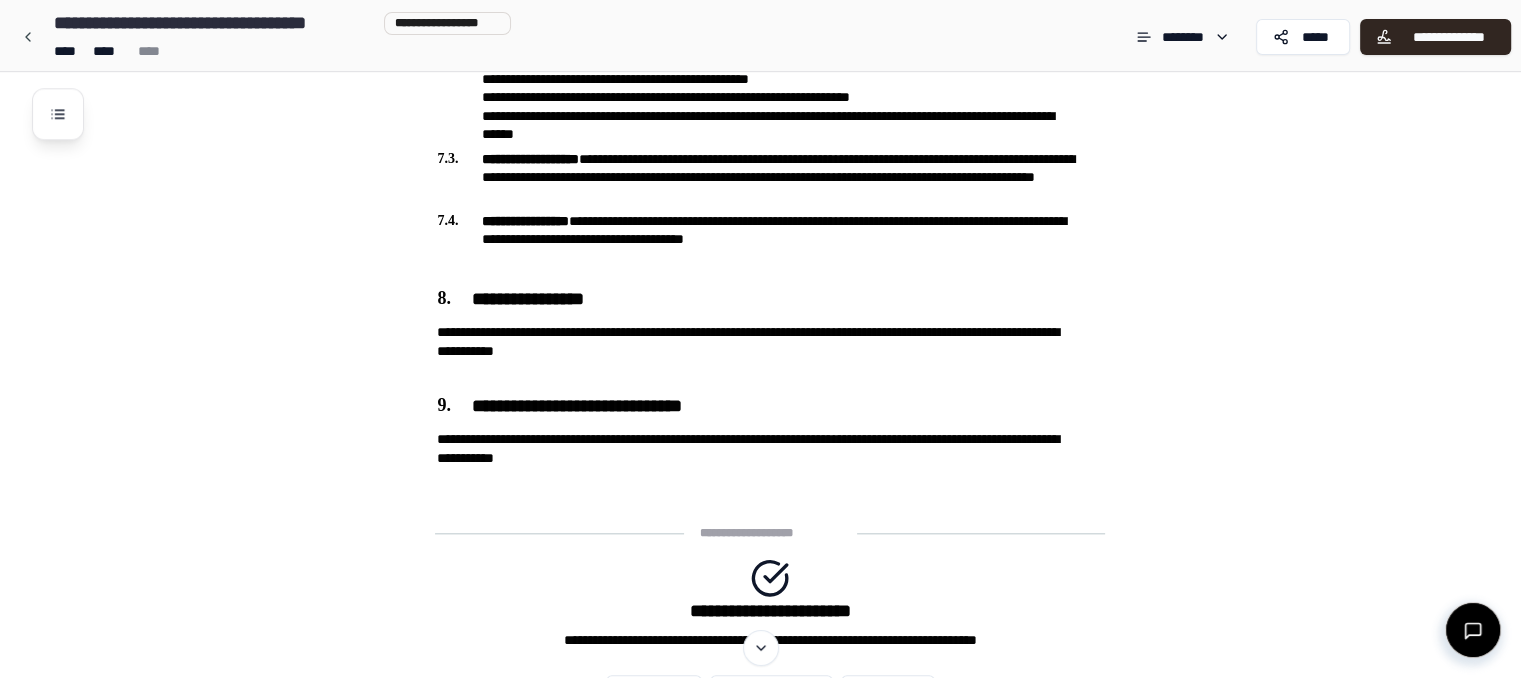 click at bounding box center [1473, 630] 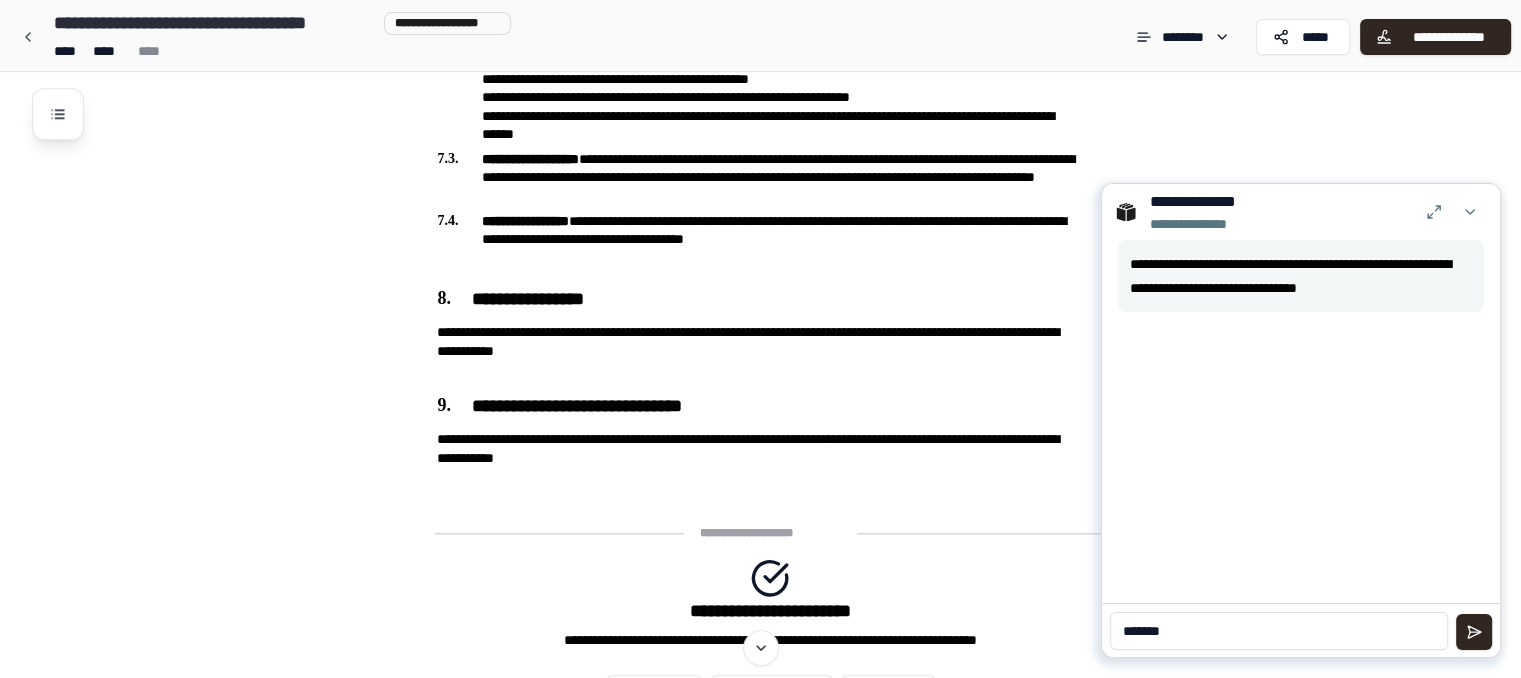 click on "******" at bounding box center (1279, 631) 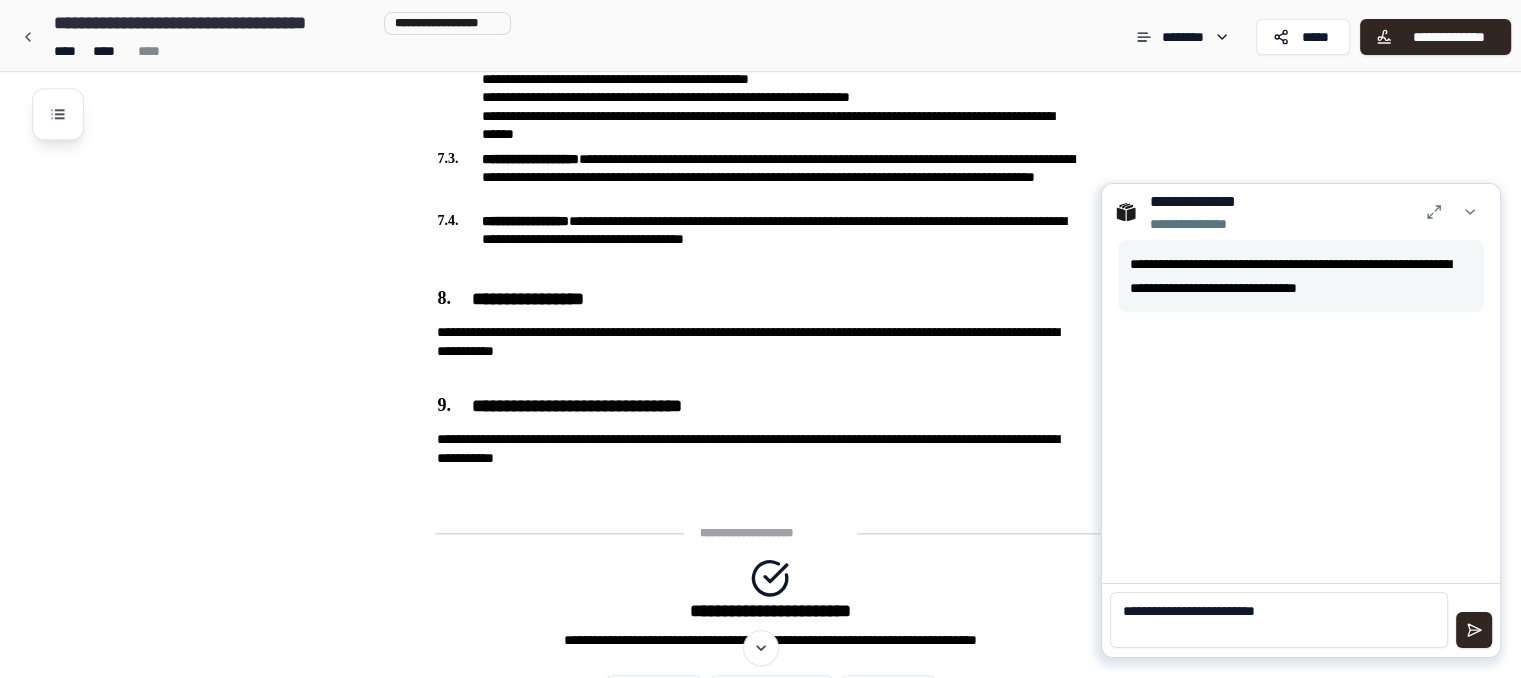 scroll, scrollTop: 0, scrollLeft: 0, axis: both 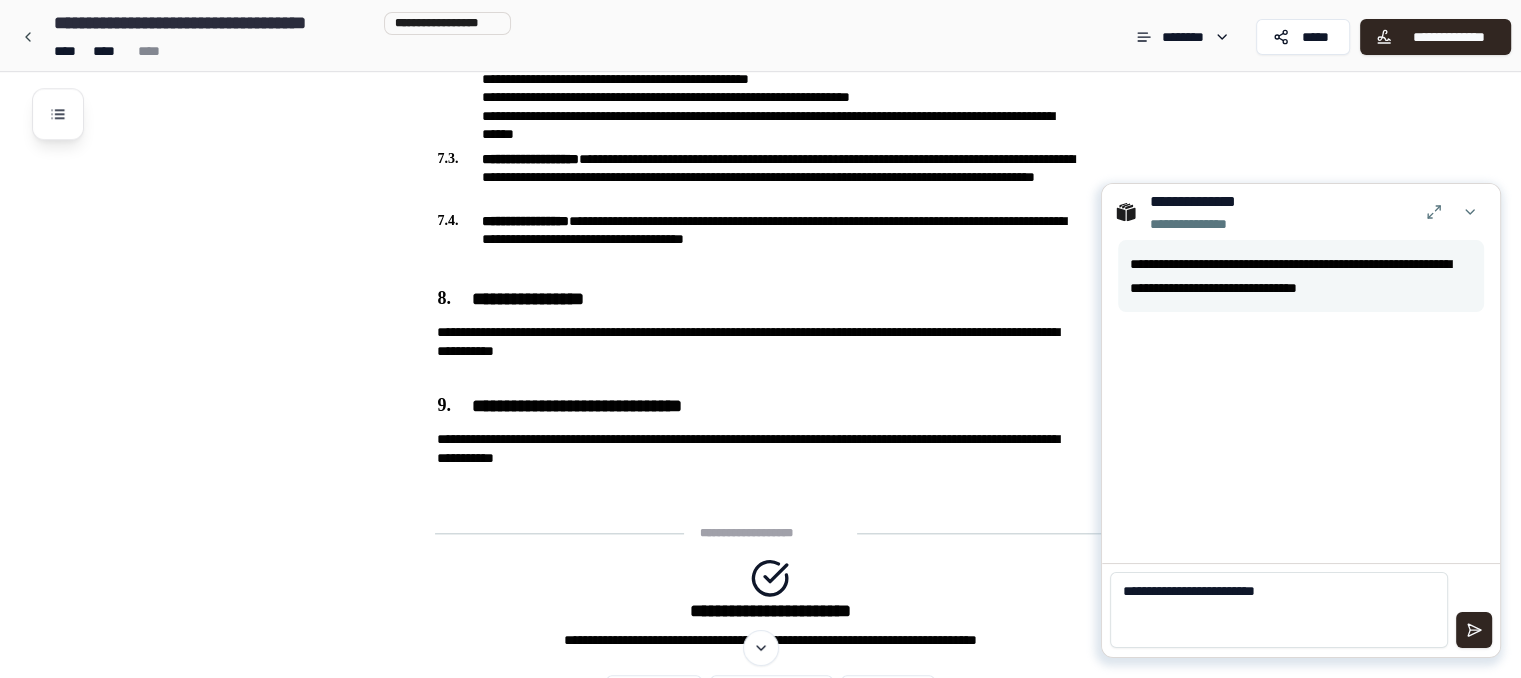 click on "**********" at bounding box center (1301, 401) 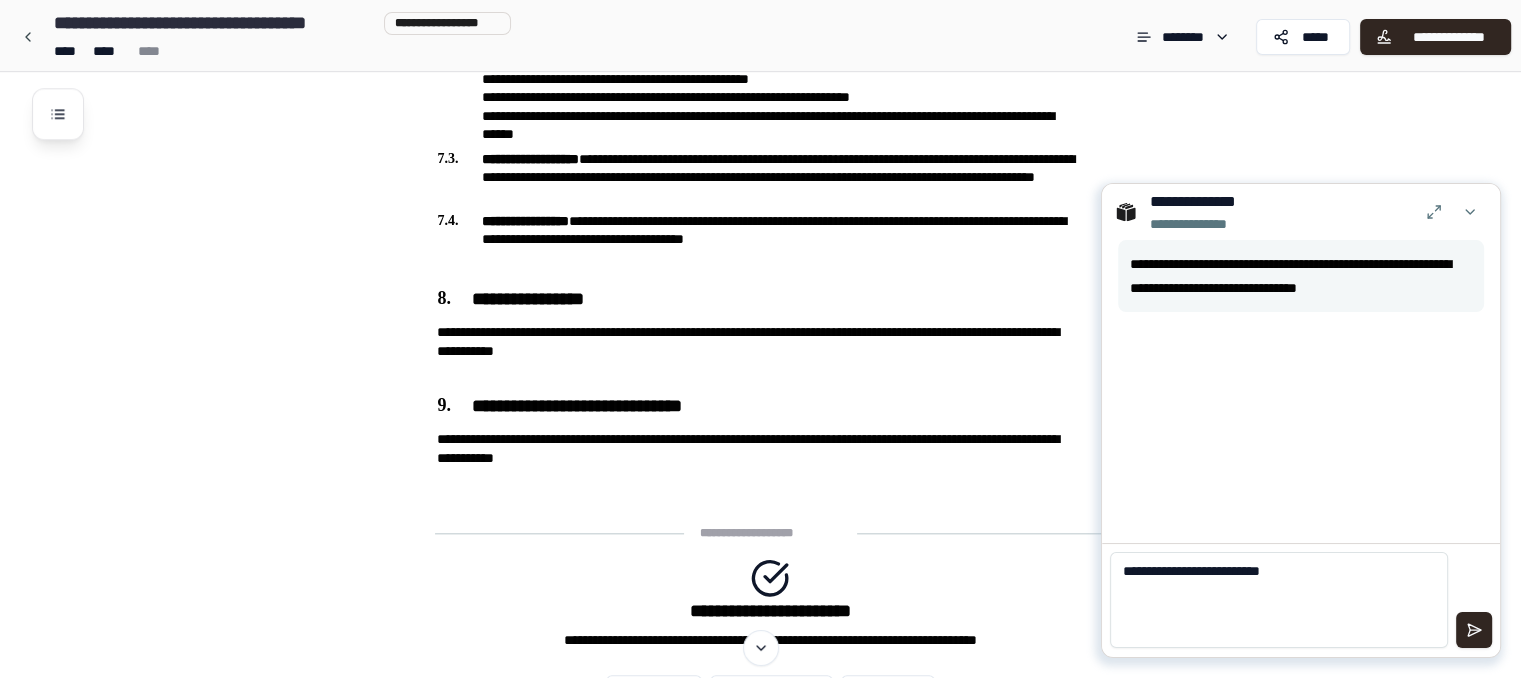 paste on "**********" 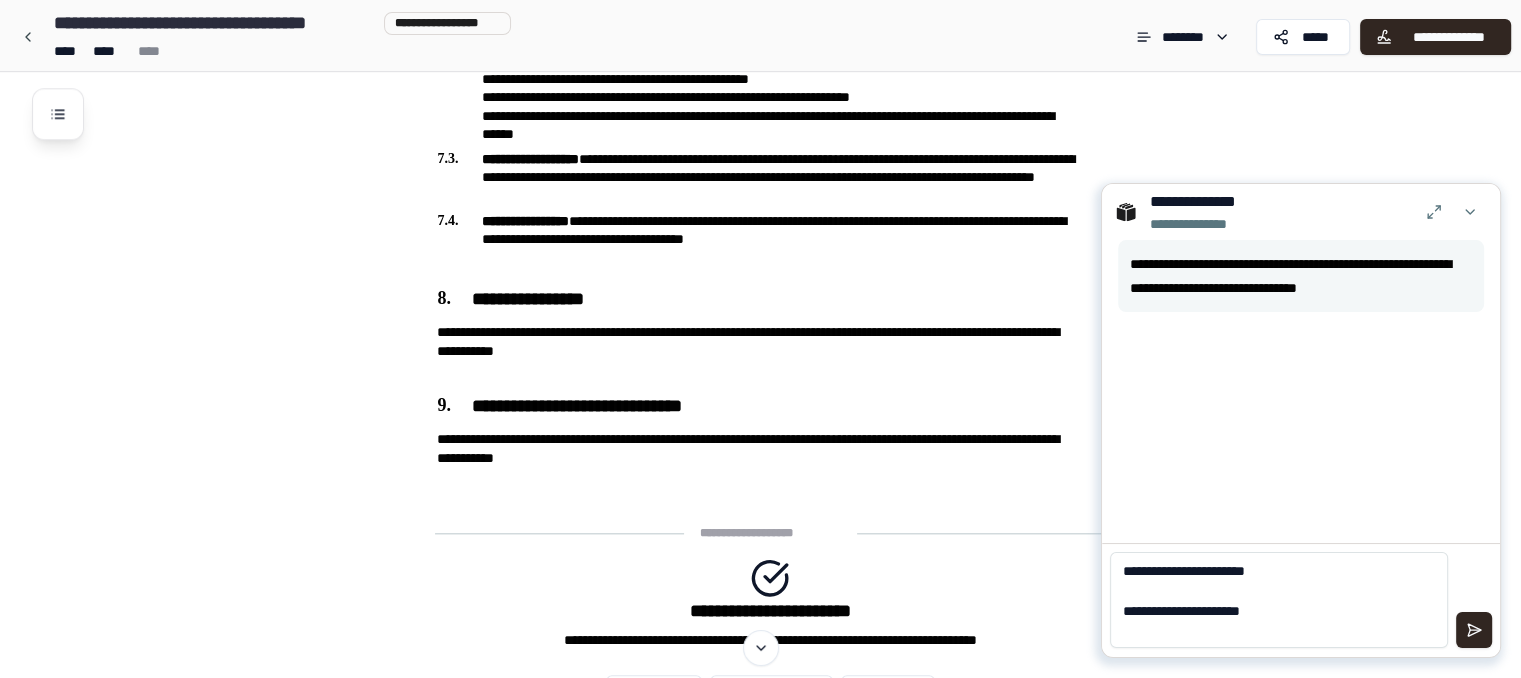 scroll, scrollTop: 628, scrollLeft: 0, axis: vertical 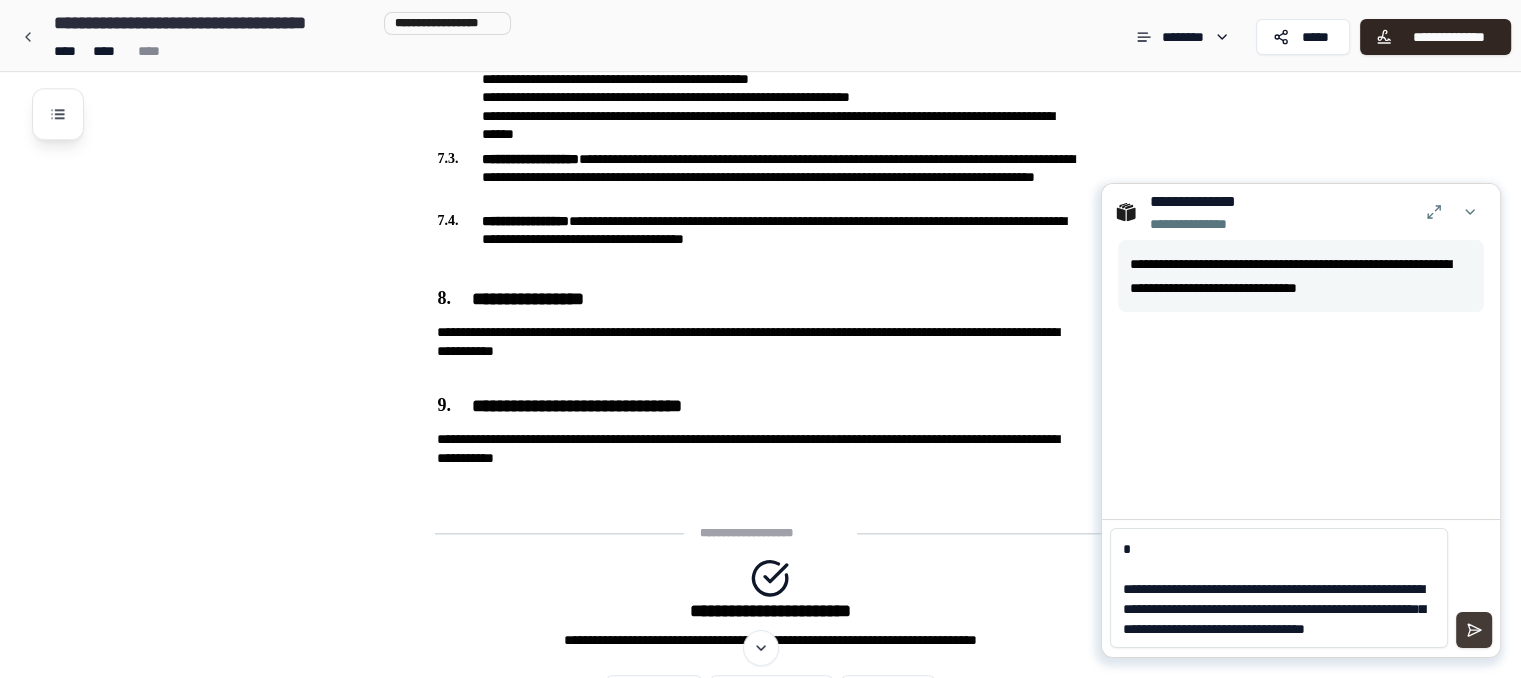 type on "**********" 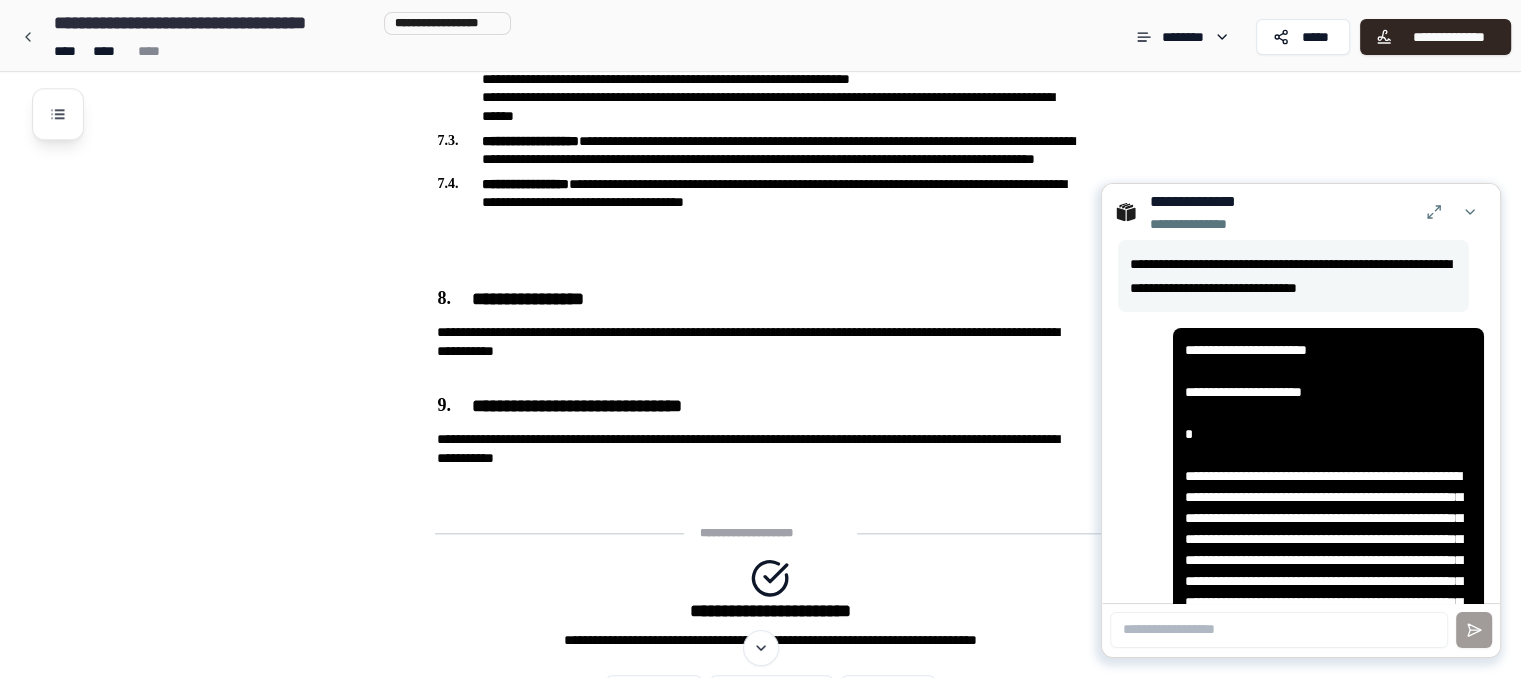 scroll, scrollTop: 0, scrollLeft: 0, axis: both 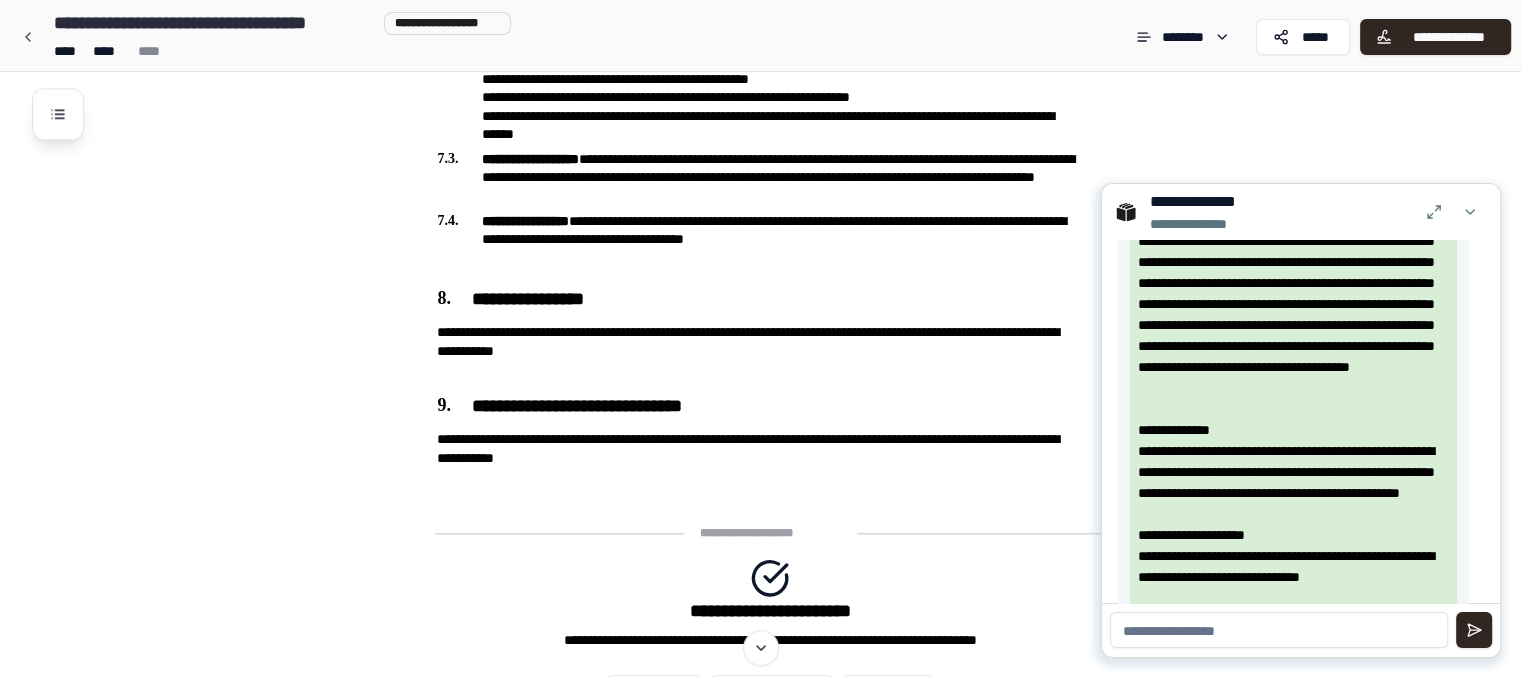 click at bounding box center [1279, 630] 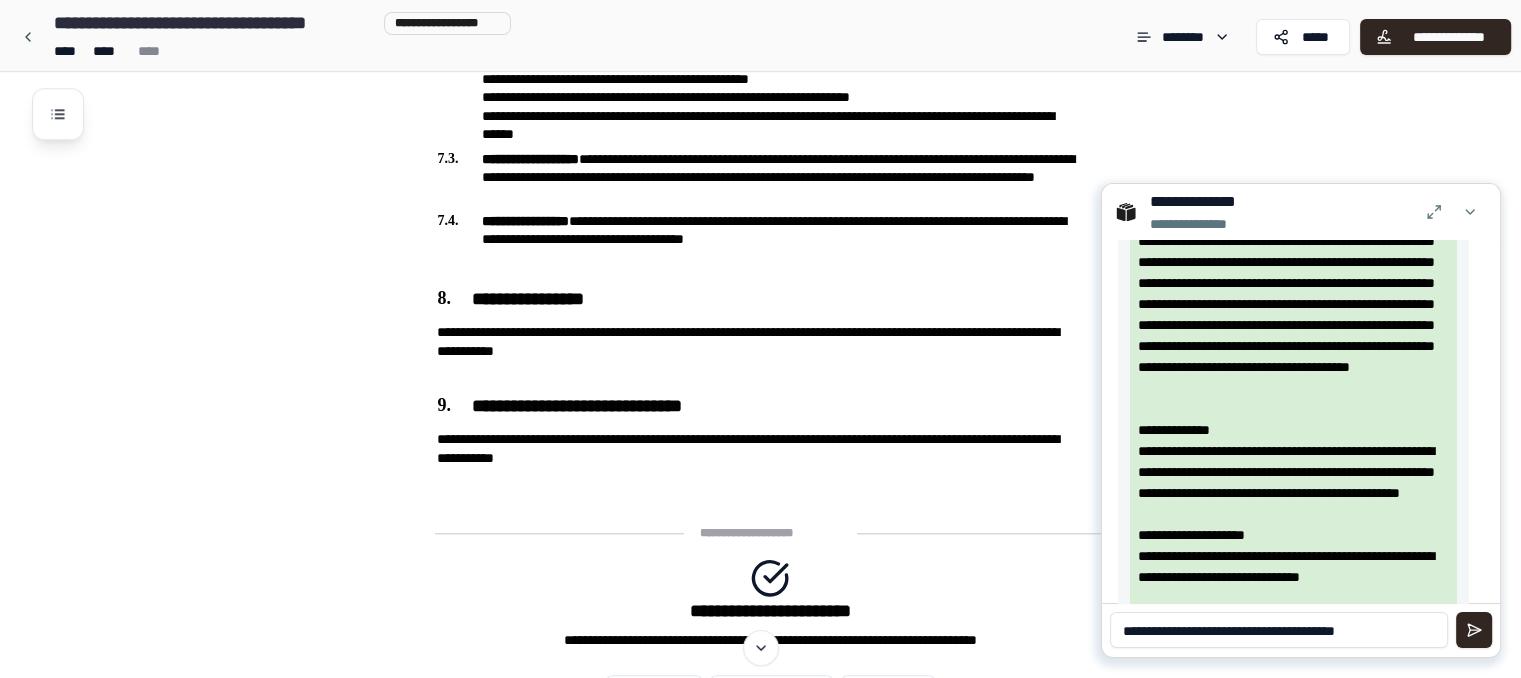 type on "**********" 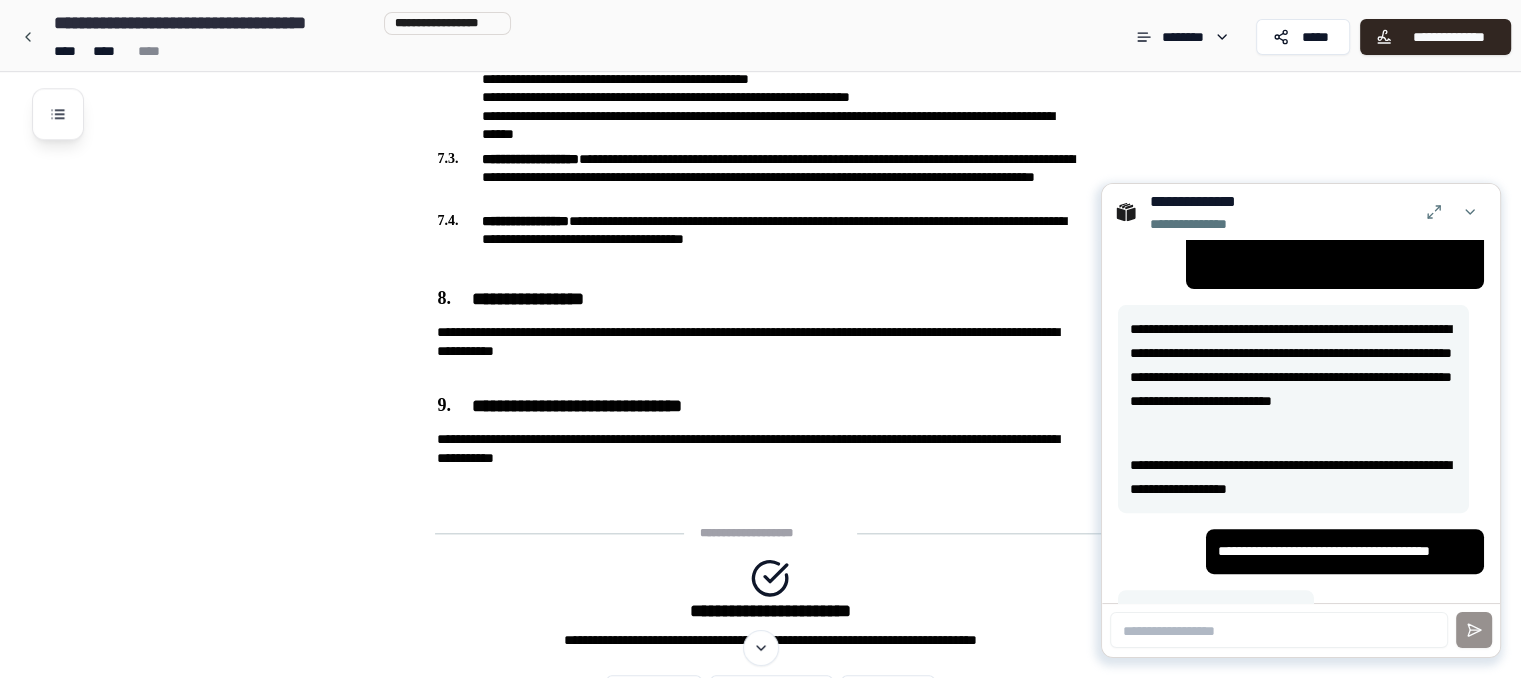 scroll, scrollTop: 892, scrollLeft: 0, axis: vertical 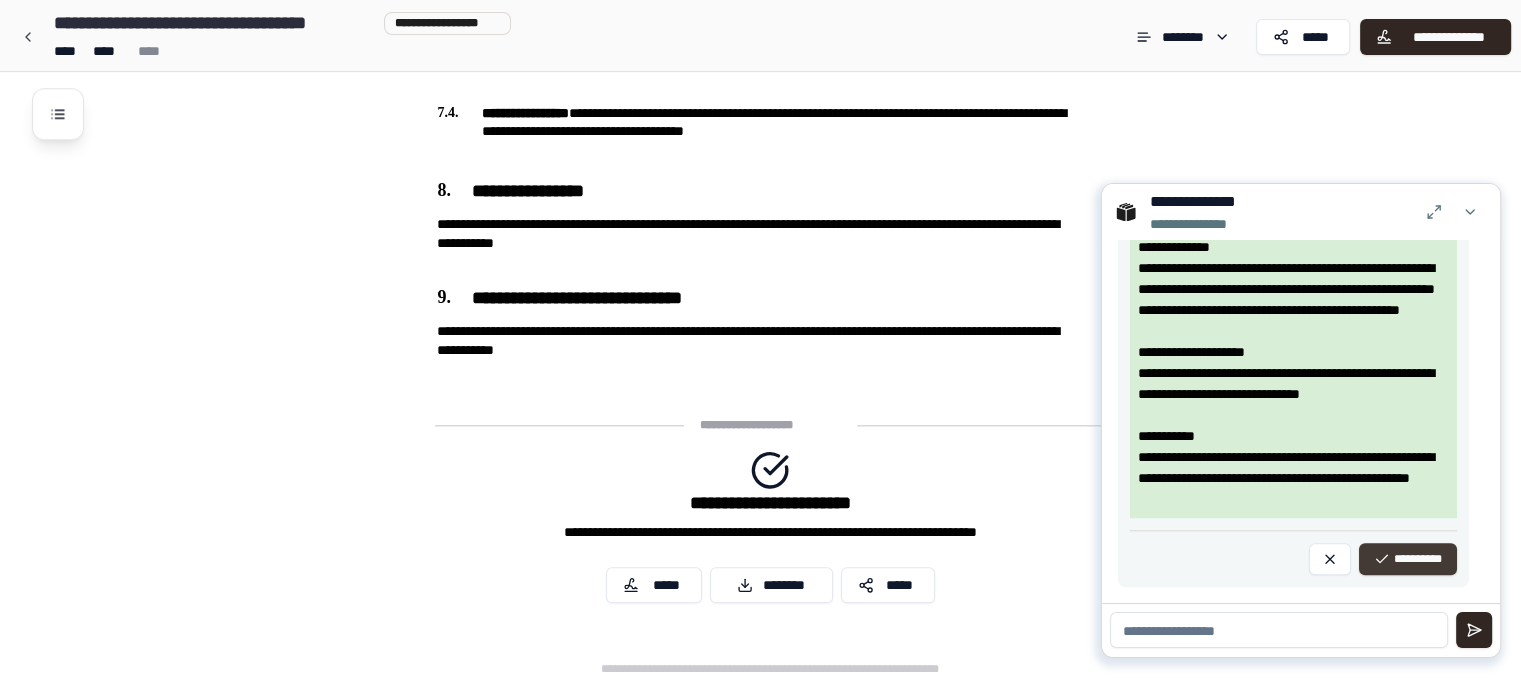 click on "**********" at bounding box center (1408, 559) 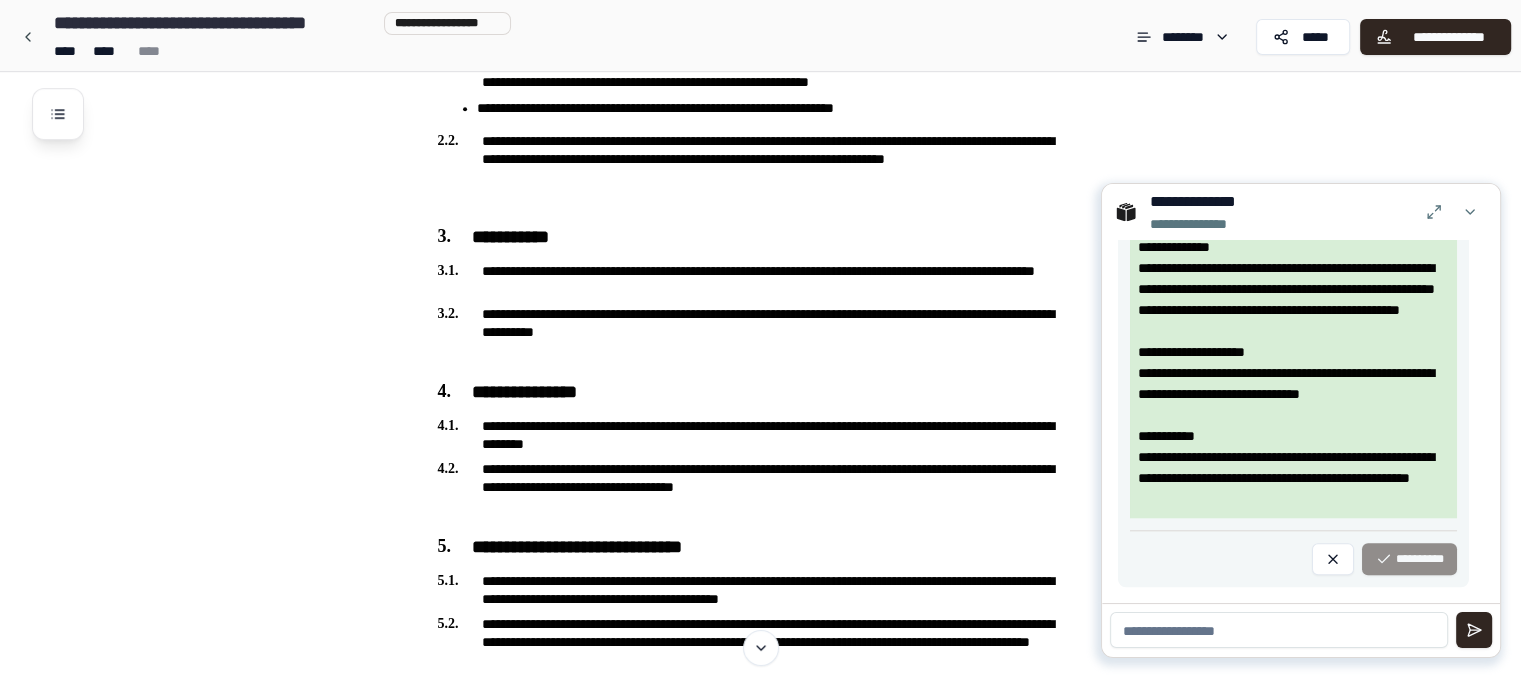 scroll, scrollTop: 1112, scrollLeft: 0, axis: vertical 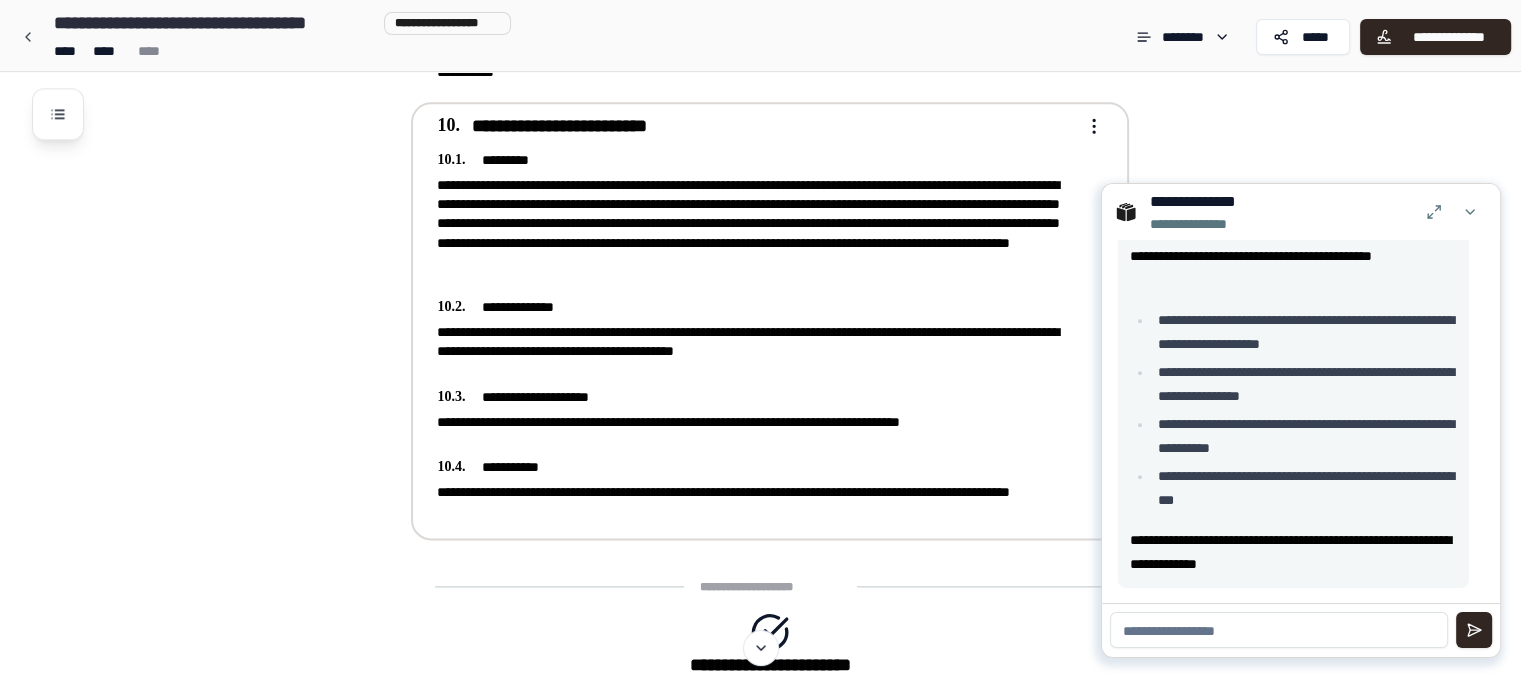 click on "**********" at bounding box center (756, 502) 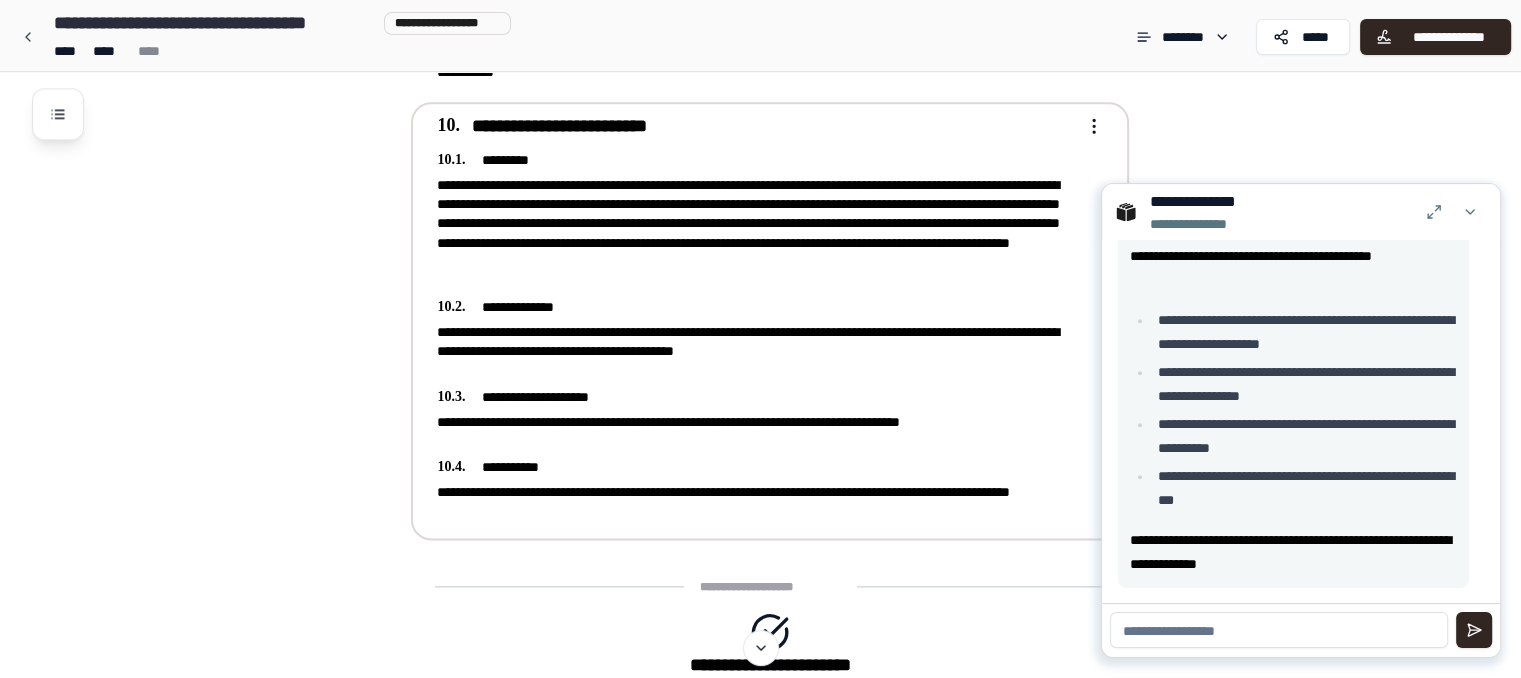 drag, startPoint x: 525, startPoint y: 509, endPoint x: 504, endPoint y: 463, distance: 50.566788 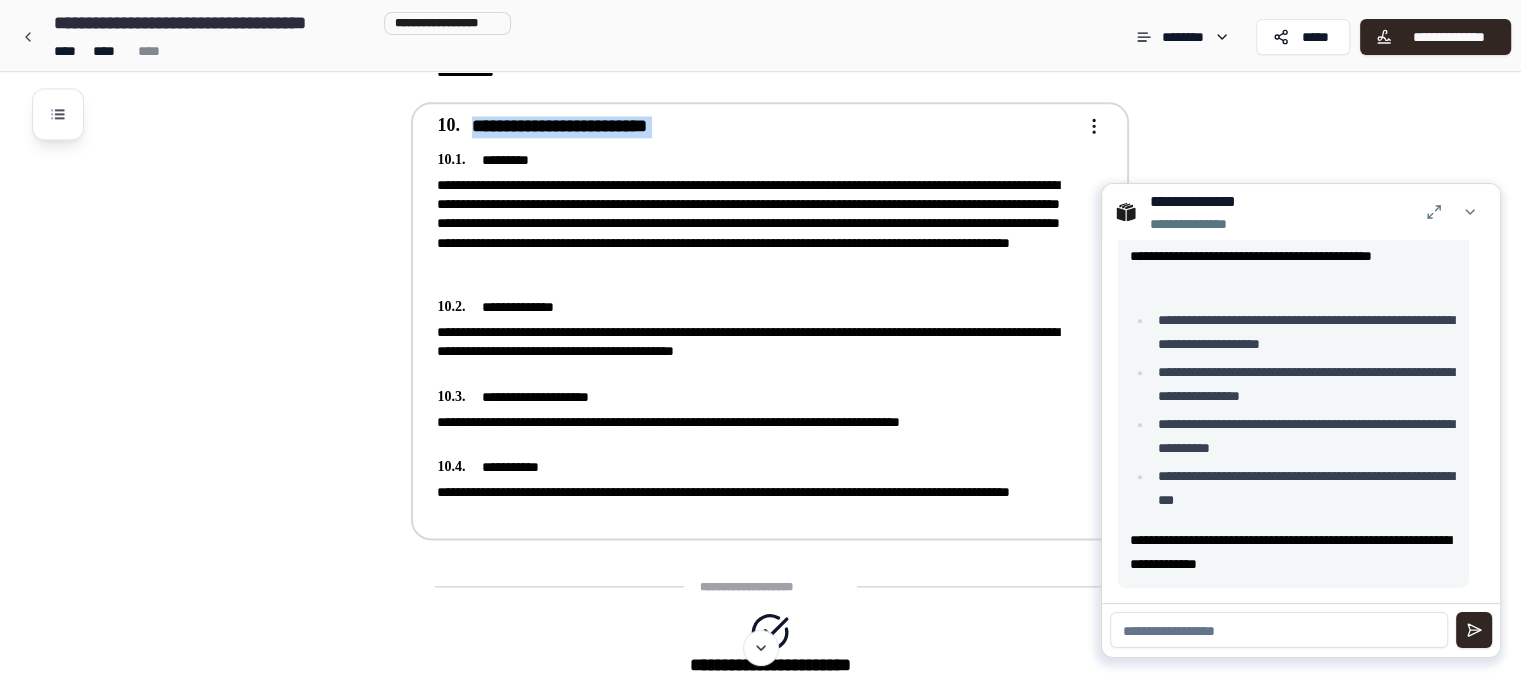 drag, startPoint x: 519, startPoint y: 505, endPoint x: 481, endPoint y: 141, distance: 365.97815 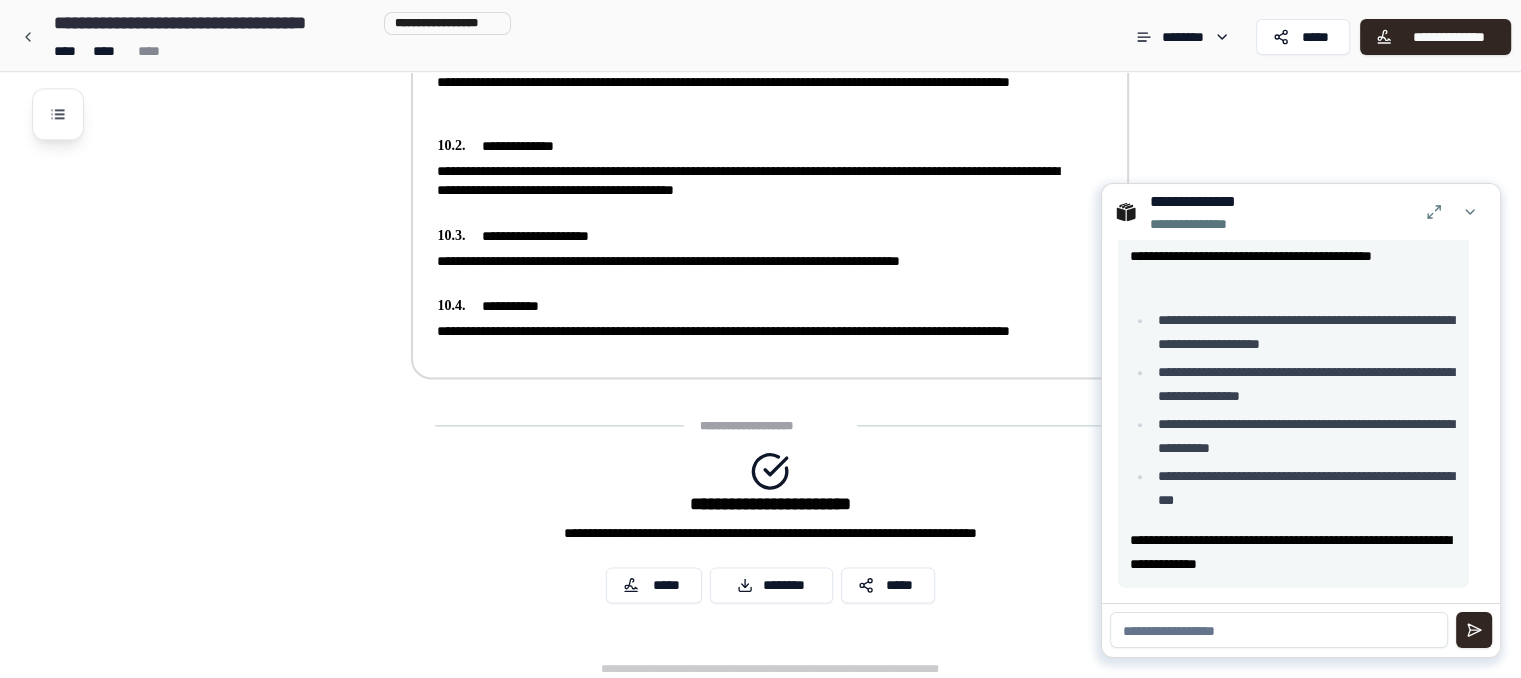 scroll, scrollTop: 2519, scrollLeft: 0, axis: vertical 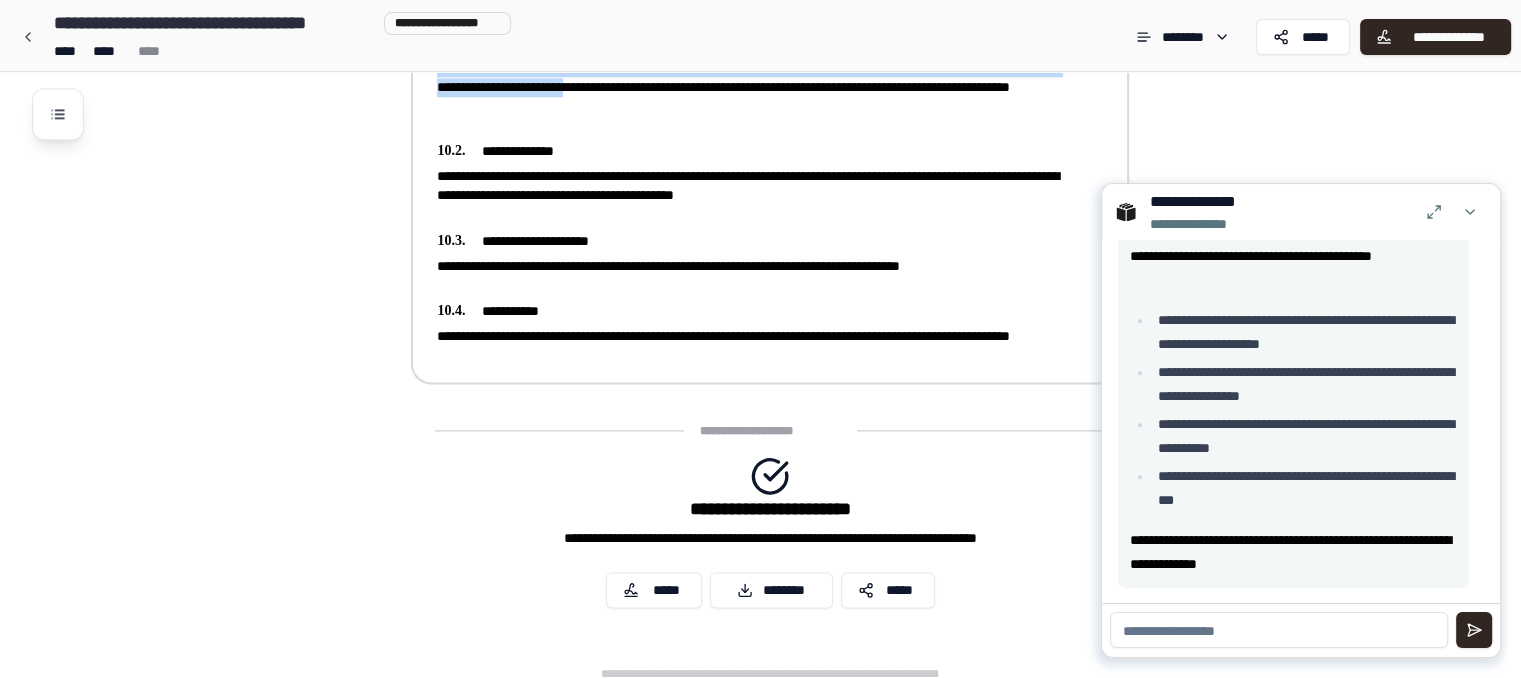 drag, startPoint x: 523, startPoint y: 349, endPoint x: 427, endPoint y: 116, distance: 252.00198 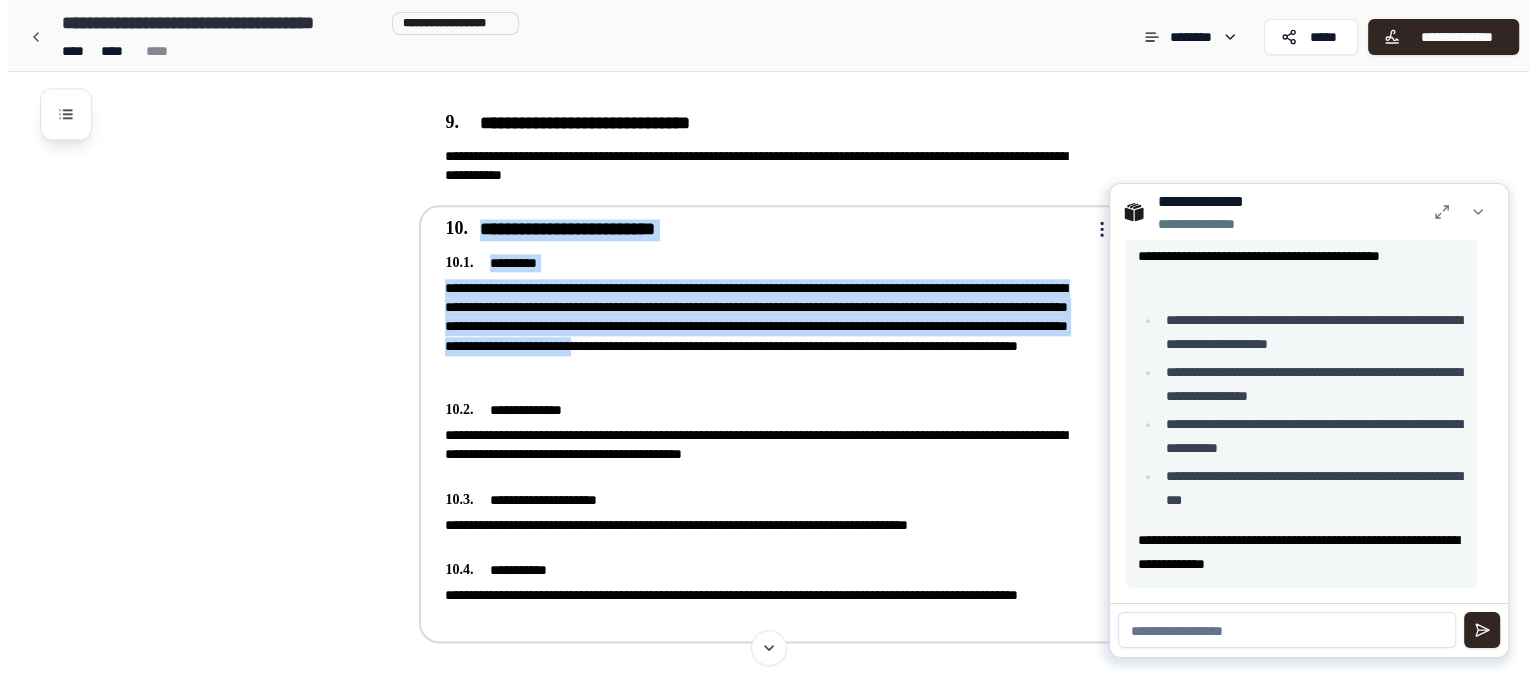scroll, scrollTop: 2258, scrollLeft: 0, axis: vertical 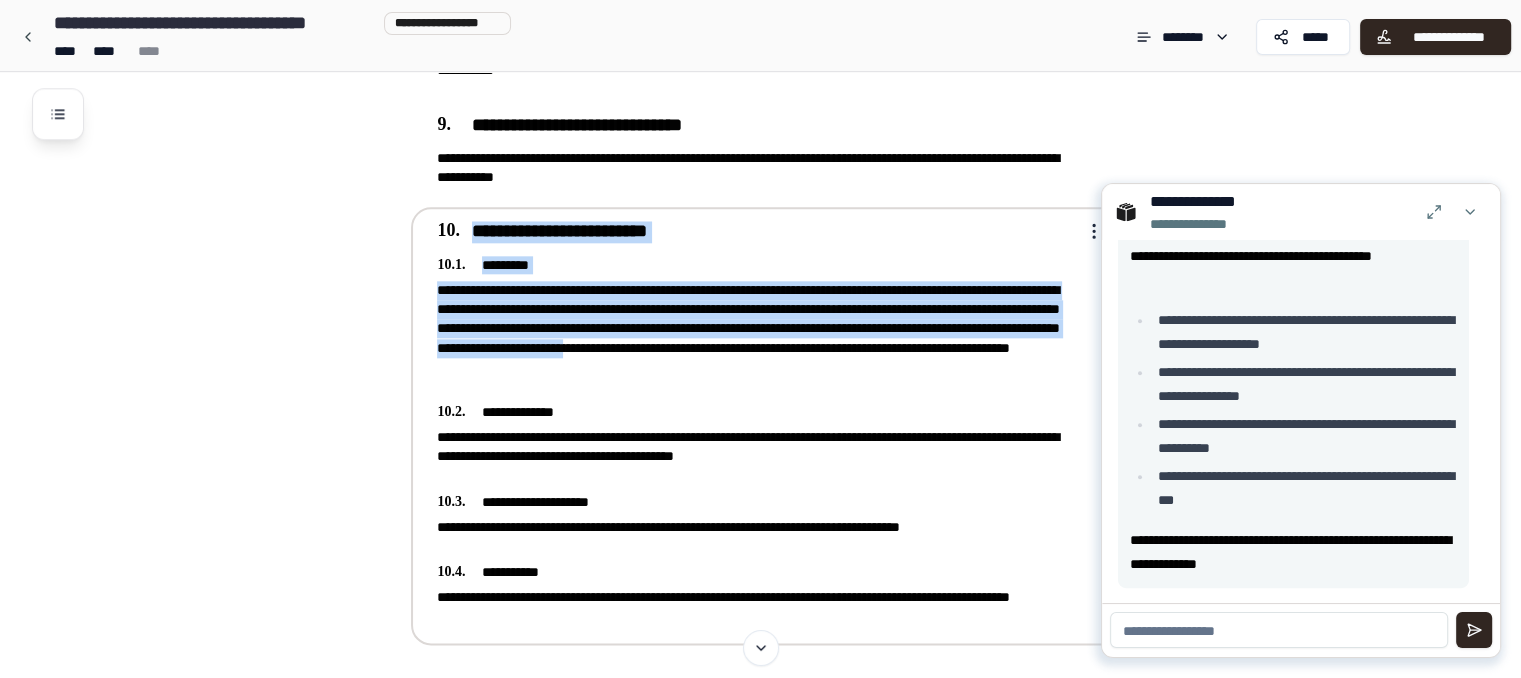 click on "**********" at bounding box center [756, 232] 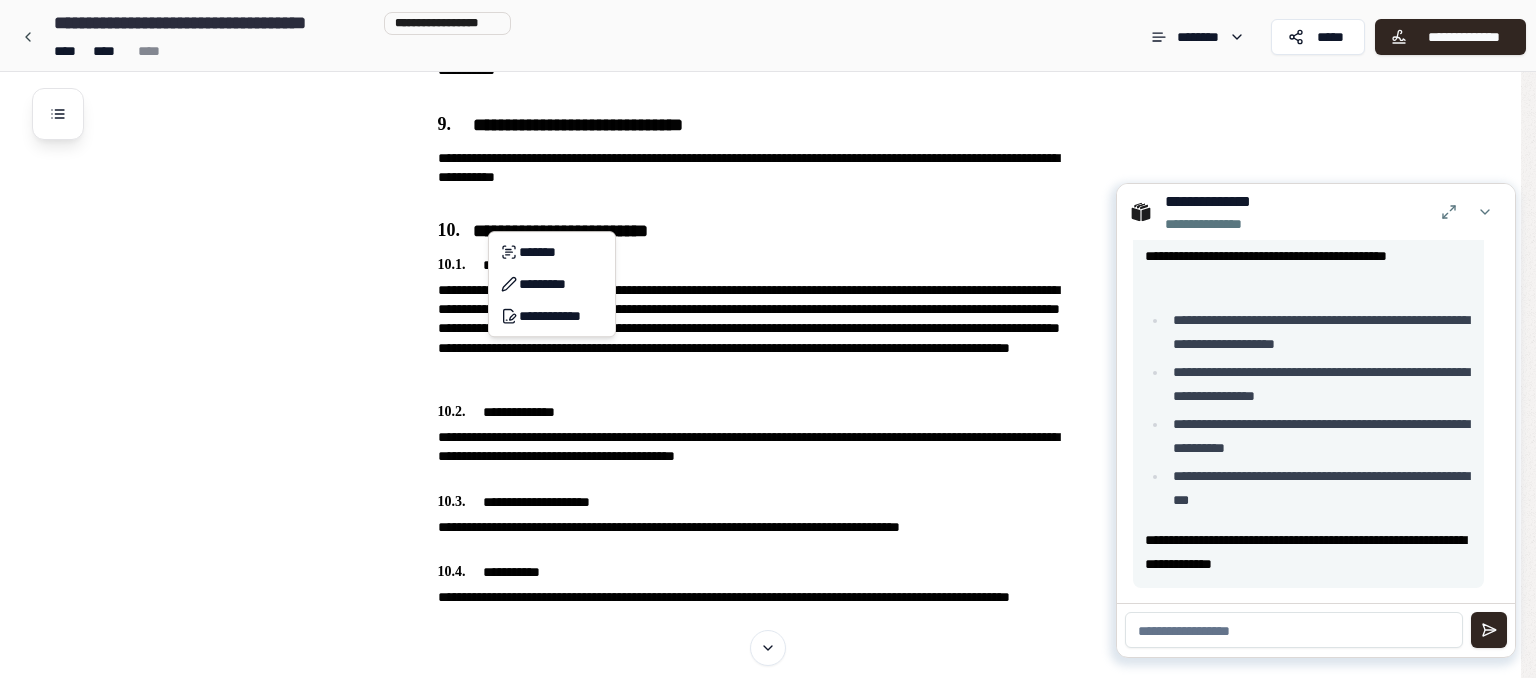 click on "**********" at bounding box center (768, -657) 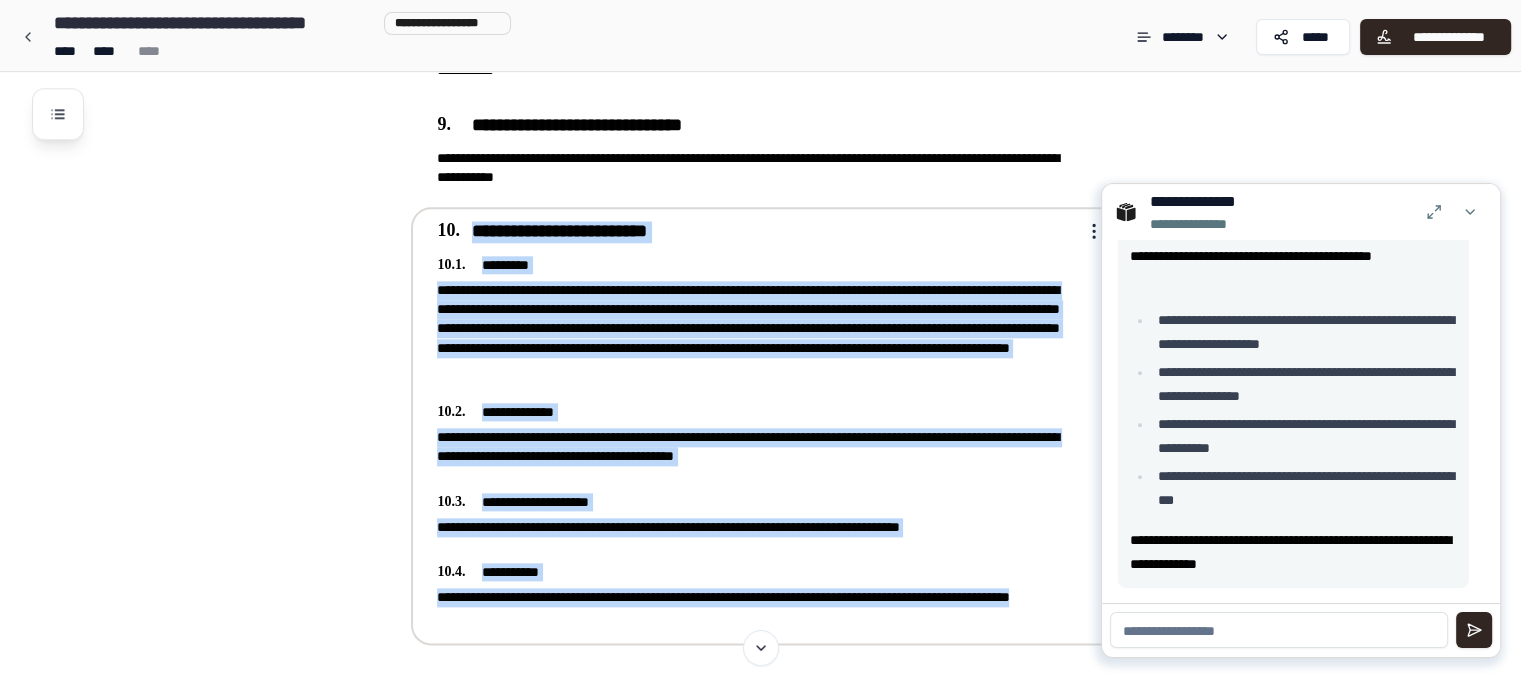 drag, startPoint x: 468, startPoint y: 212, endPoint x: 604, endPoint y: 615, distance: 425.32928 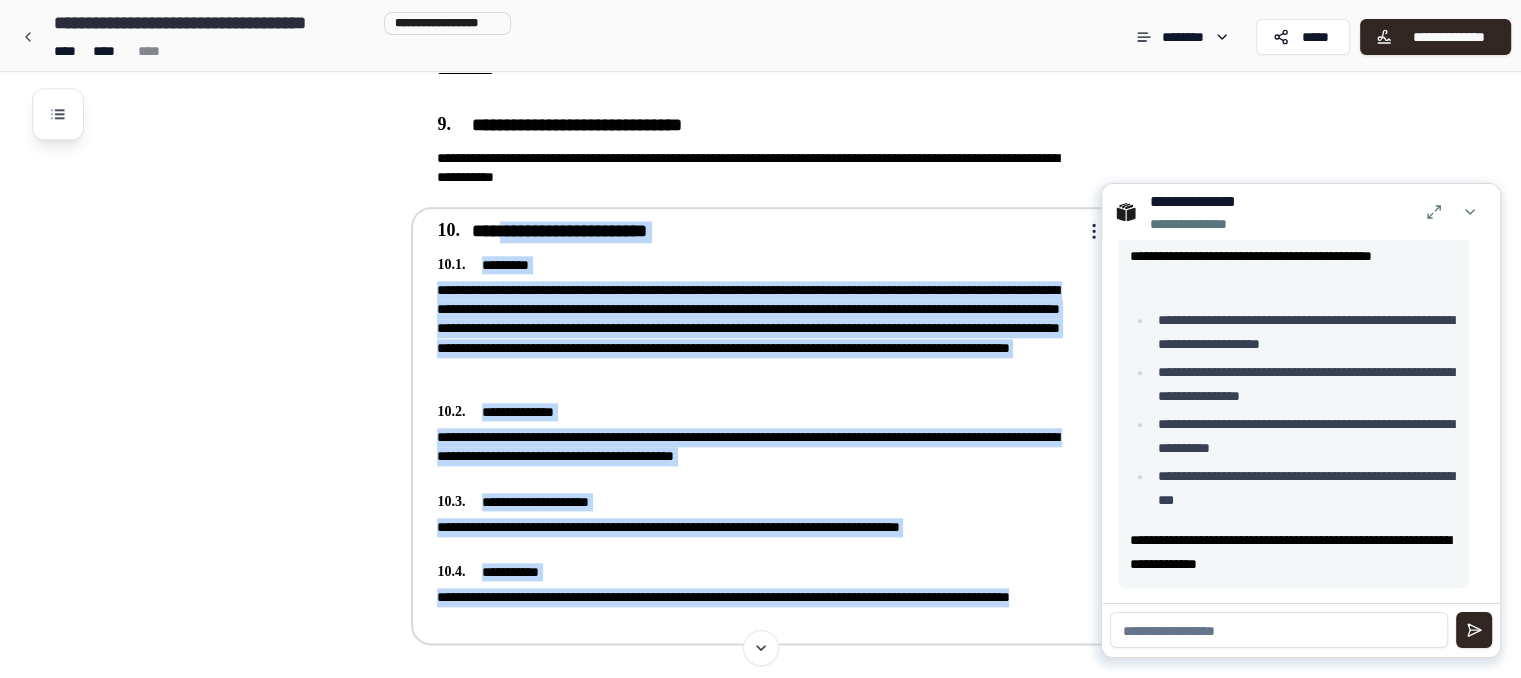 drag, startPoint x: 499, startPoint y: 217, endPoint x: 575, endPoint y: 599, distance: 389.48685 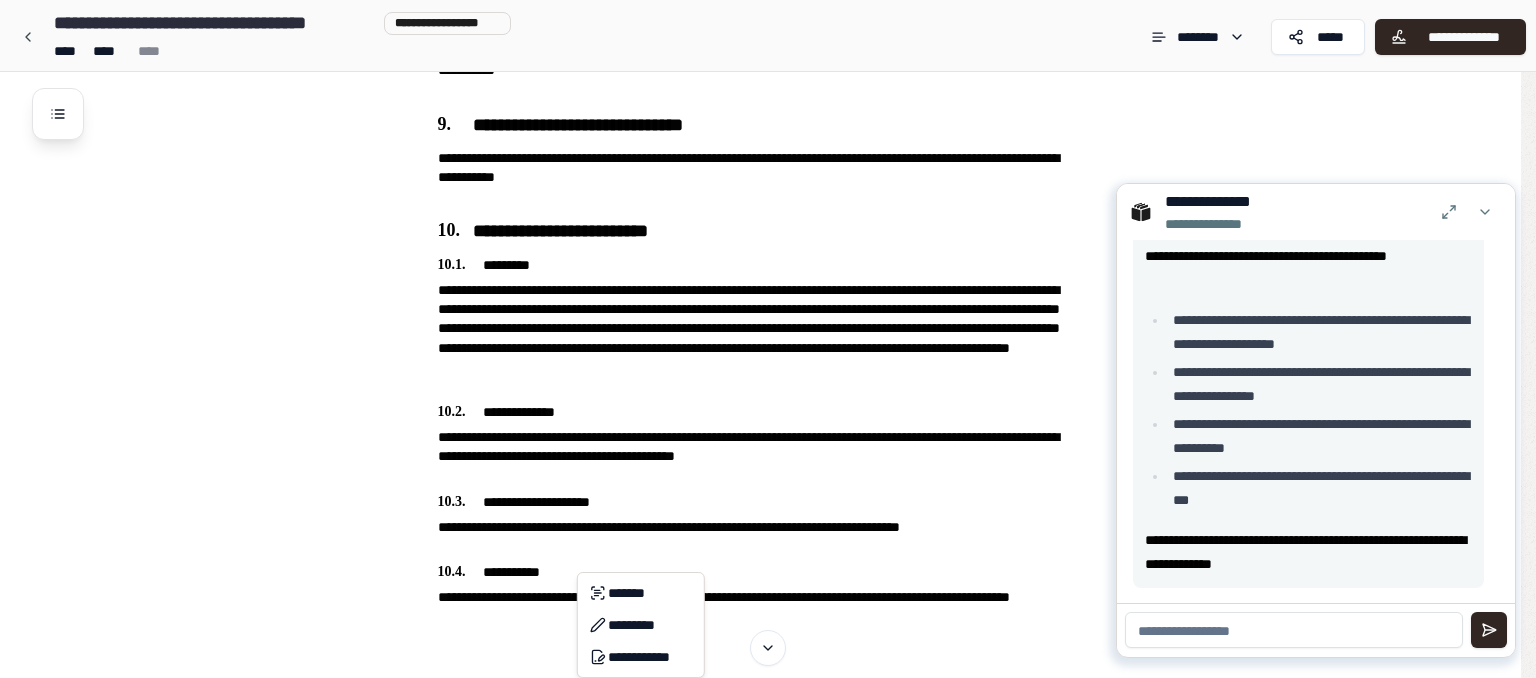 click on "**********" at bounding box center (768, -657) 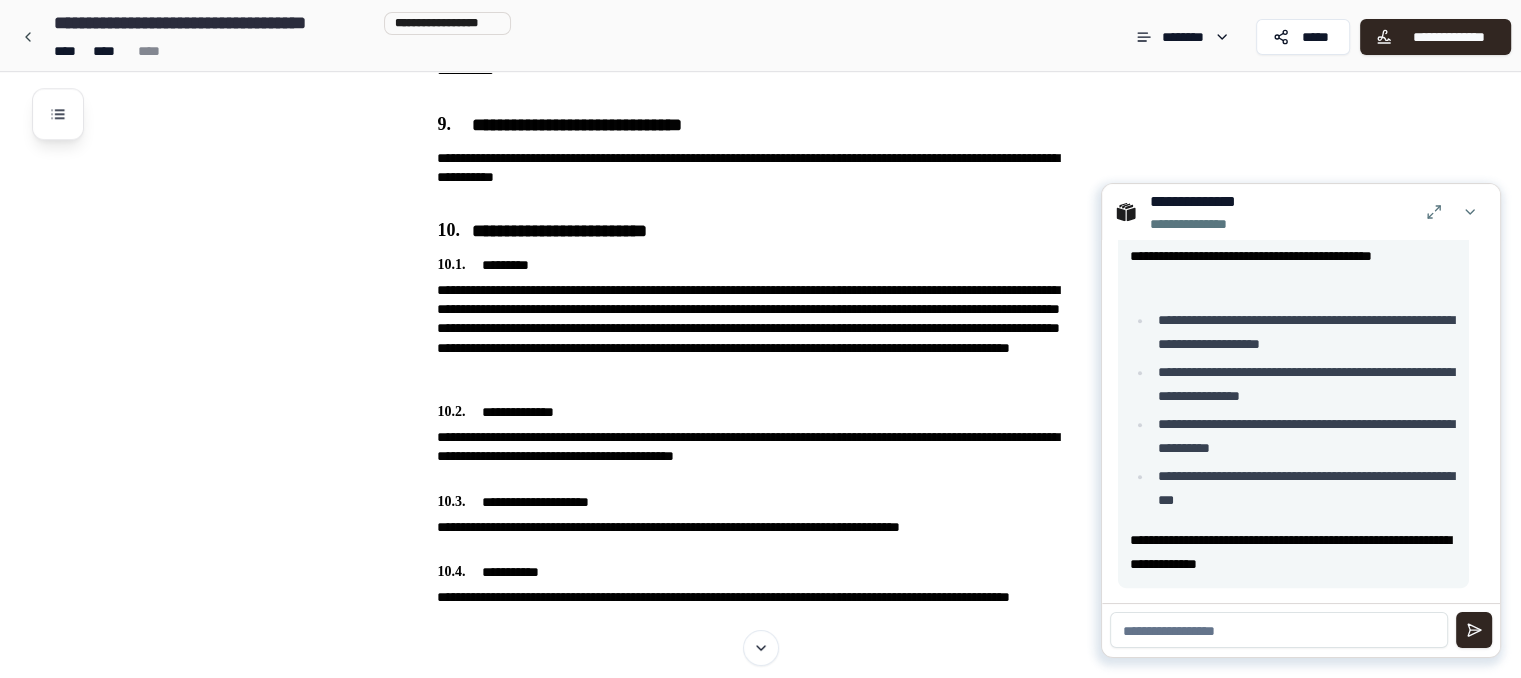 click on "**********" at bounding box center (786, -617) 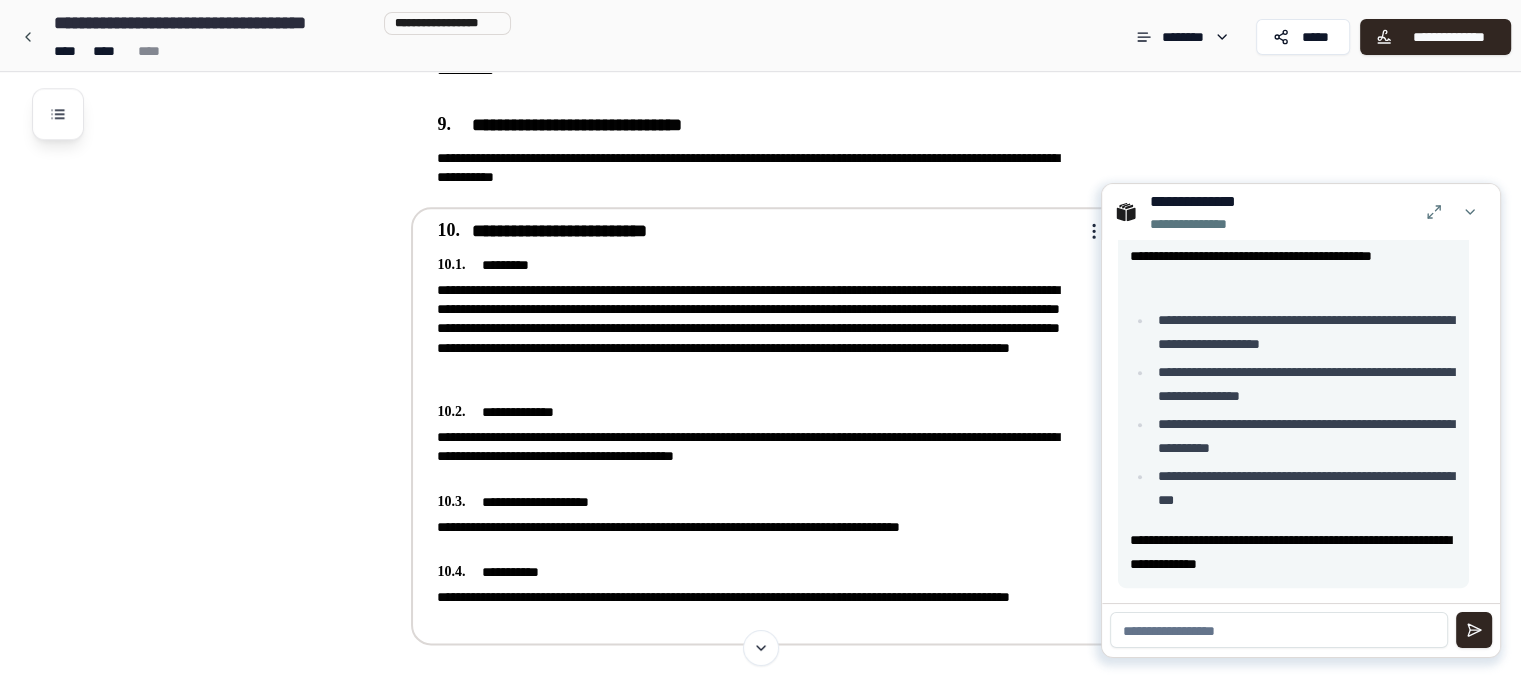 click on "**********" at bounding box center [756, 424] 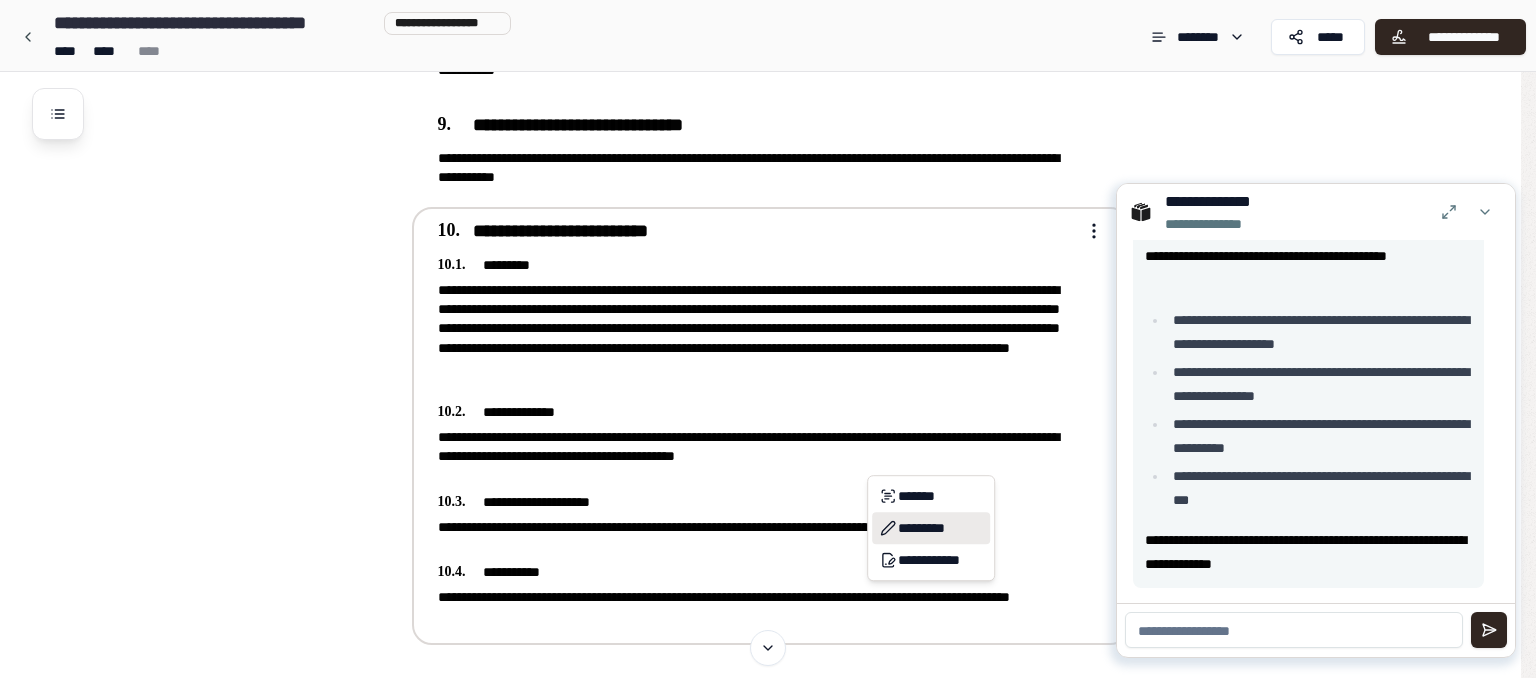 click on "*********" at bounding box center [931, 528] 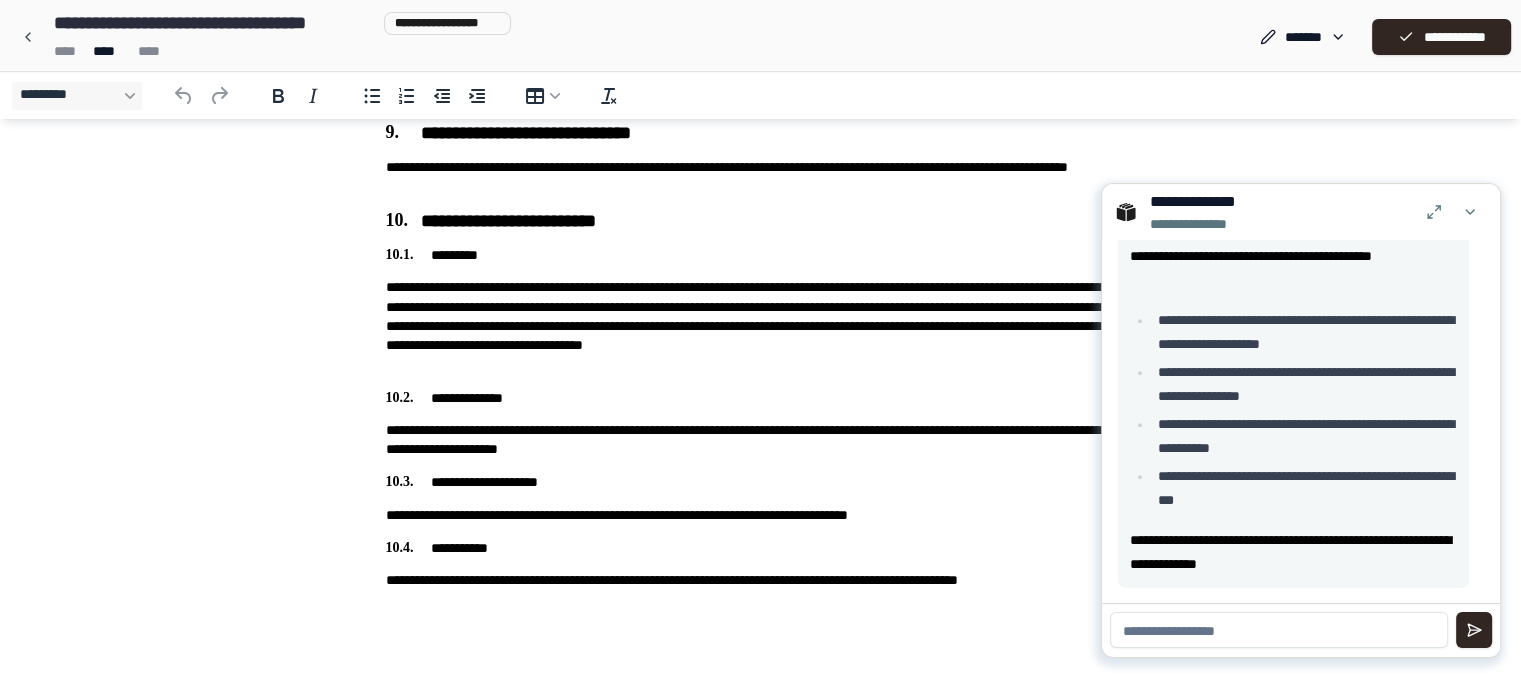 scroll, scrollTop: 1987, scrollLeft: 0, axis: vertical 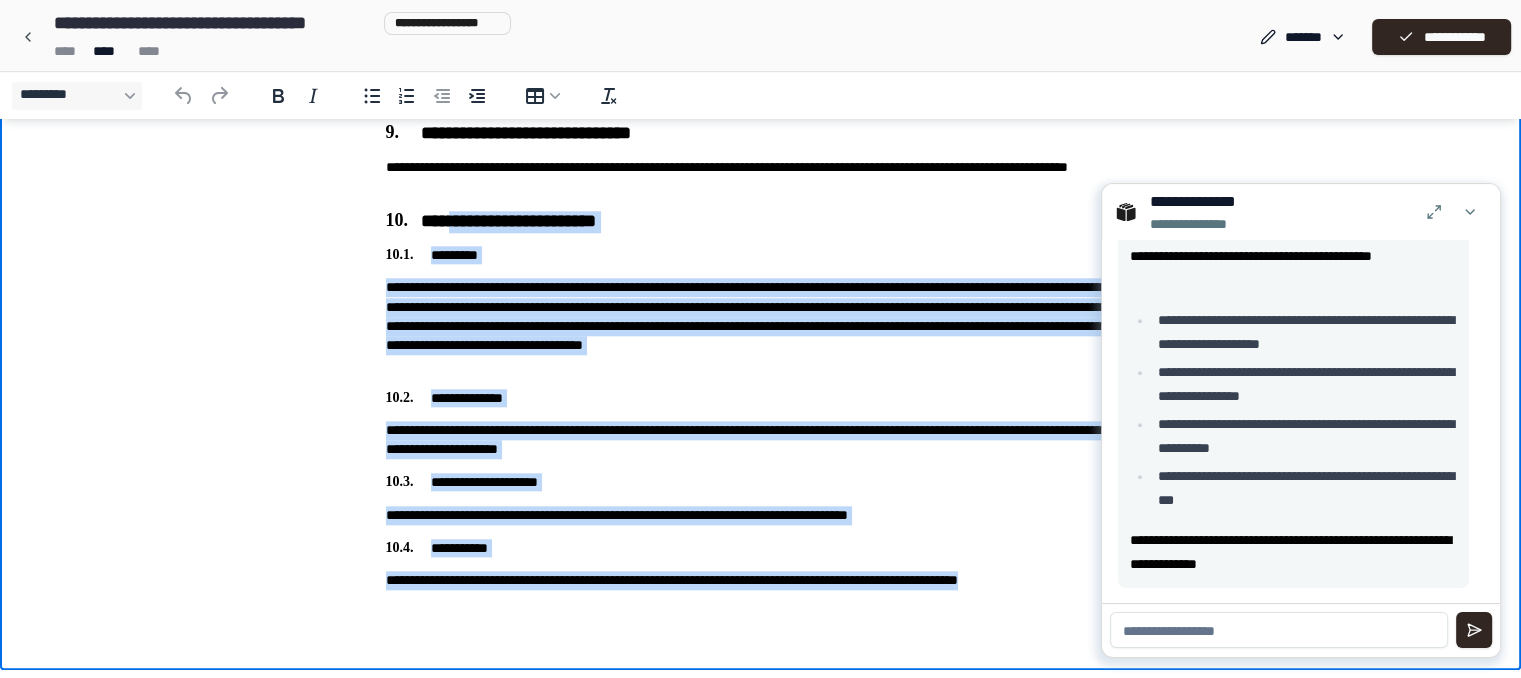 drag, startPoint x: 448, startPoint y: 217, endPoint x: 1109, endPoint y: -1325, distance: 1677.7023 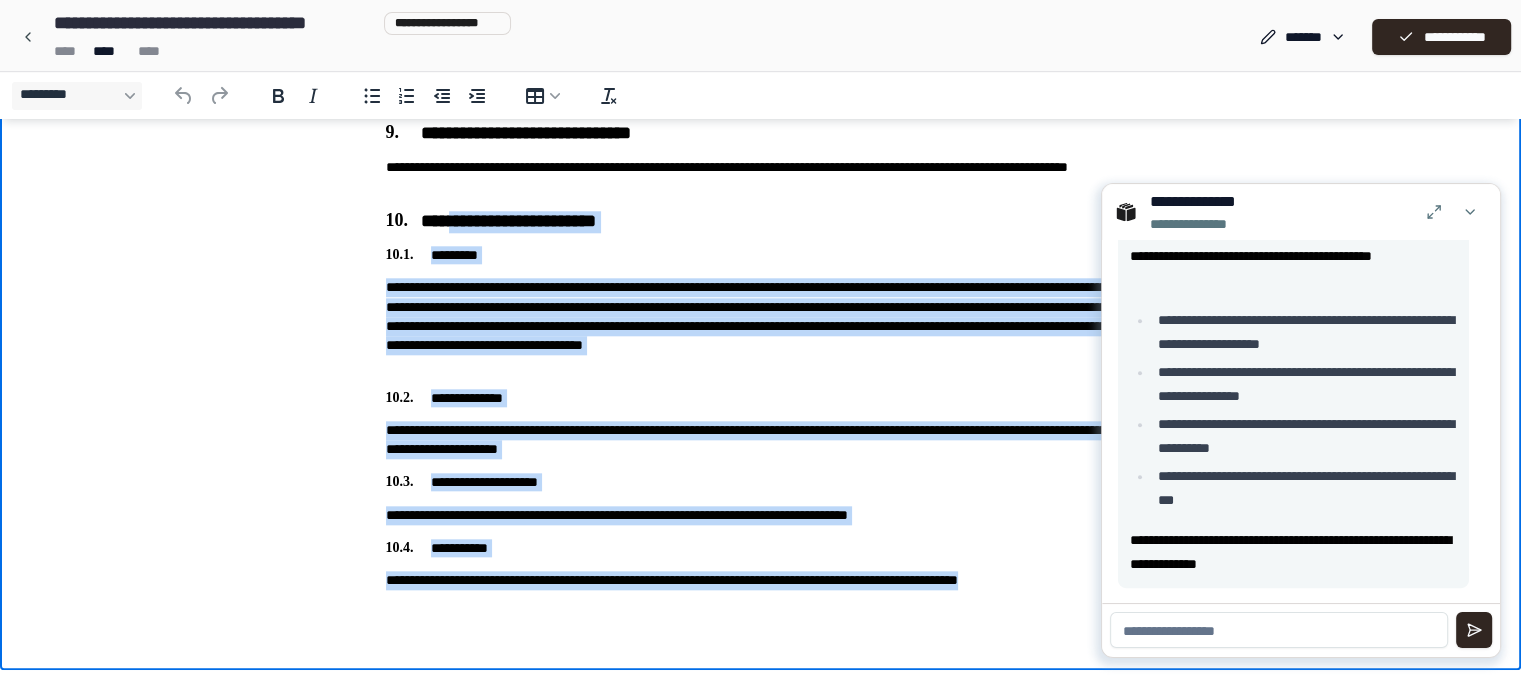 copy on "**********" 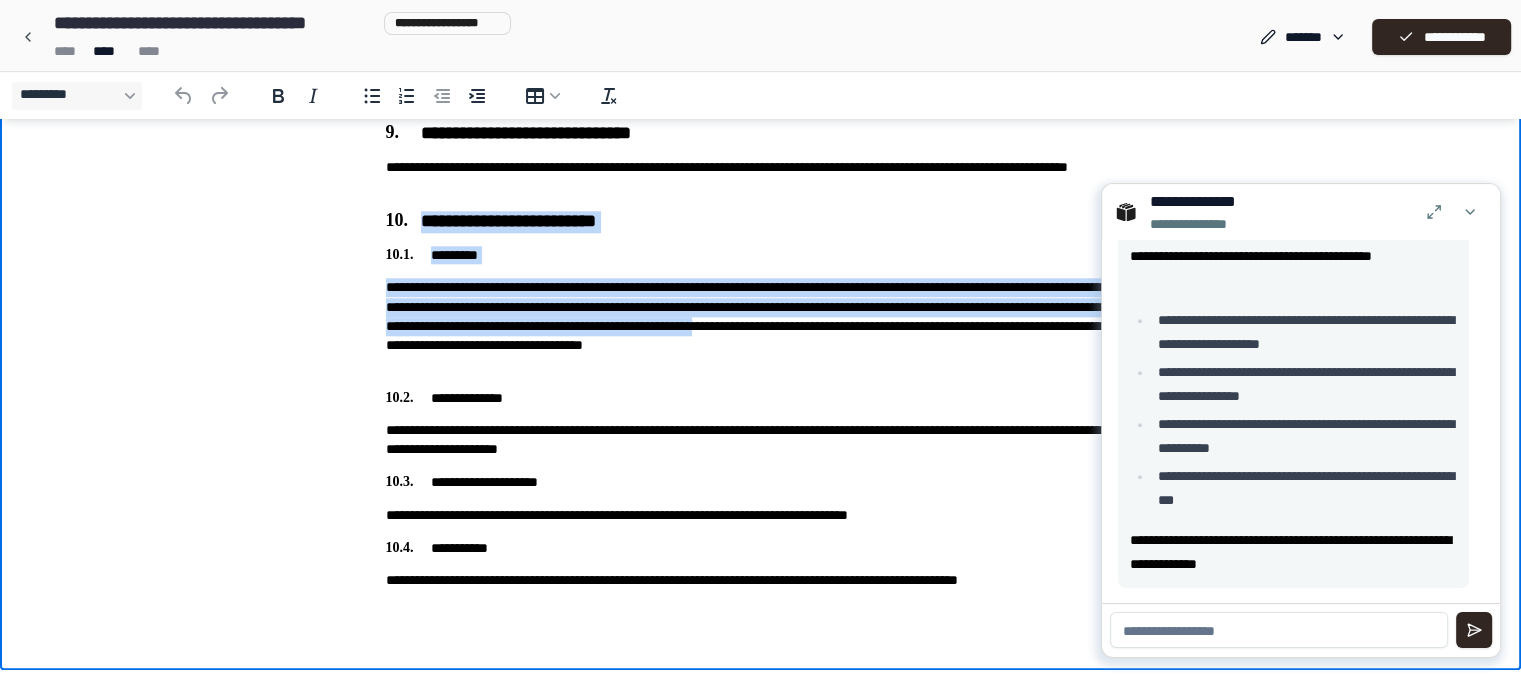 drag, startPoint x: 560, startPoint y: 184, endPoint x: 461, endPoint y: 349, distance: 192.42142 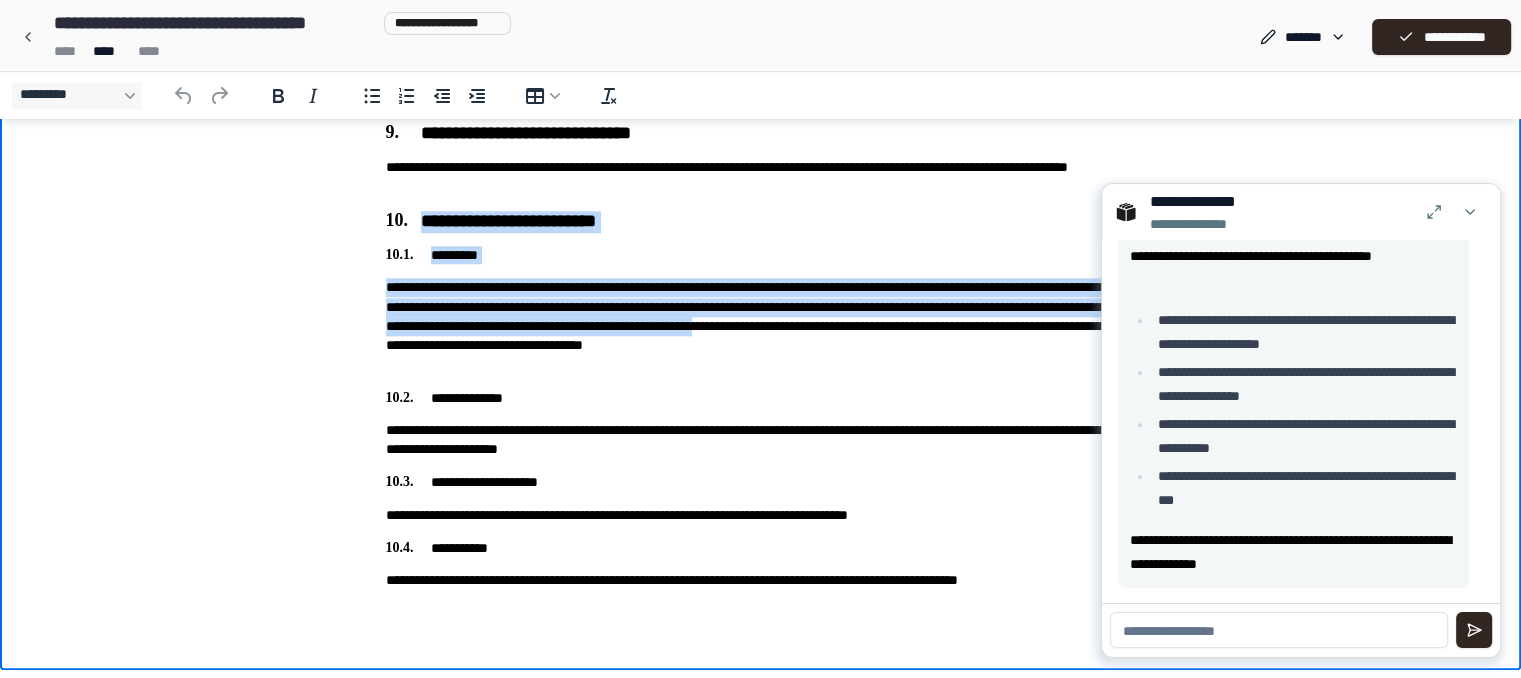 click on "**********" at bounding box center [761, 326] 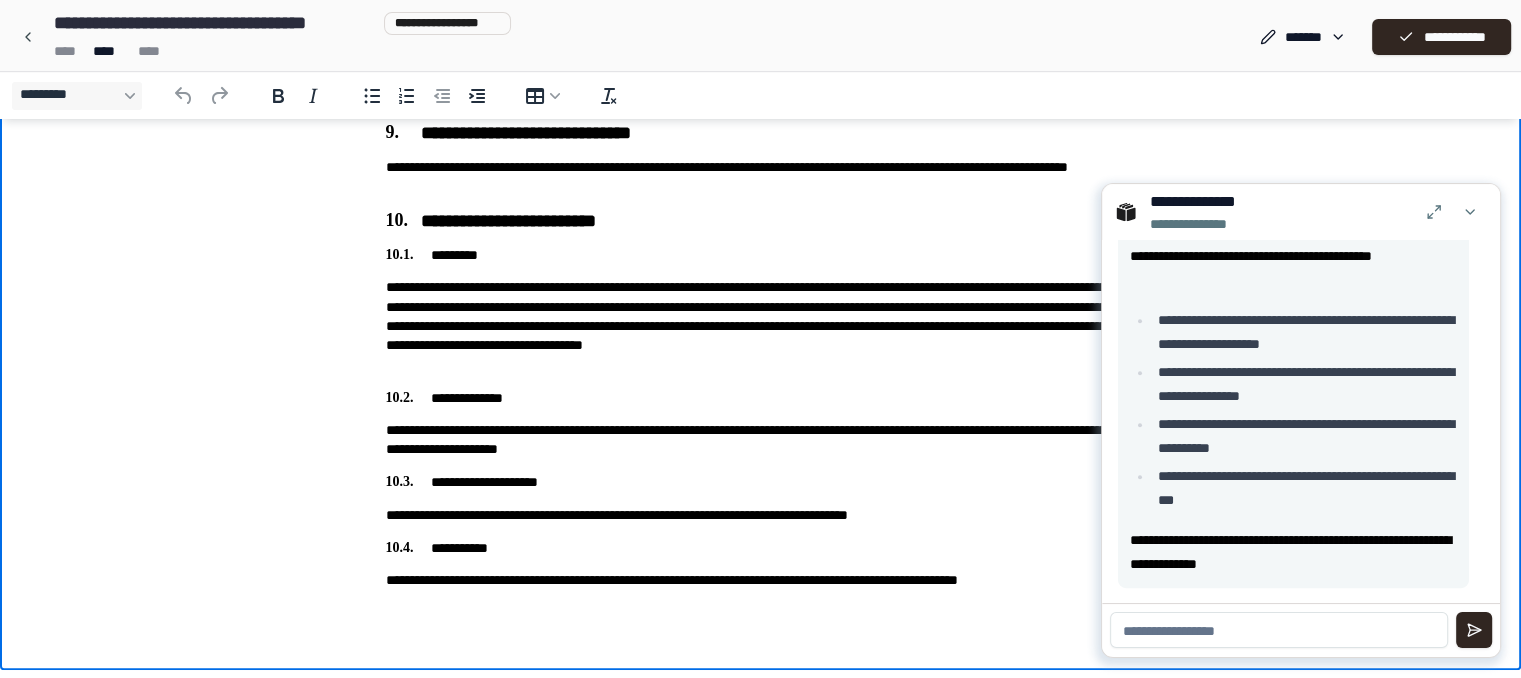 click on "**********" at bounding box center (761, 222) 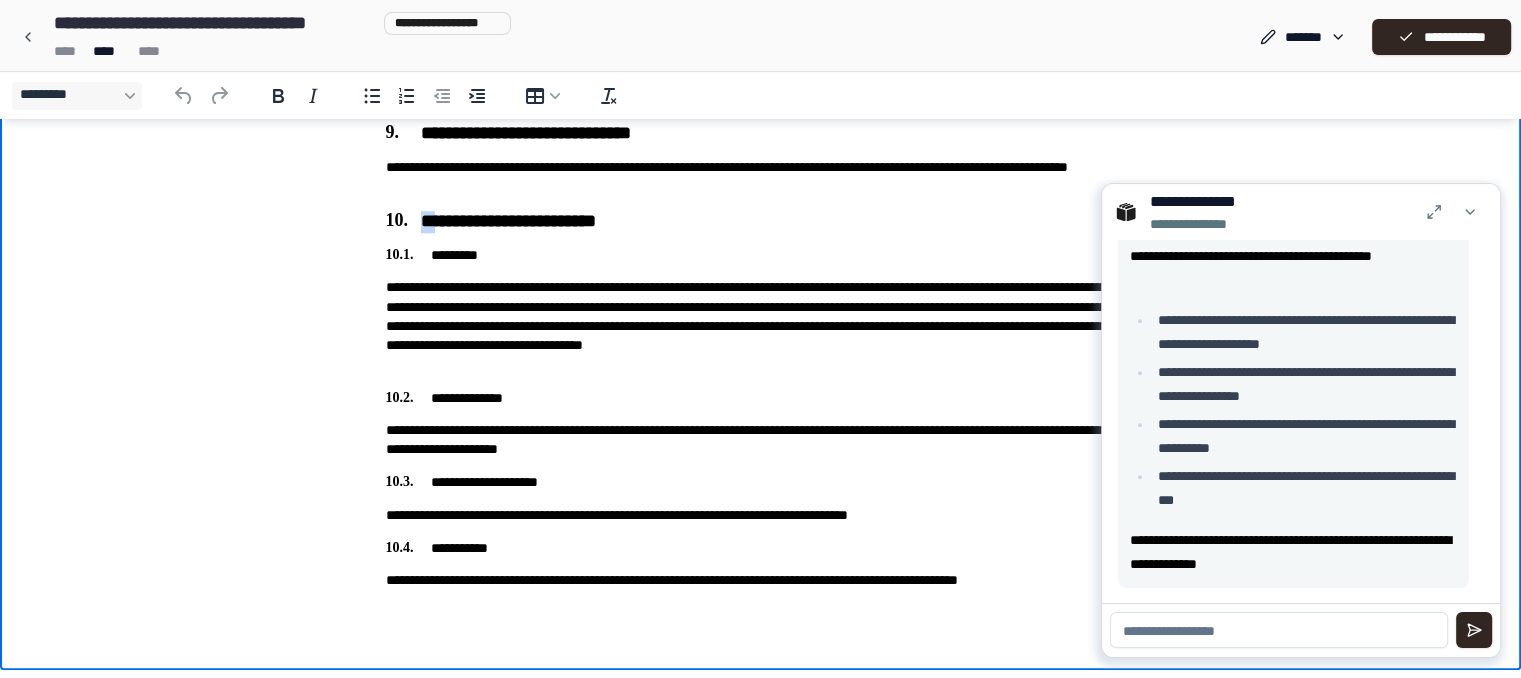 click on "**********" at bounding box center (761, 222) 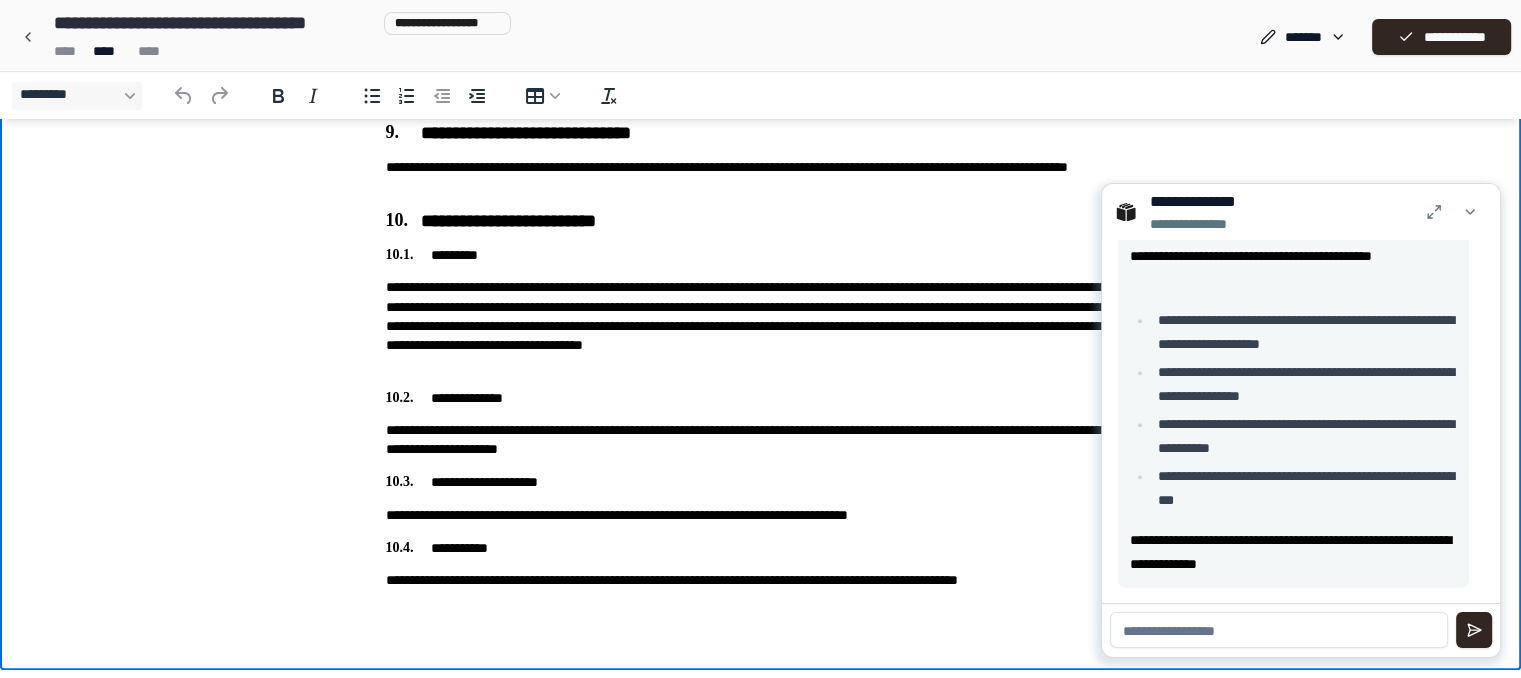 click on "**********" at bounding box center [761, -646] 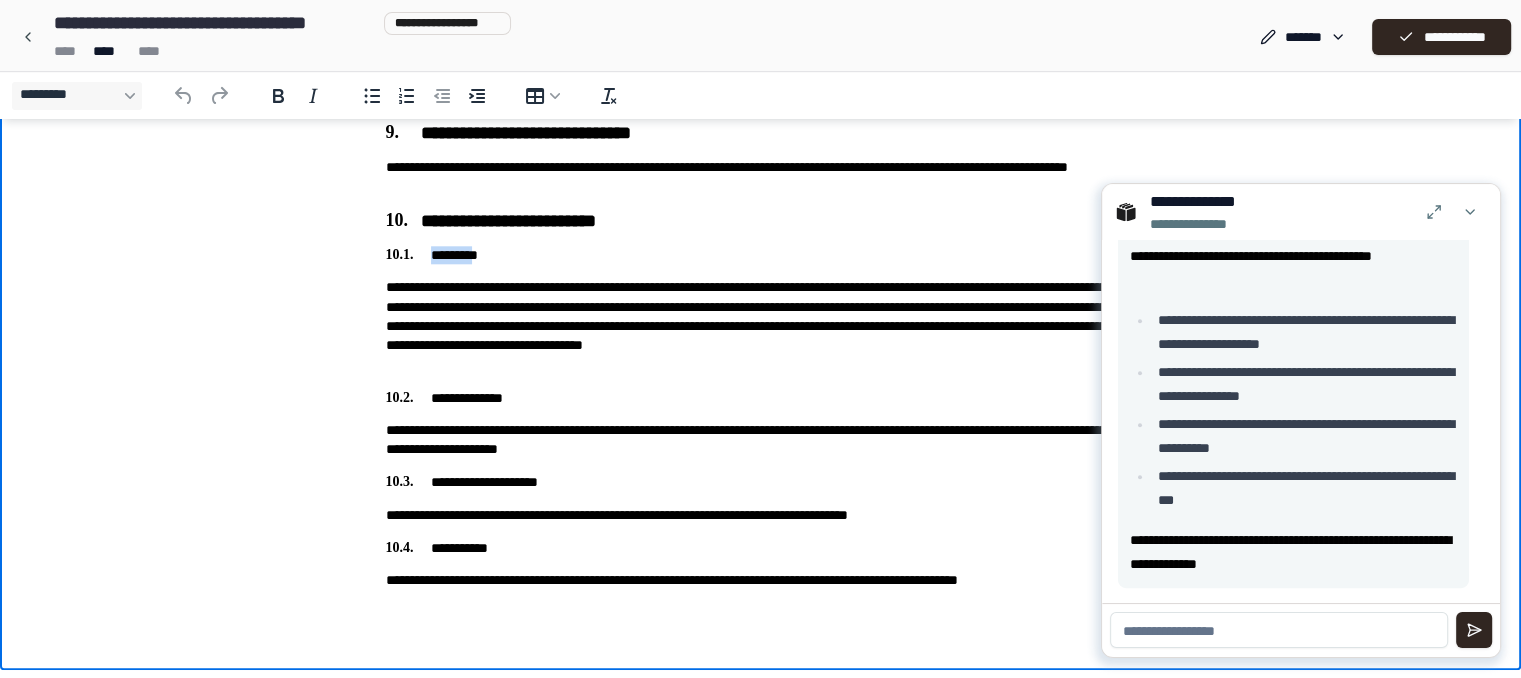 click on "**********" at bounding box center [761, -646] 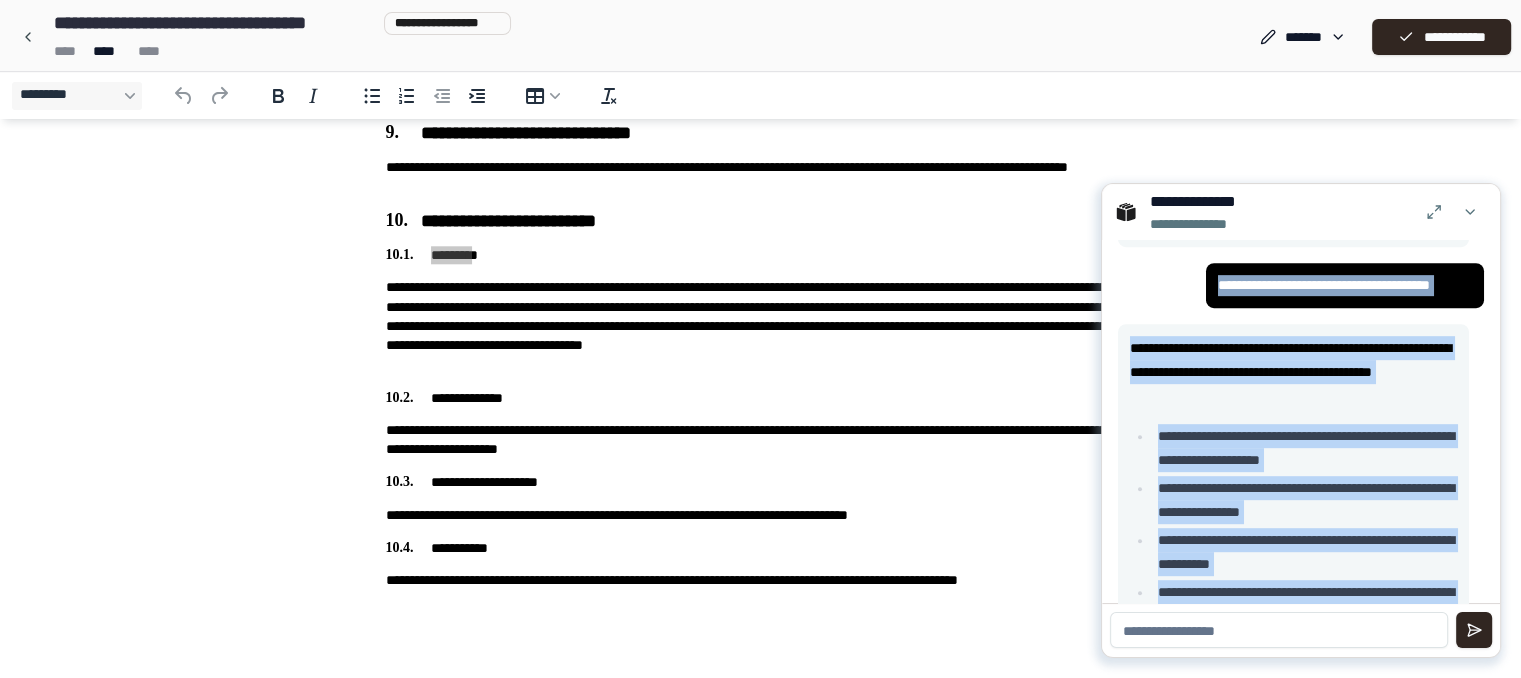 scroll, scrollTop: 1104, scrollLeft: 0, axis: vertical 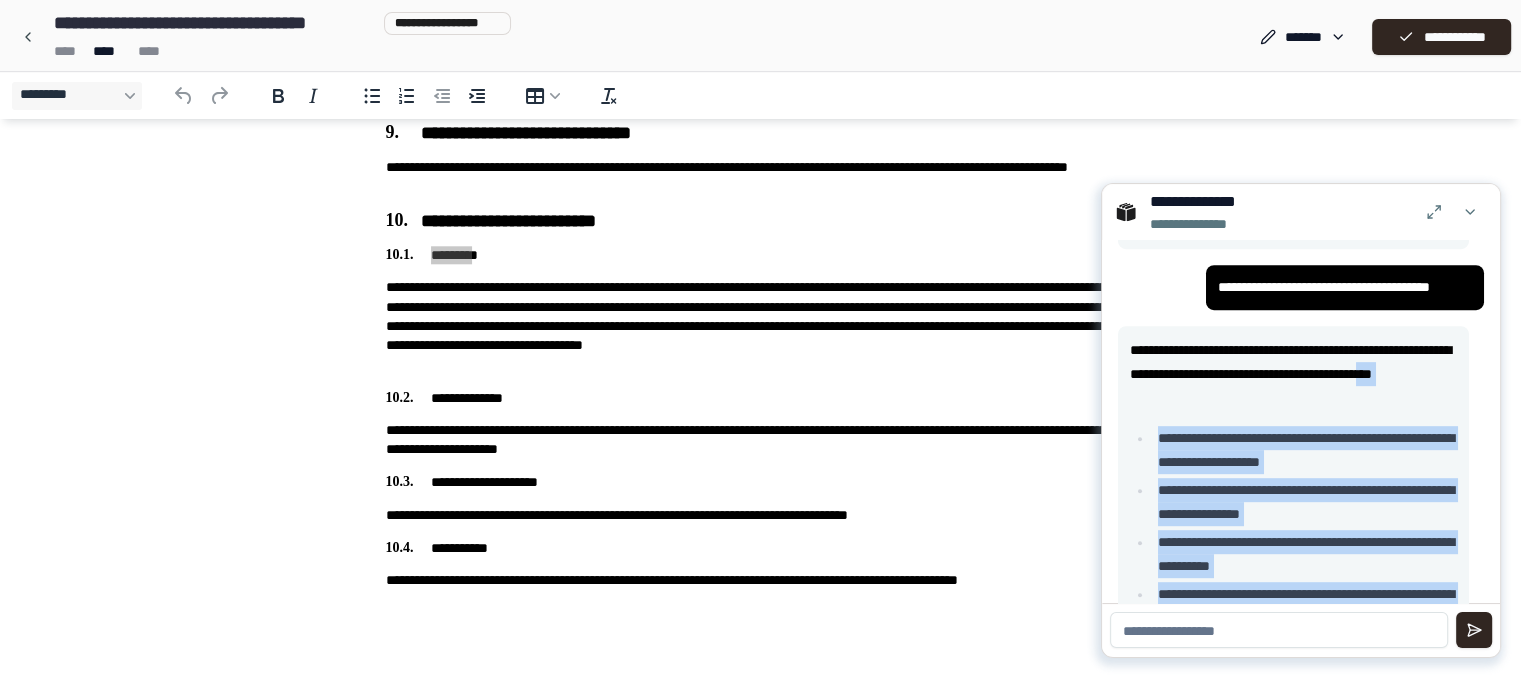 drag, startPoint x: 1318, startPoint y: 509, endPoint x: 1170, endPoint y: 396, distance: 186.20688 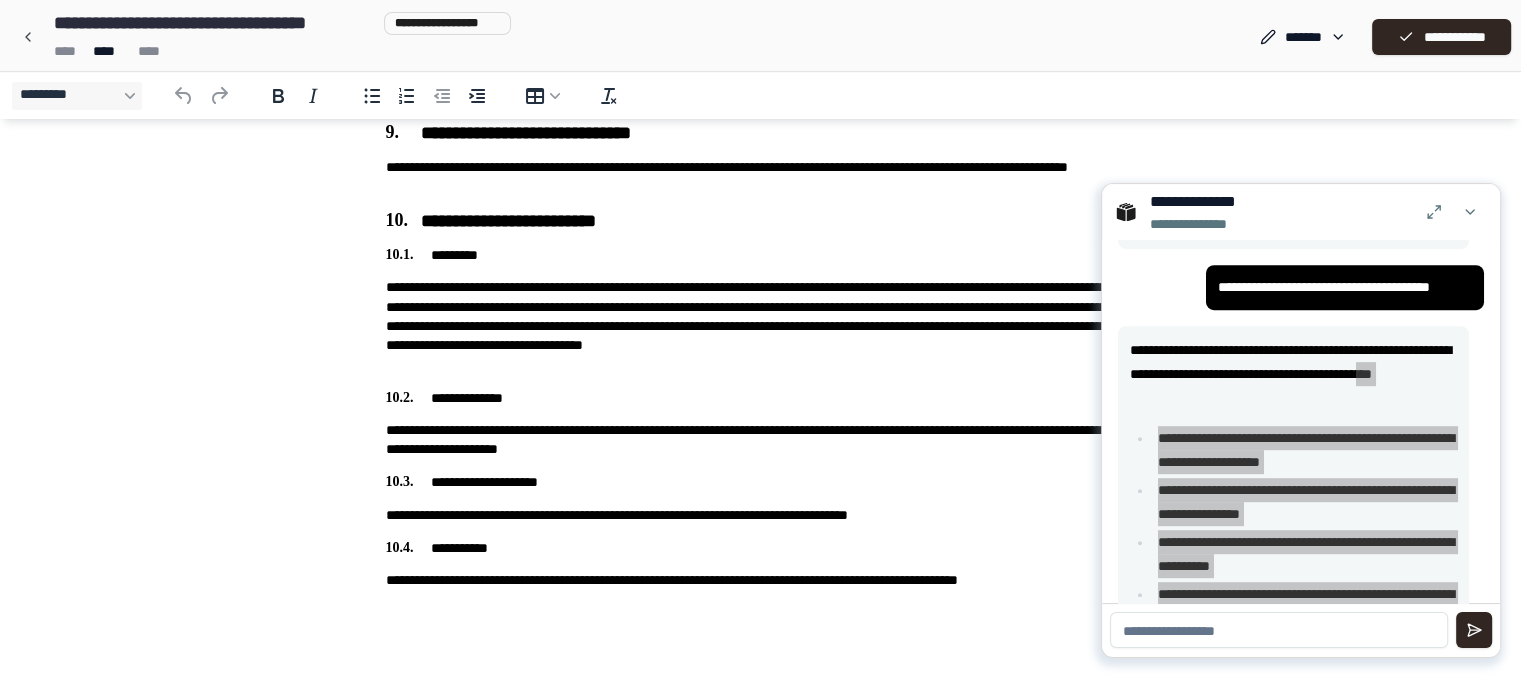 click on "**********" at bounding box center (761, -646) 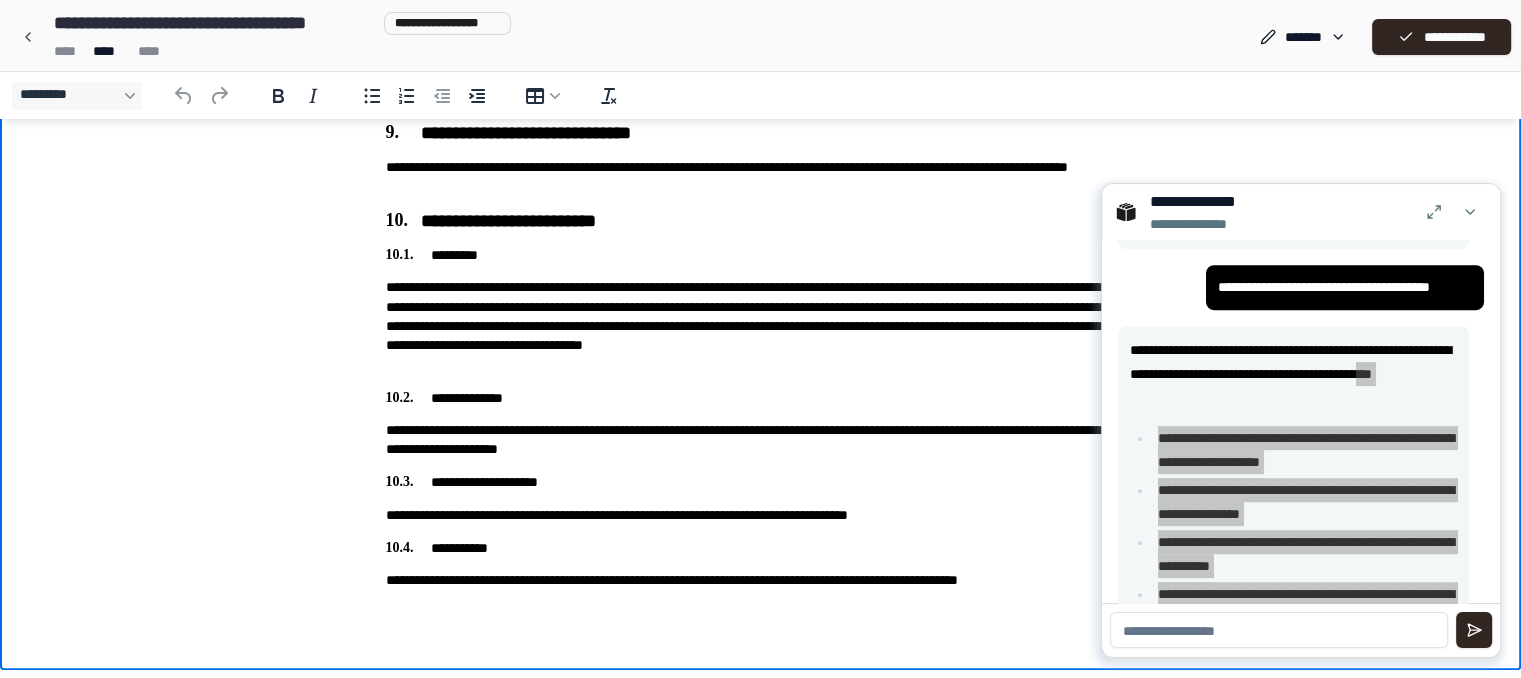 click on "**********" at bounding box center [761, -646] 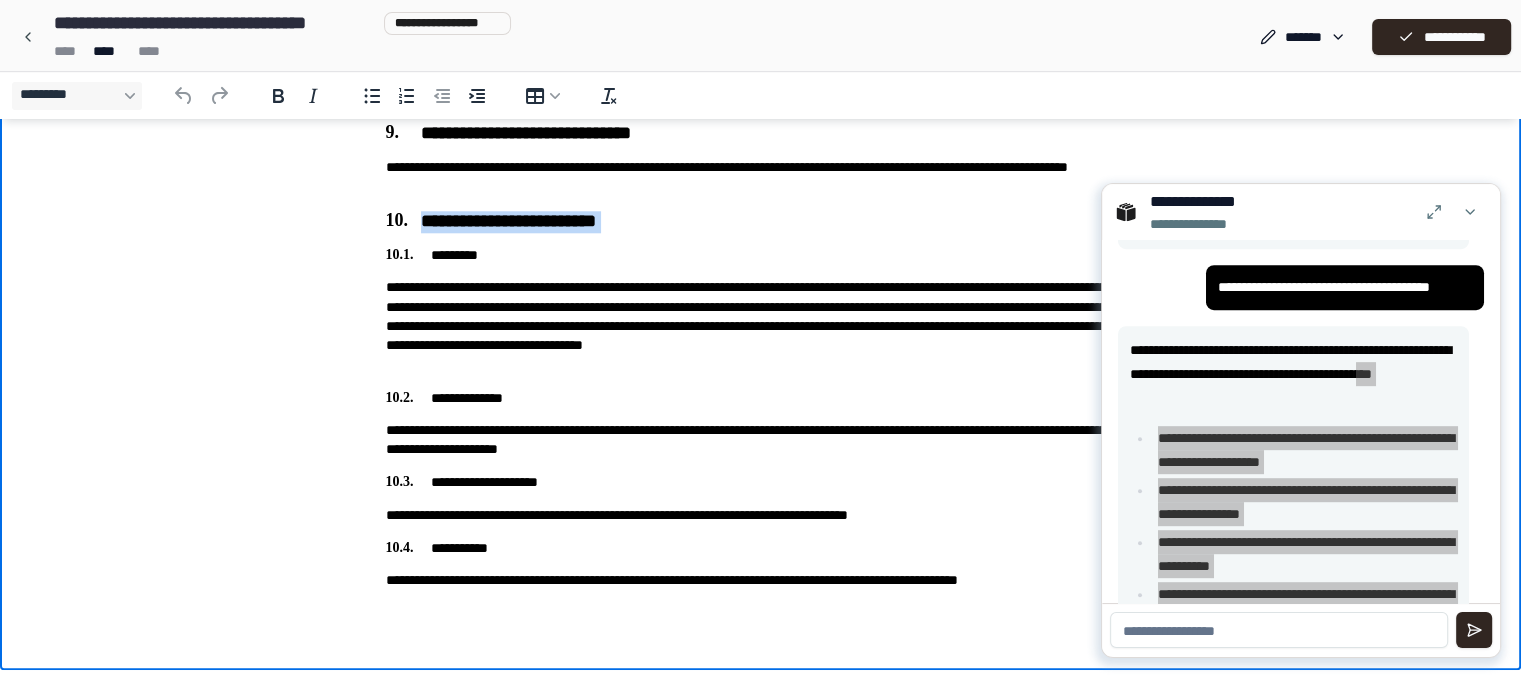 drag, startPoint x: 418, startPoint y: 214, endPoint x: 412, endPoint y: 244, distance: 30.594116 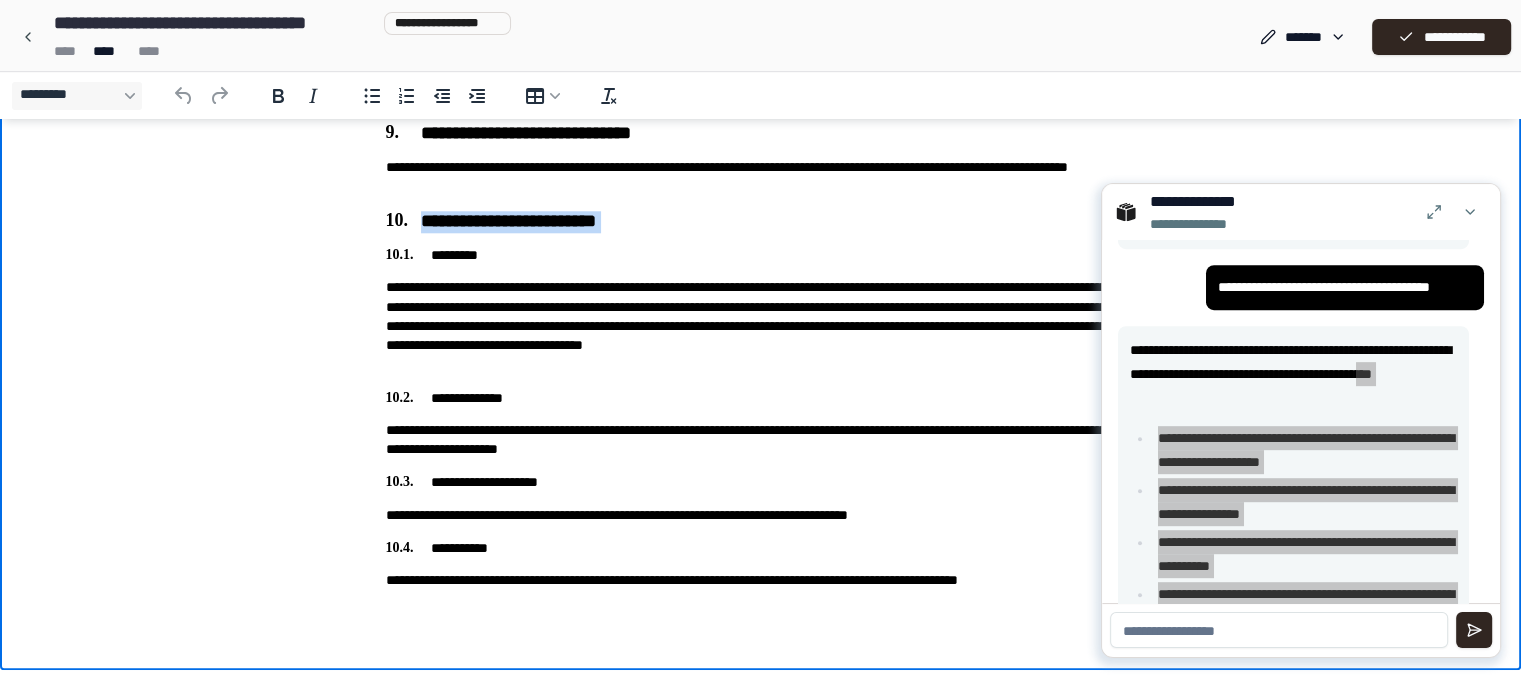 click on "**********" at bounding box center [761, -646] 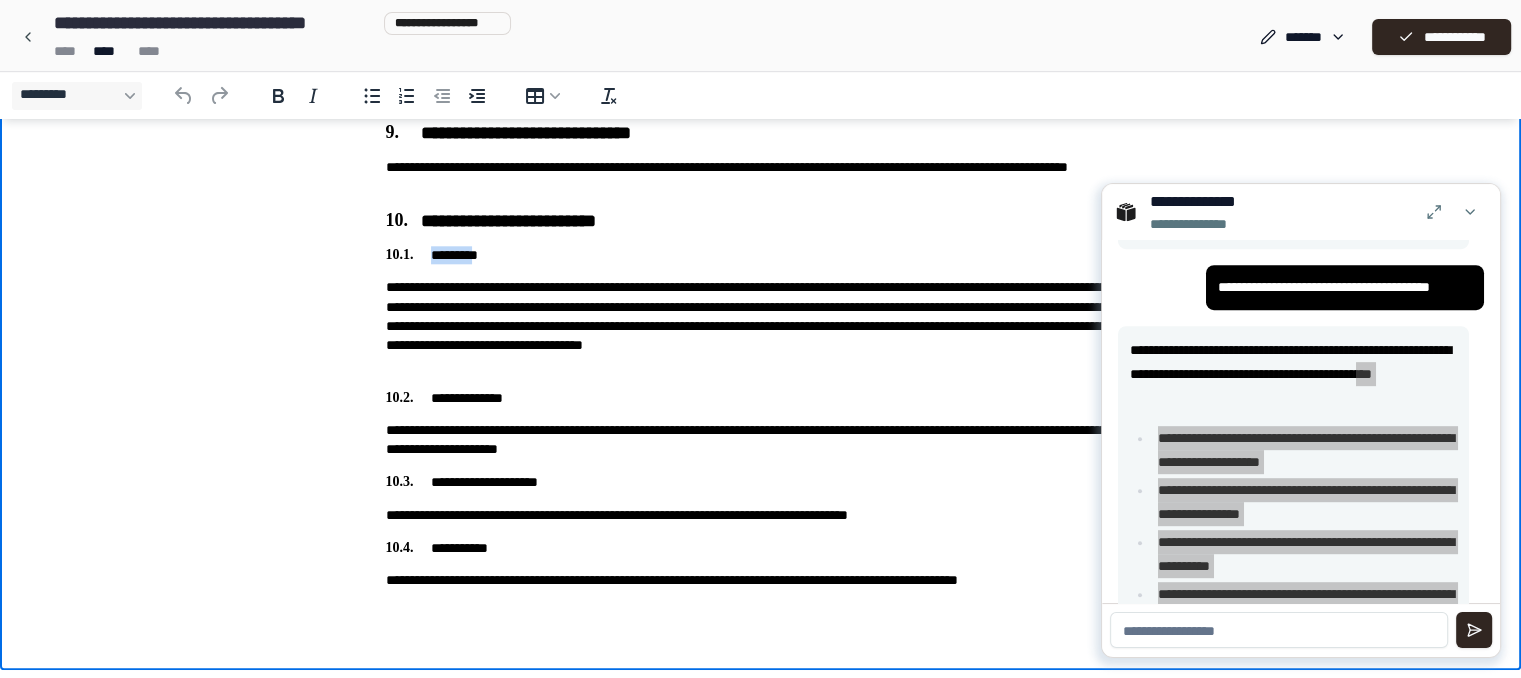 click on "**********" at bounding box center [761, -646] 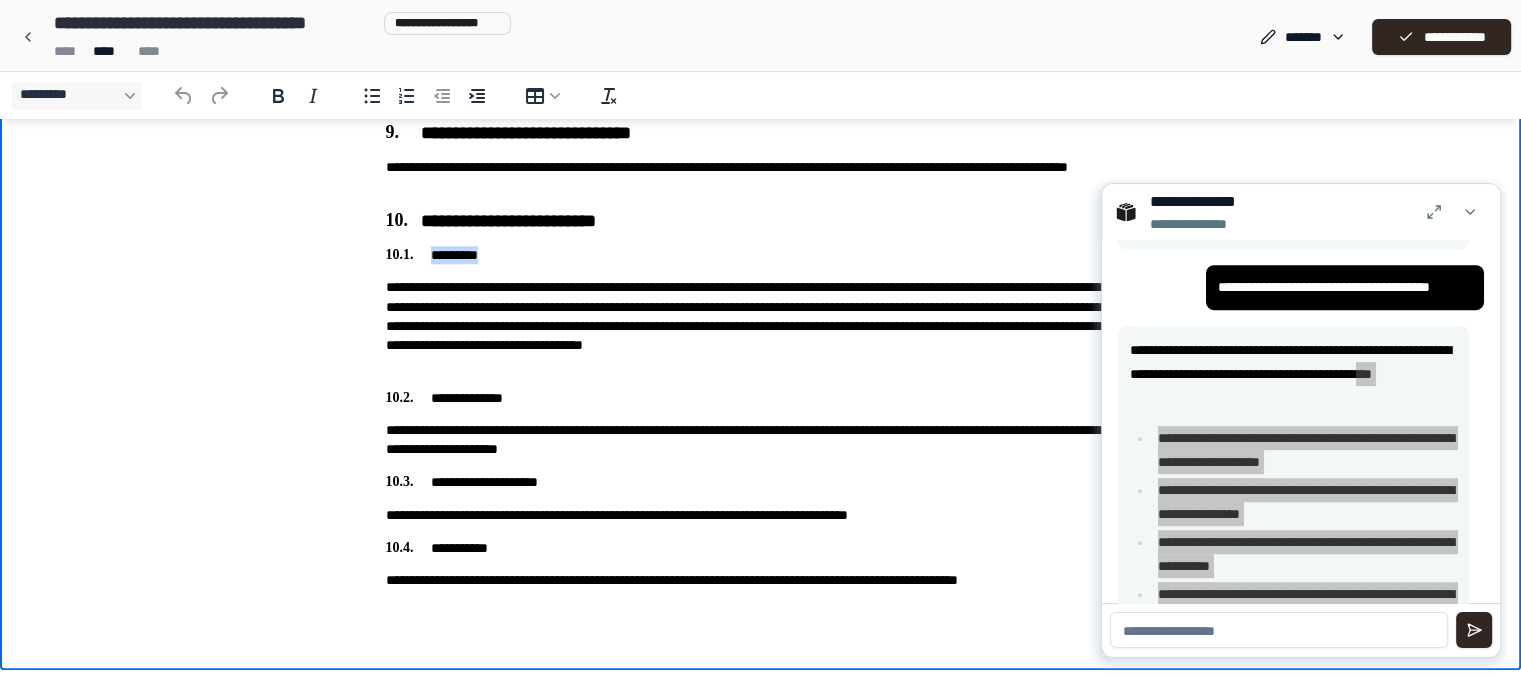 click on "**********" at bounding box center (761, -646) 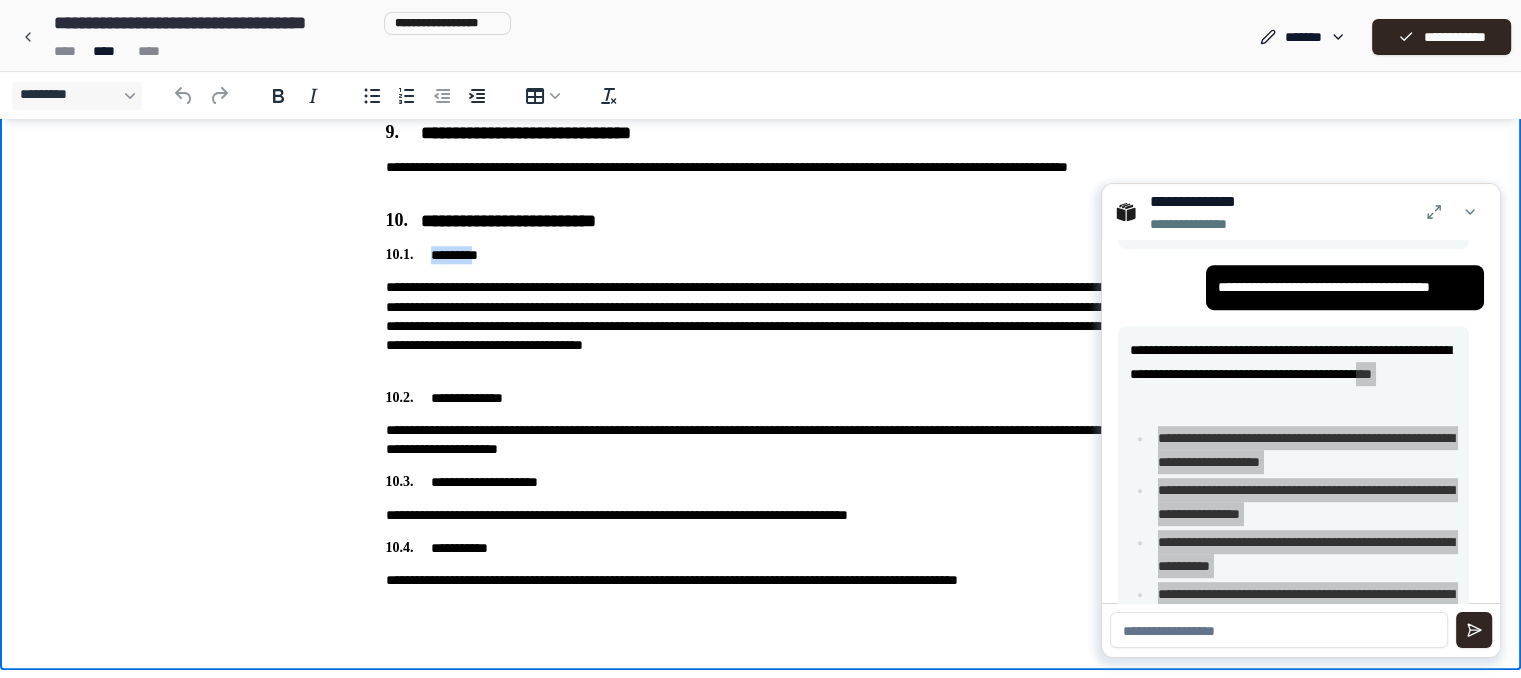 click on "*********" at bounding box center (761, 255) 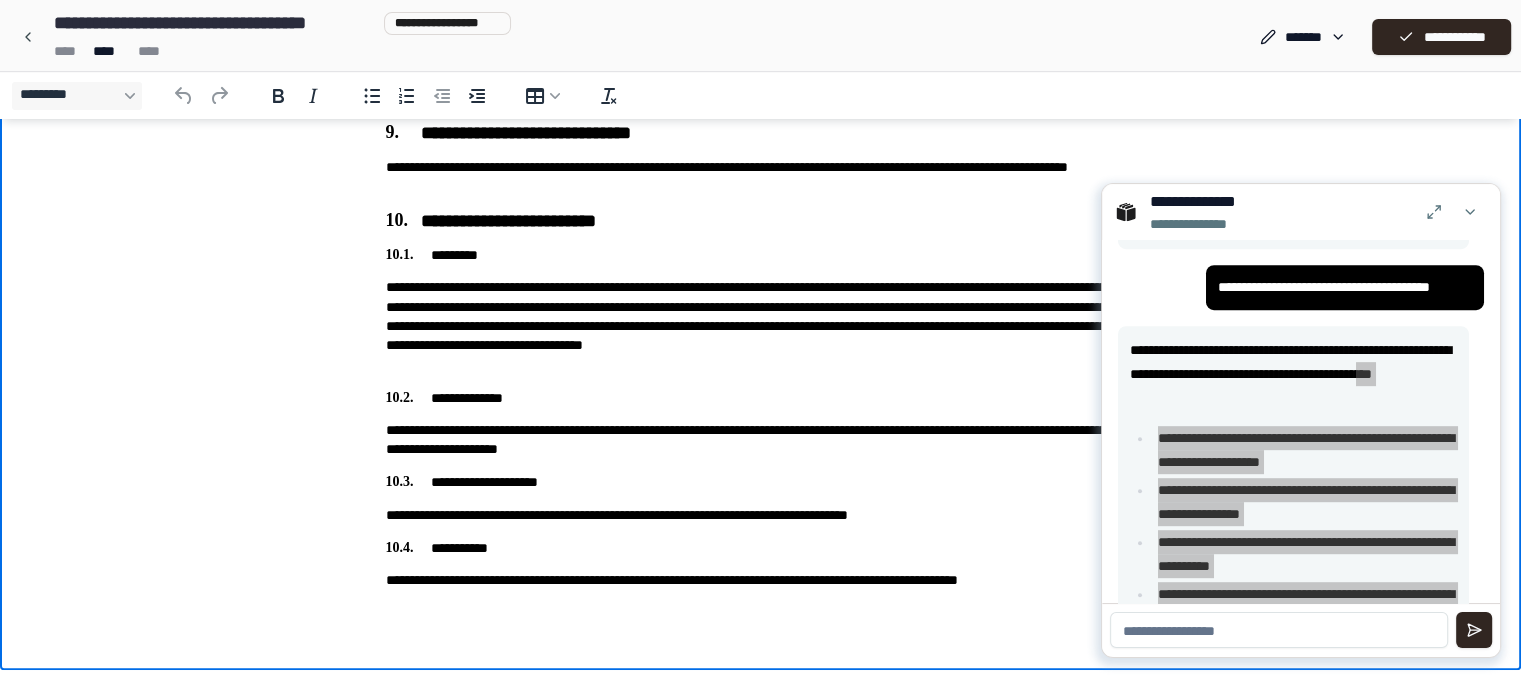 click on "**********" at bounding box center (761, 222) 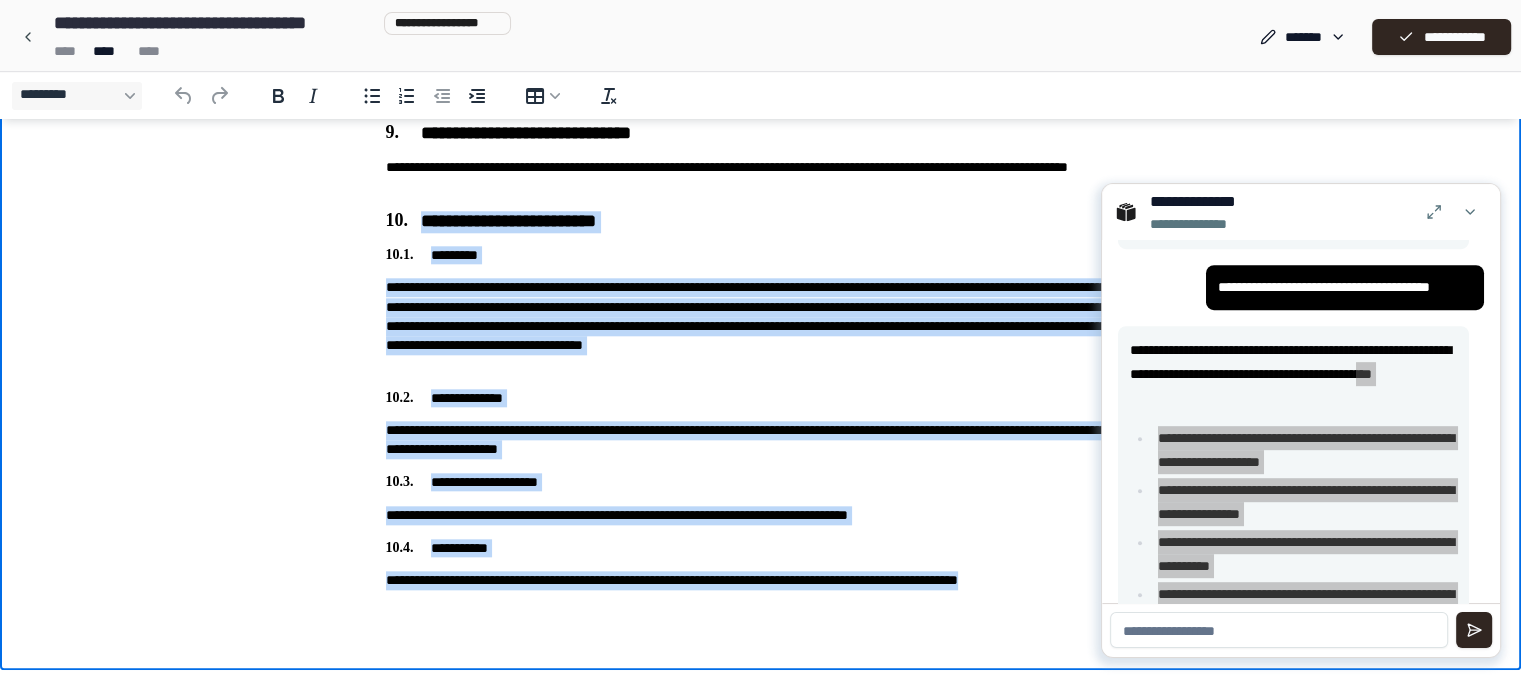 drag, startPoint x: 419, startPoint y: 218, endPoint x: 1100, endPoint y: 596, distance: 778.8742 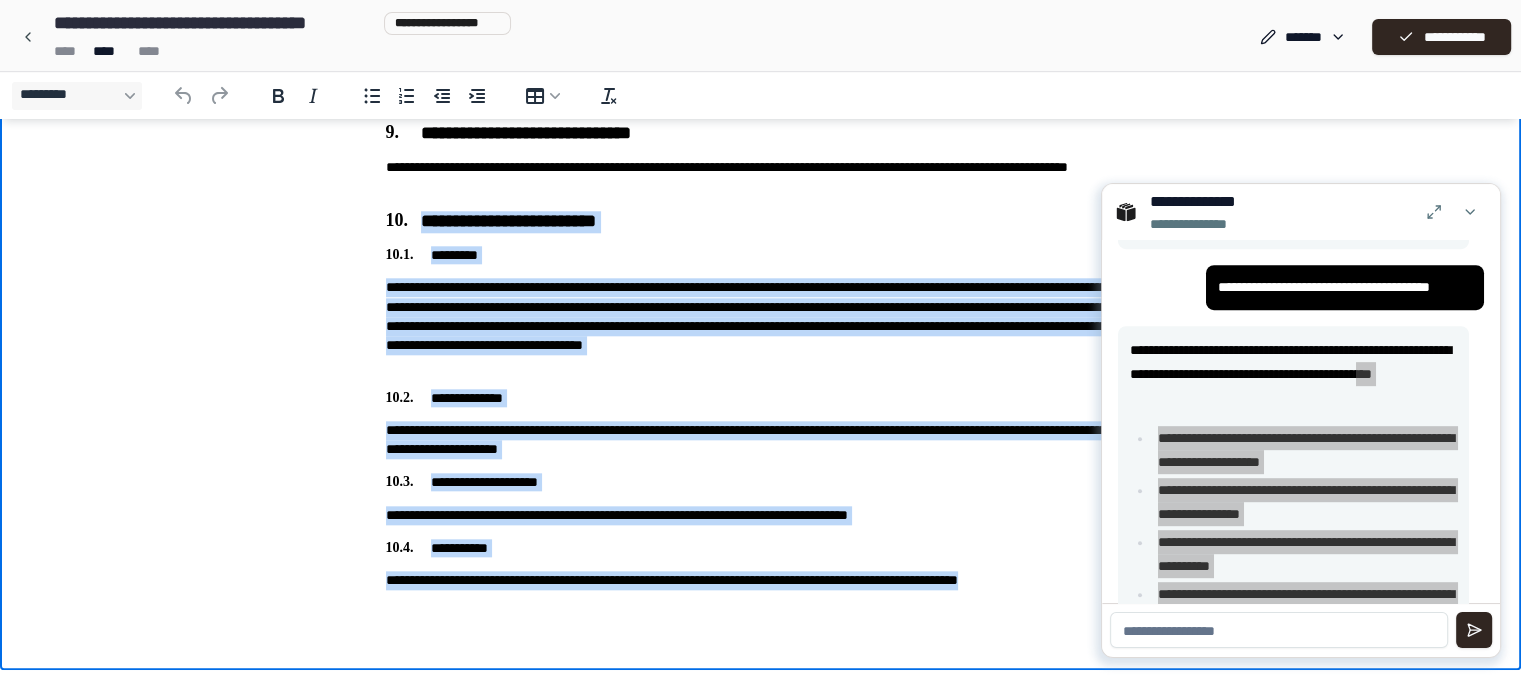 copy on "**********" 